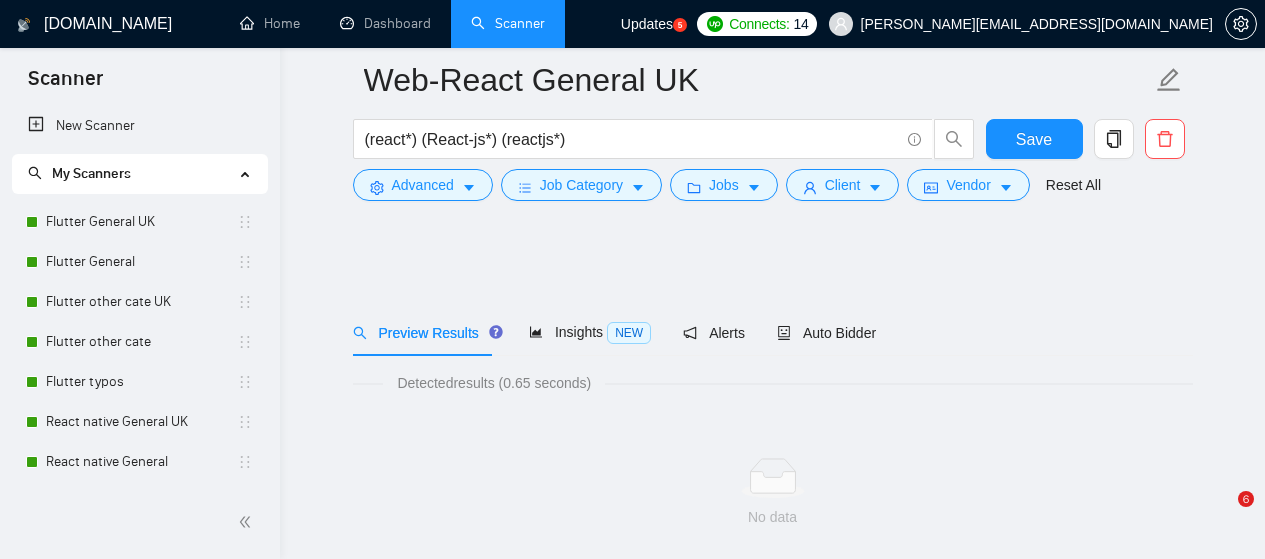 scroll, scrollTop: 100, scrollLeft: 0, axis: vertical 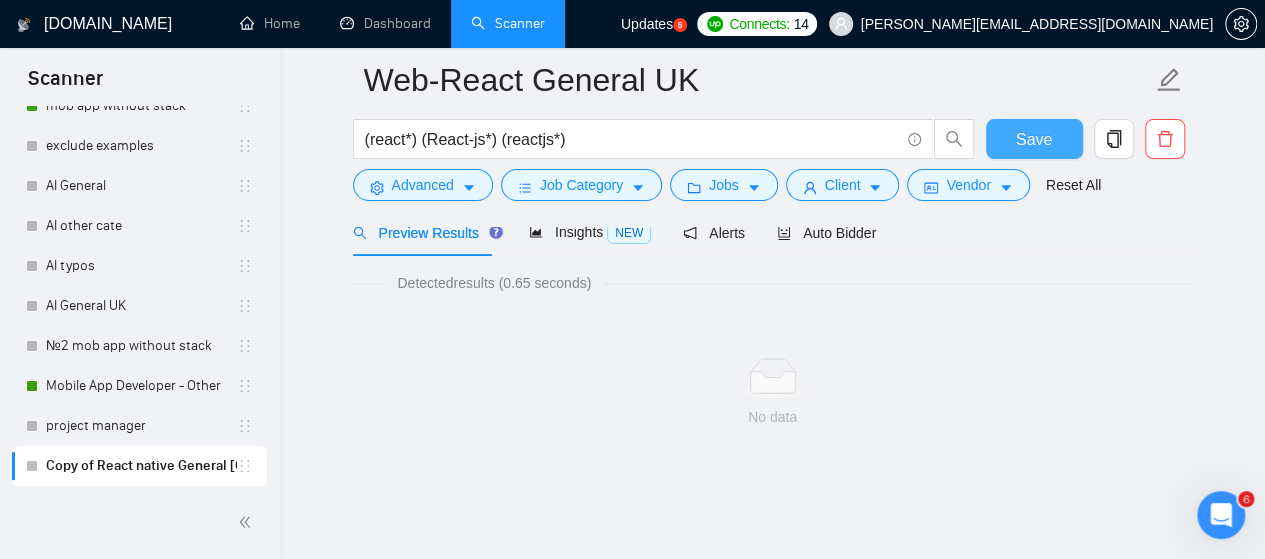 click on "Save" at bounding box center [1034, 139] 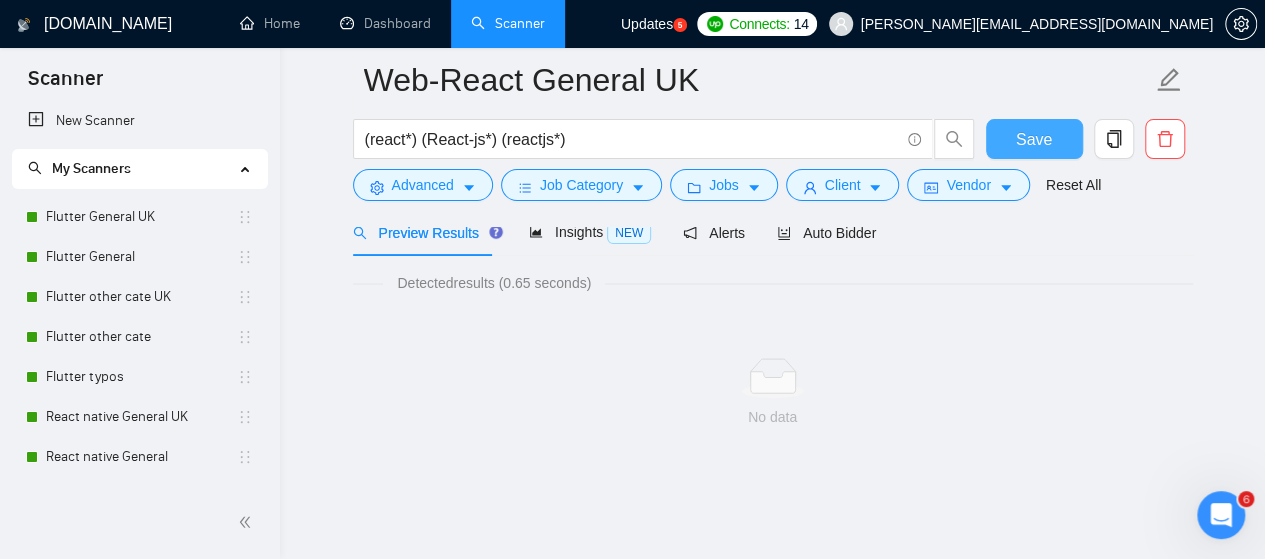 scroll, scrollTop: 0, scrollLeft: 0, axis: both 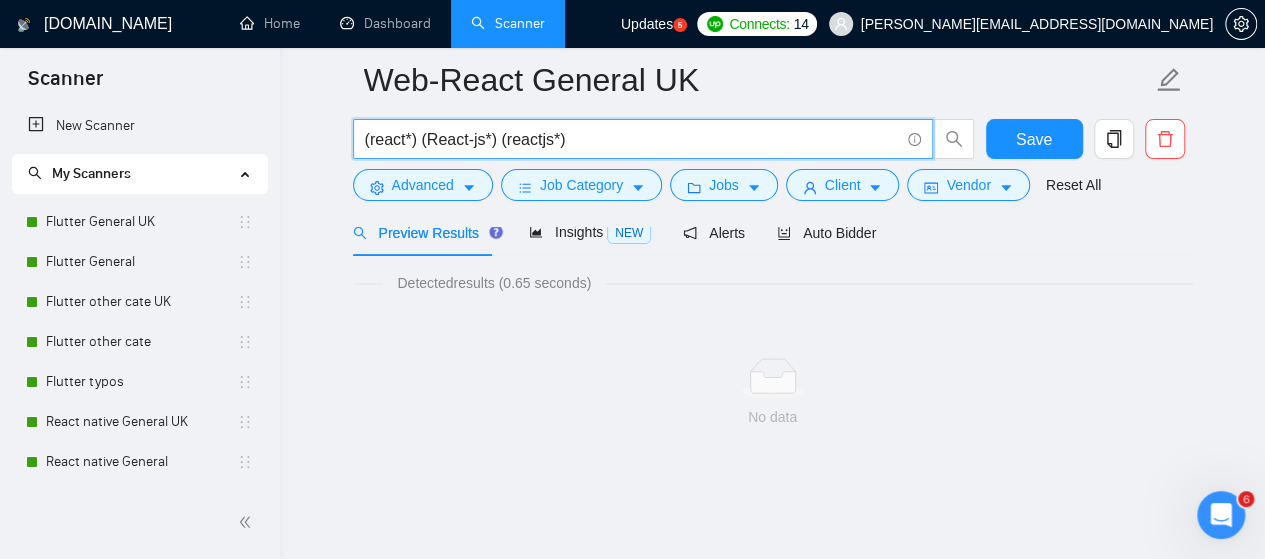 drag, startPoint x: 582, startPoint y: 139, endPoint x: 366, endPoint y: 141, distance: 216.00926 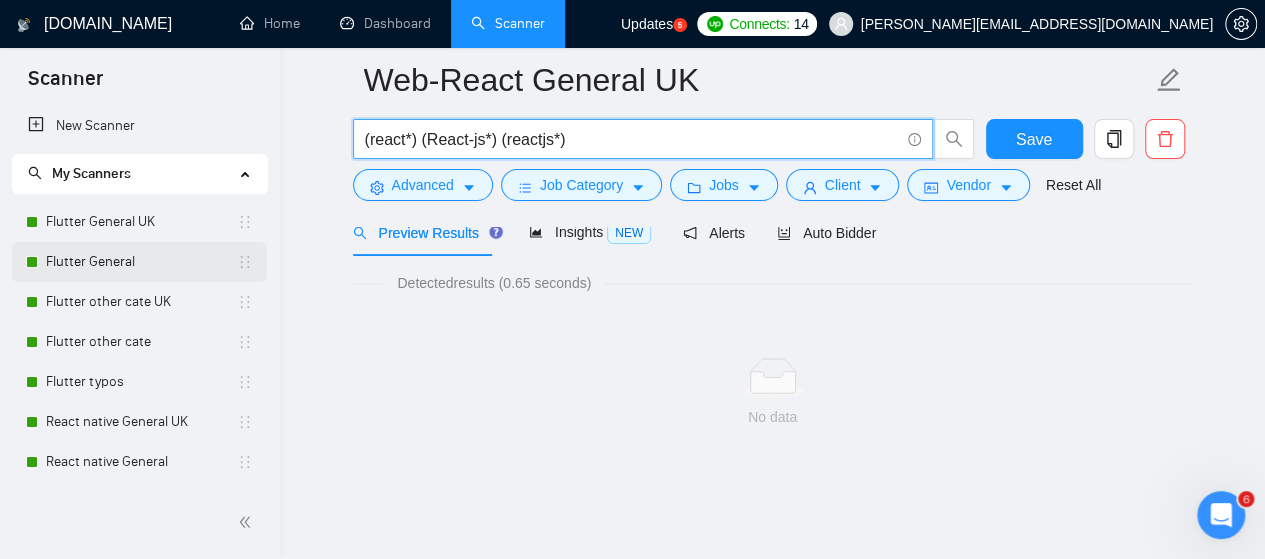click on "Flutter General" at bounding box center (141, 262) 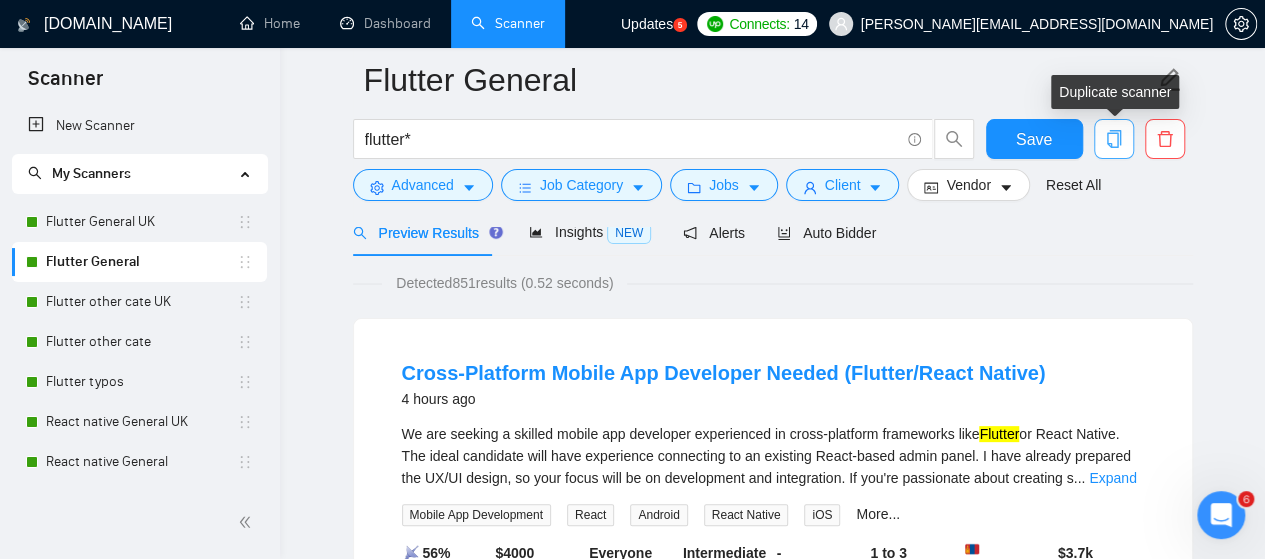 click 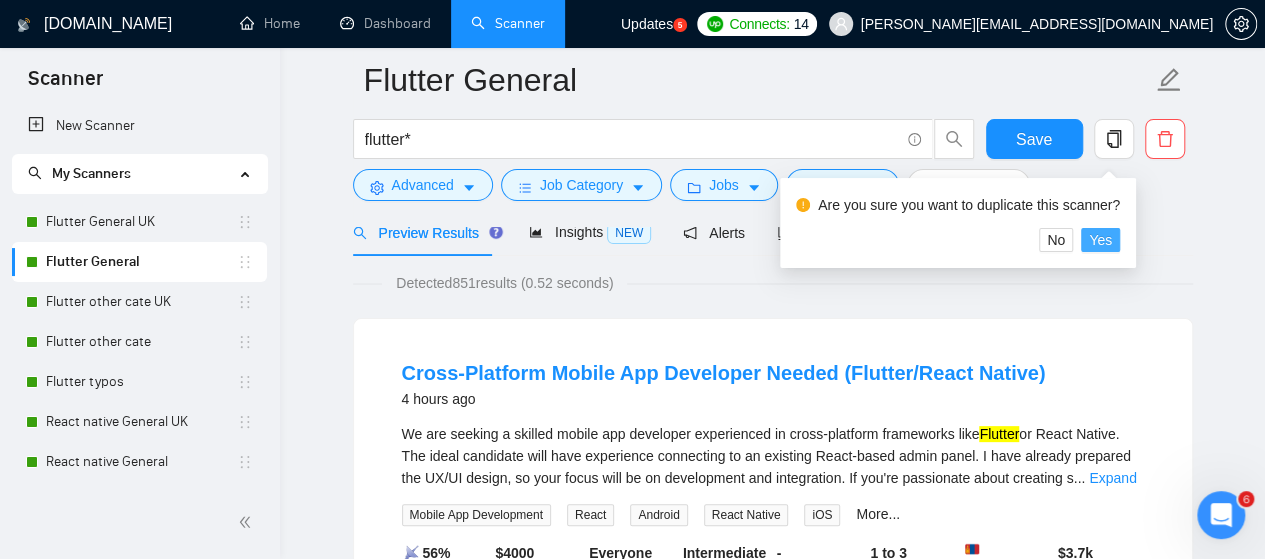 click on "Yes" at bounding box center (1100, 240) 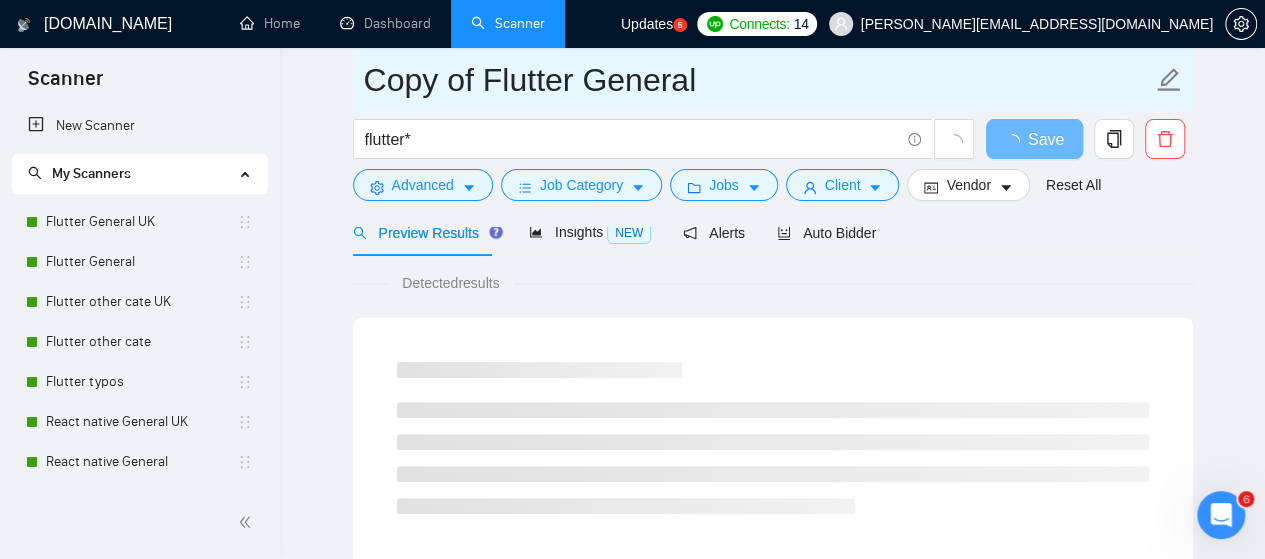 click on "Copy of Flutter General" at bounding box center (758, 80) 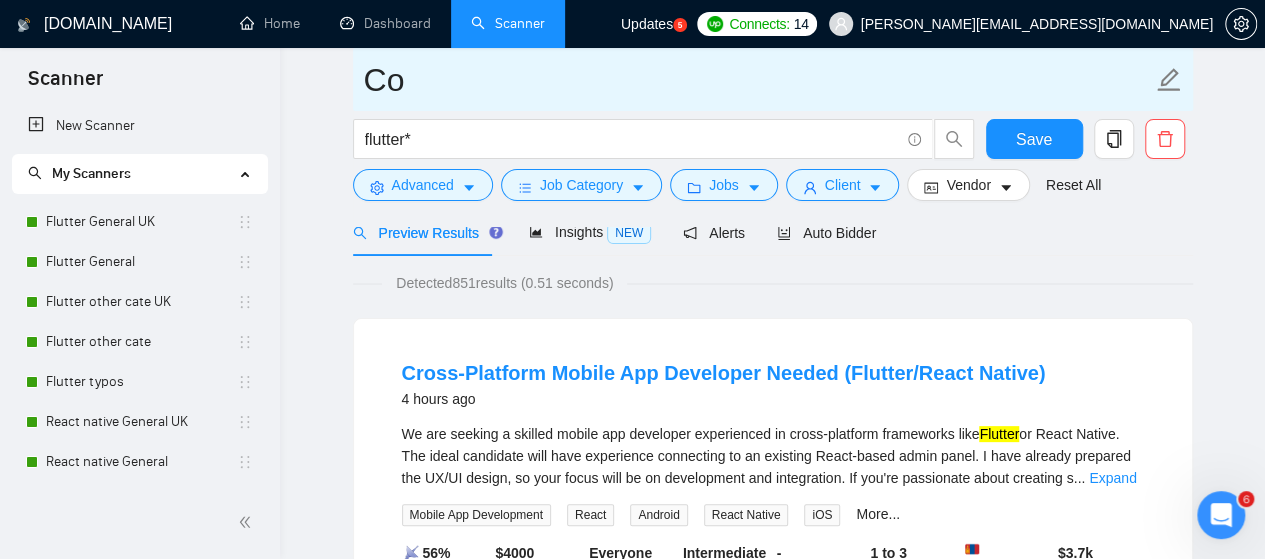 type on "C" 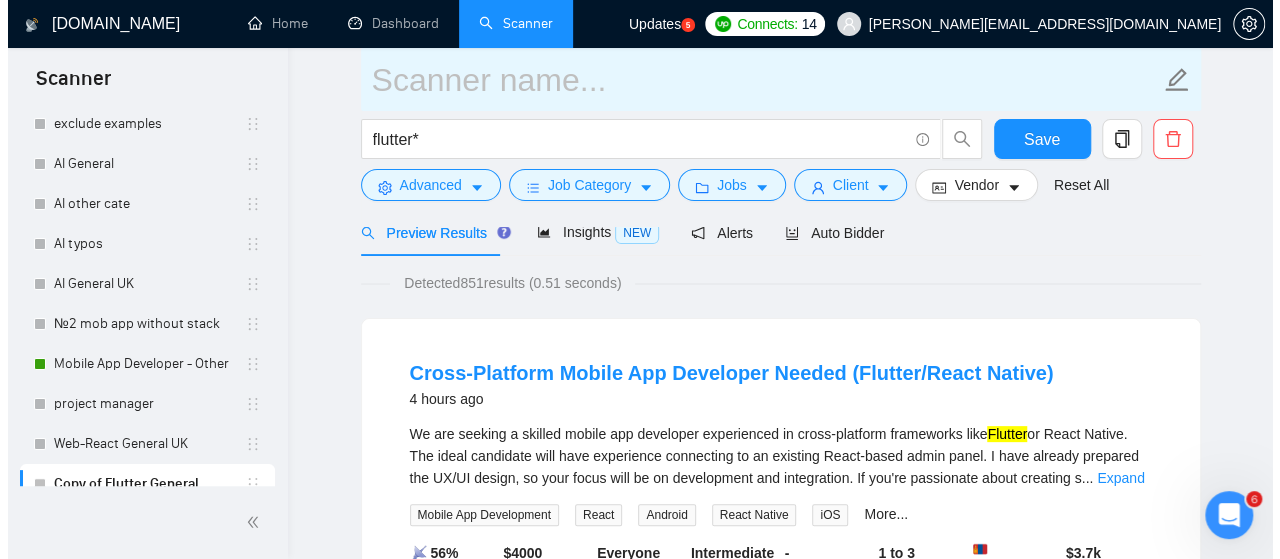 scroll, scrollTop: 876, scrollLeft: 0, axis: vertical 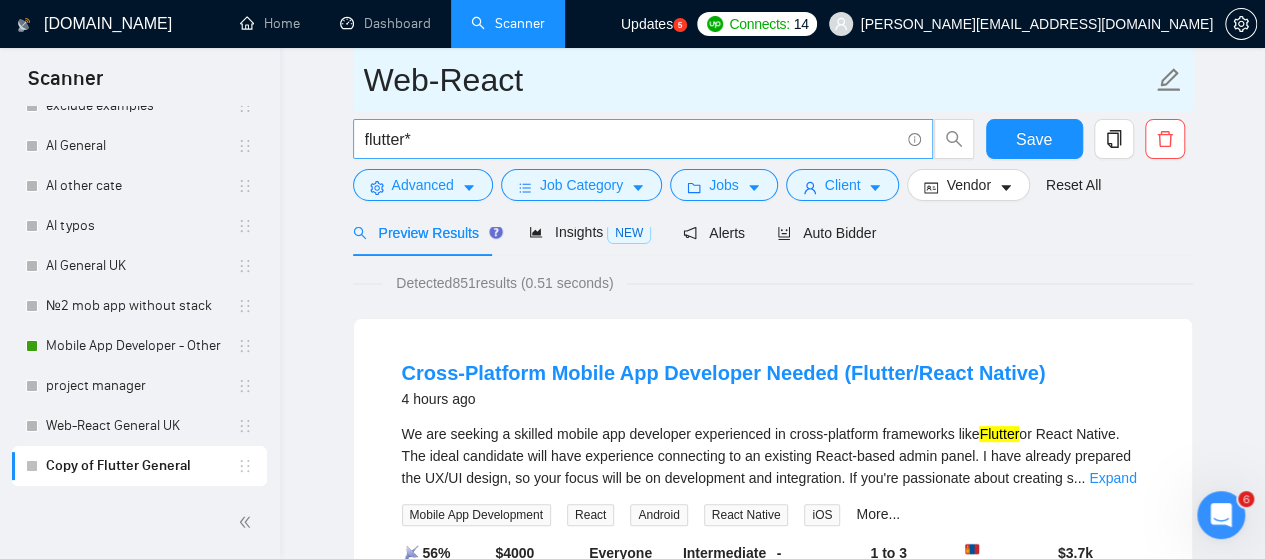 type on "Web-React" 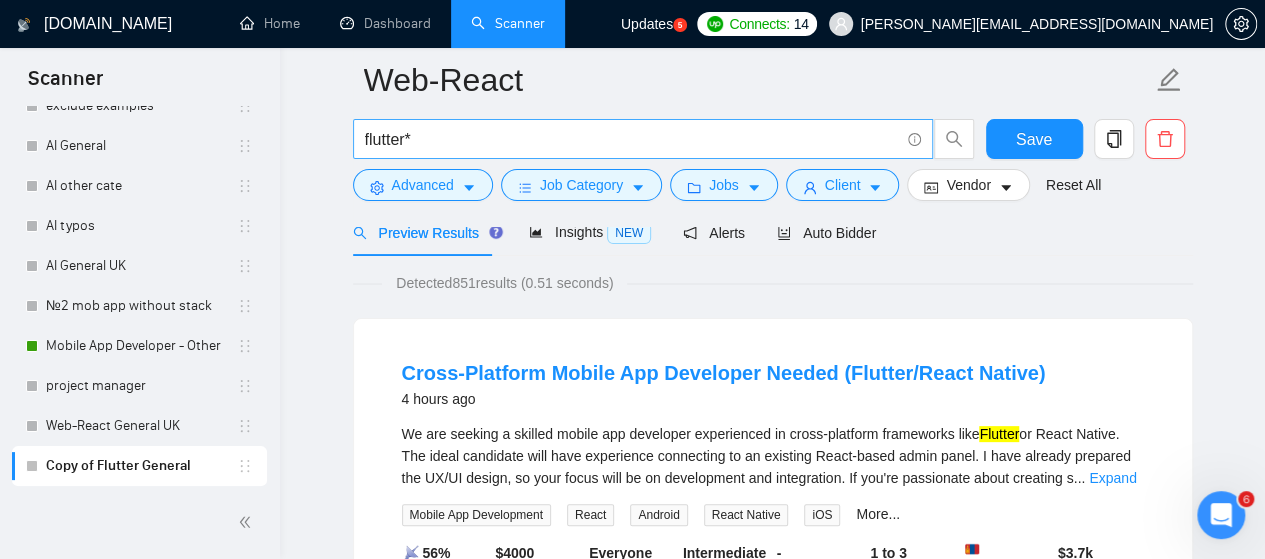 click on "flutter*" at bounding box center (632, 139) 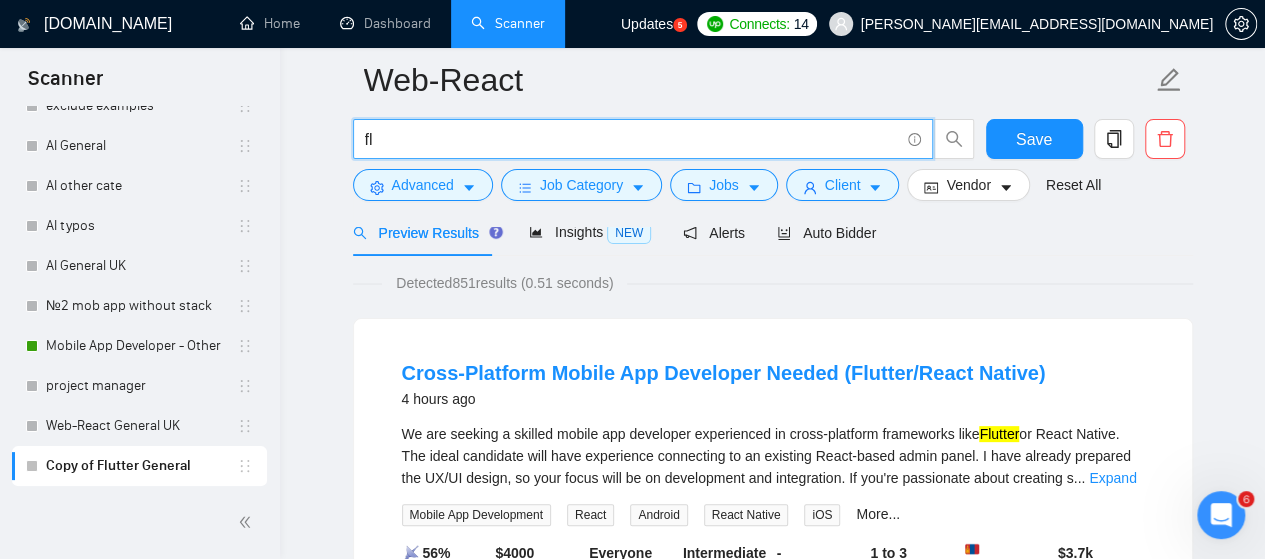 type on "f" 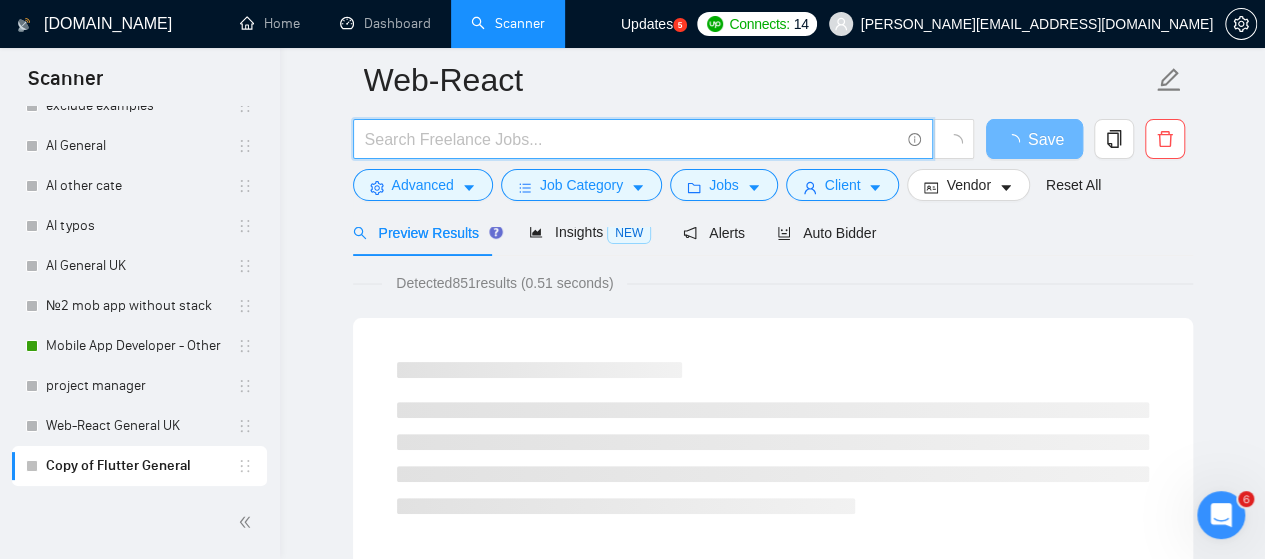 paste on "(react*) (React-js*) (reactjs*)" 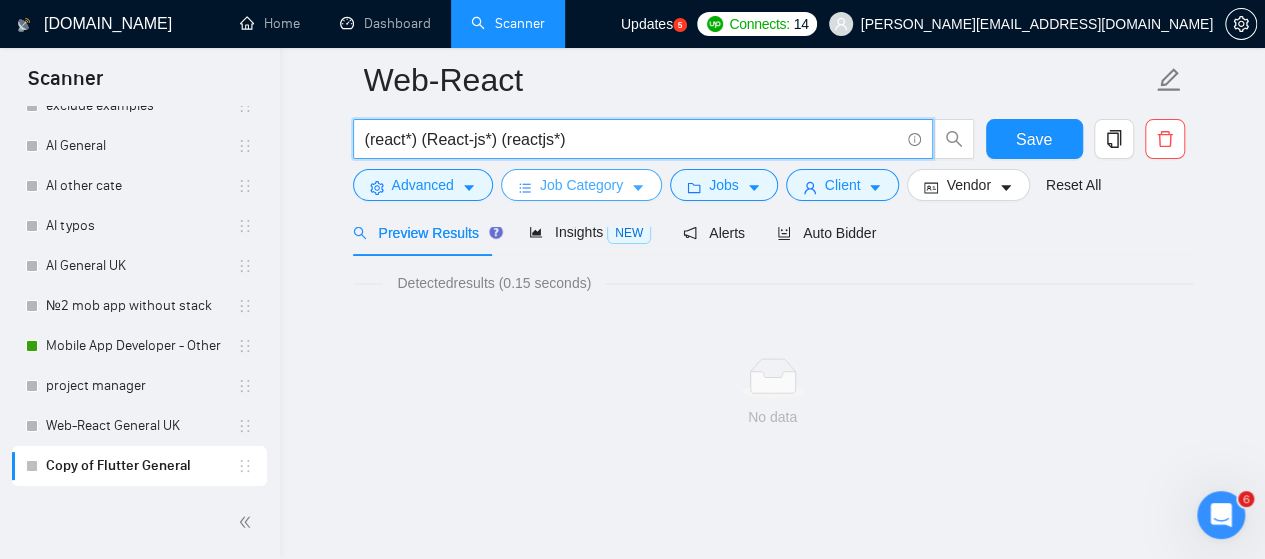 type on "(react*) (React-js*) (reactjs*)" 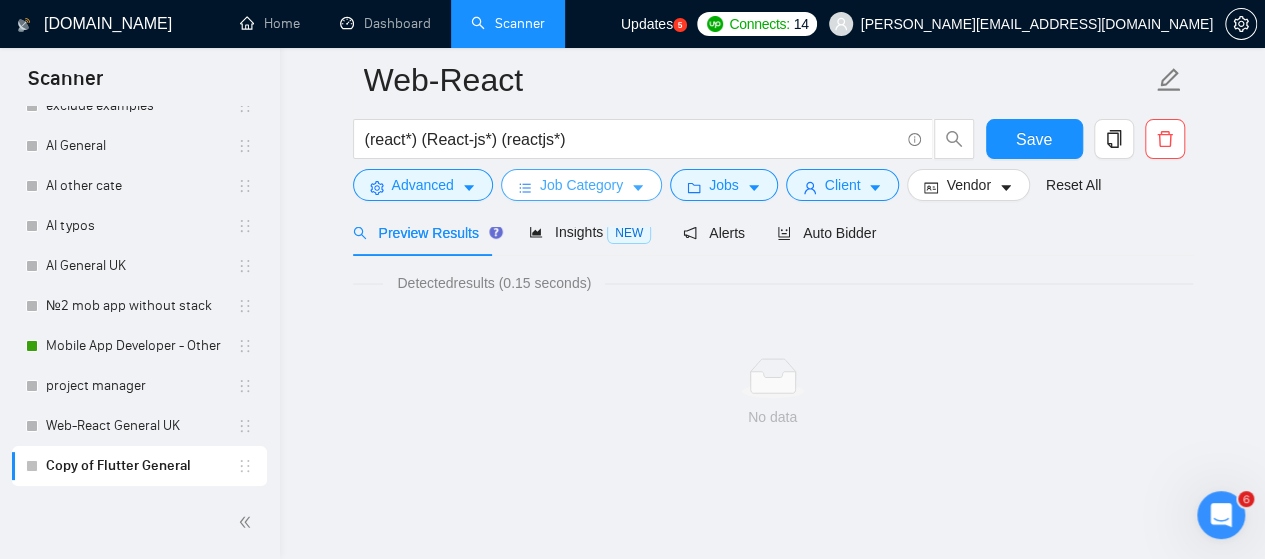 click 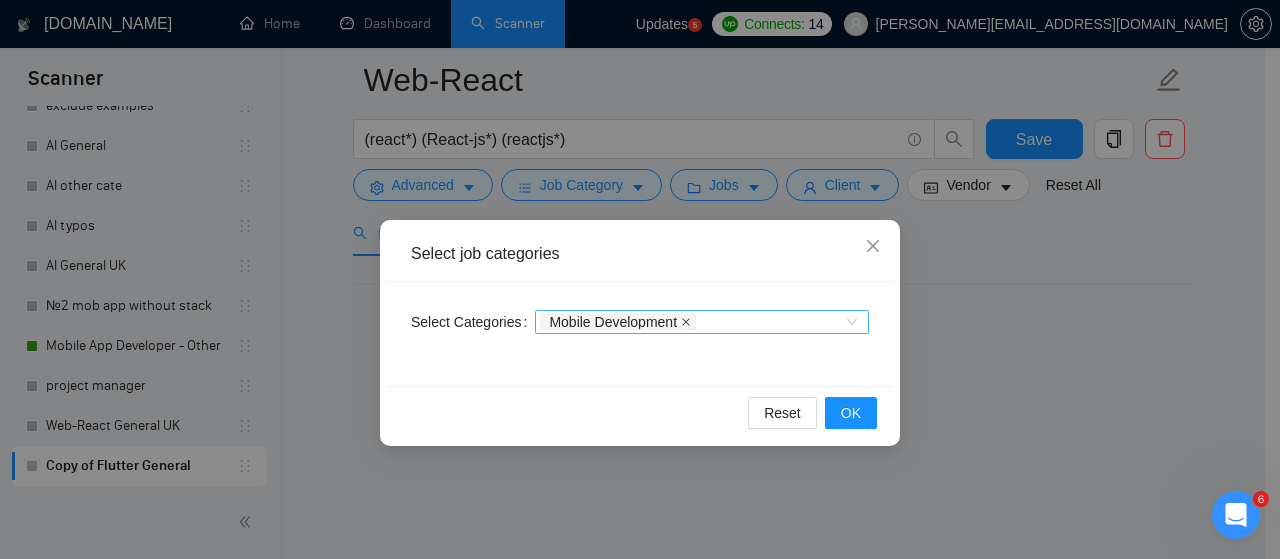 click 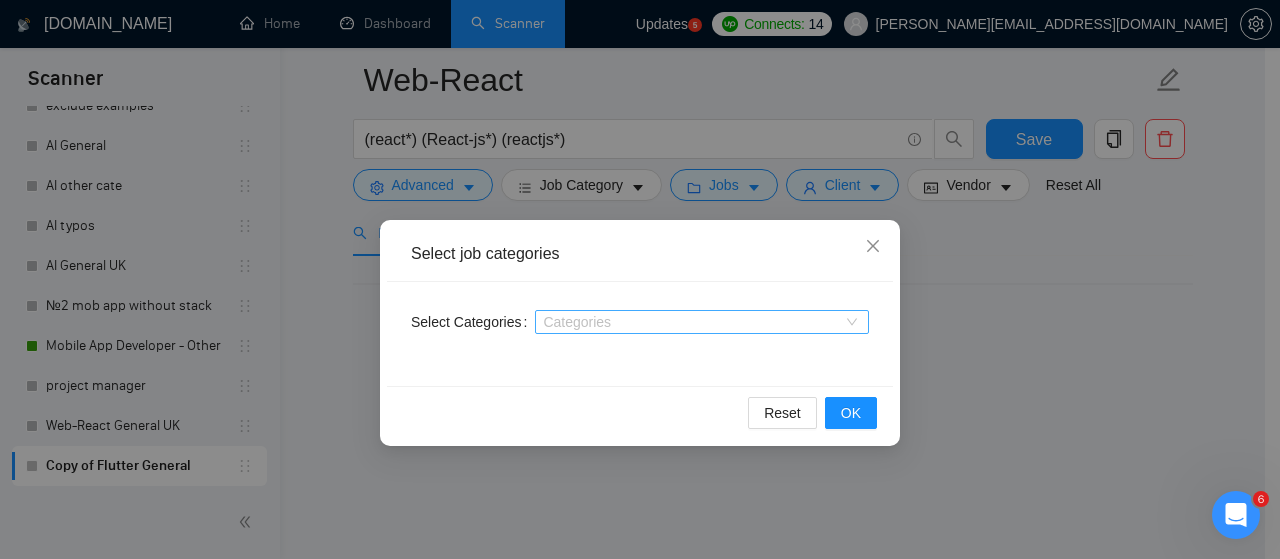 click at bounding box center (692, 322) 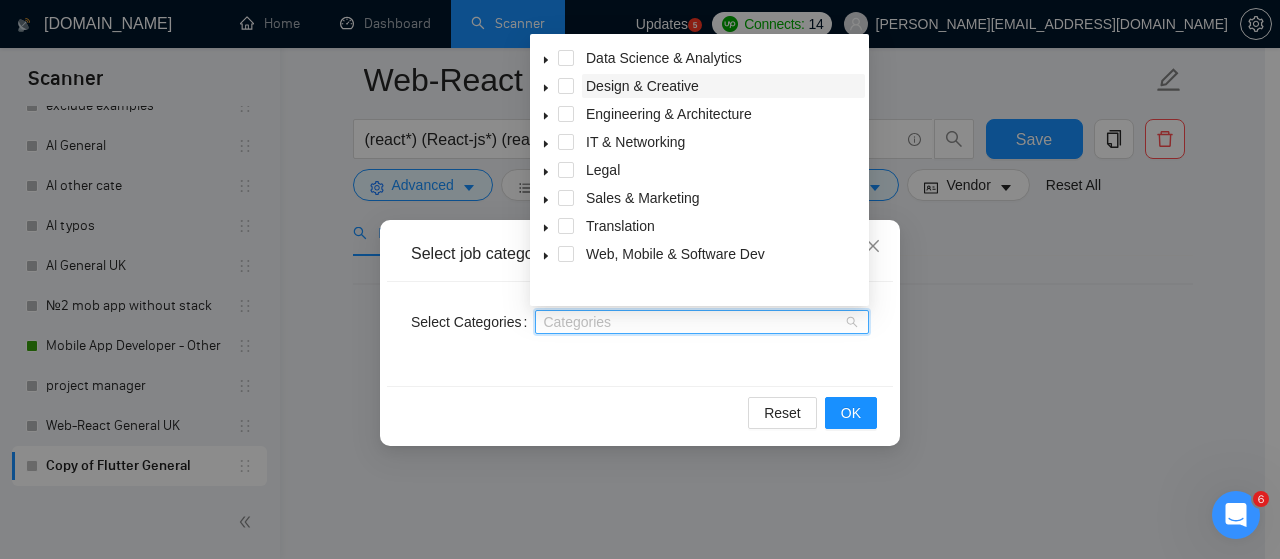 scroll, scrollTop: 0, scrollLeft: 0, axis: both 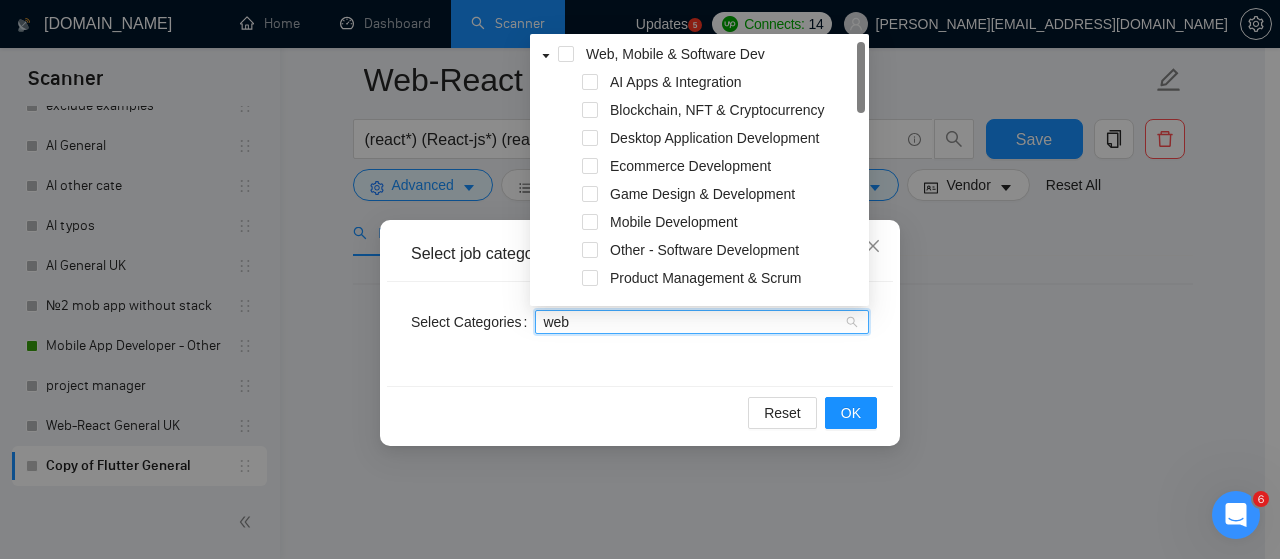 type on "web" 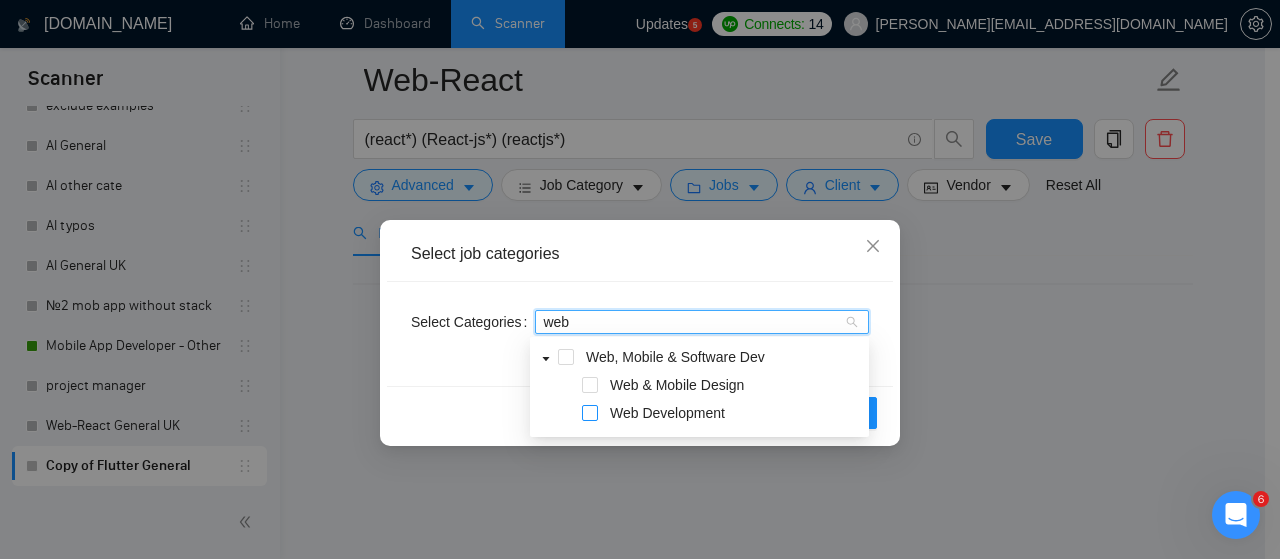 click at bounding box center (590, 413) 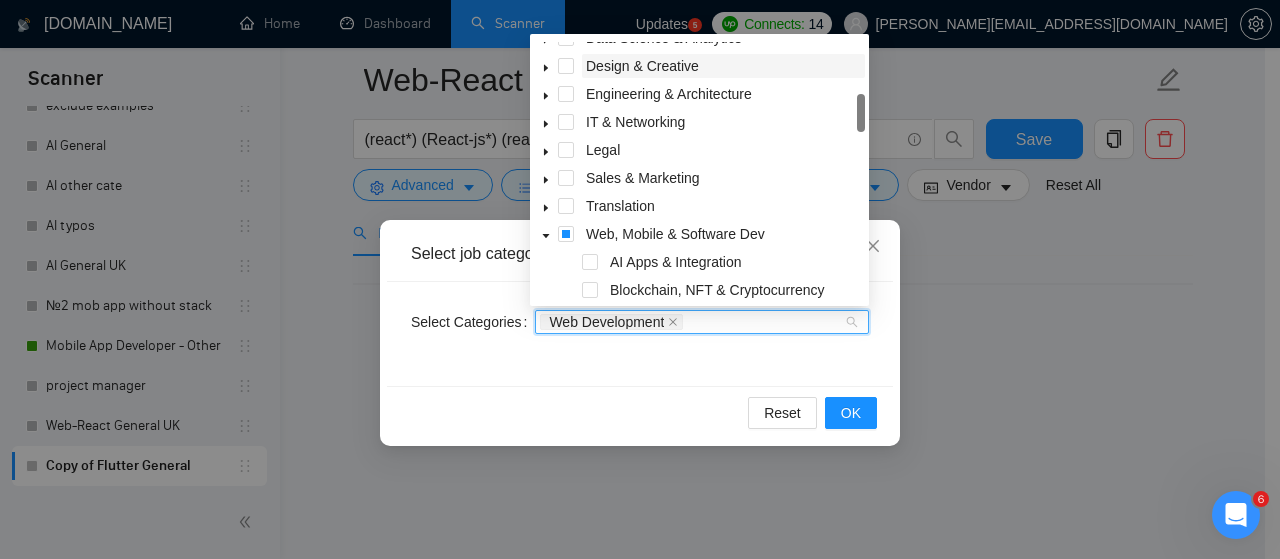 scroll, scrollTop: 300, scrollLeft: 0, axis: vertical 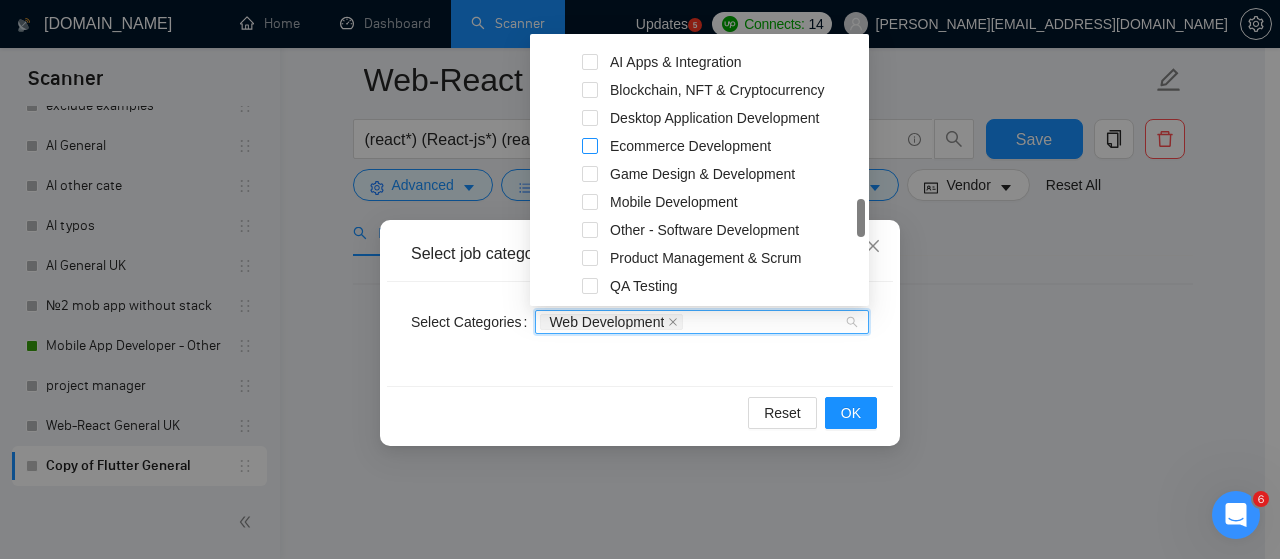 click at bounding box center (590, 146) 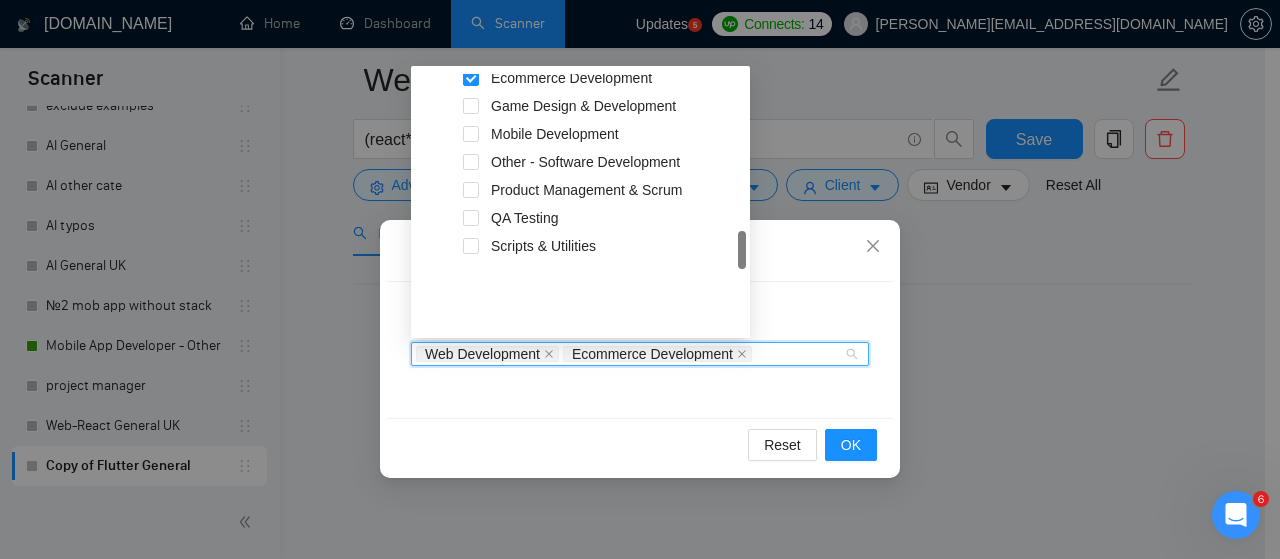 scroll, scrollTop: 300, scrollLeft: 0, axis: vertical 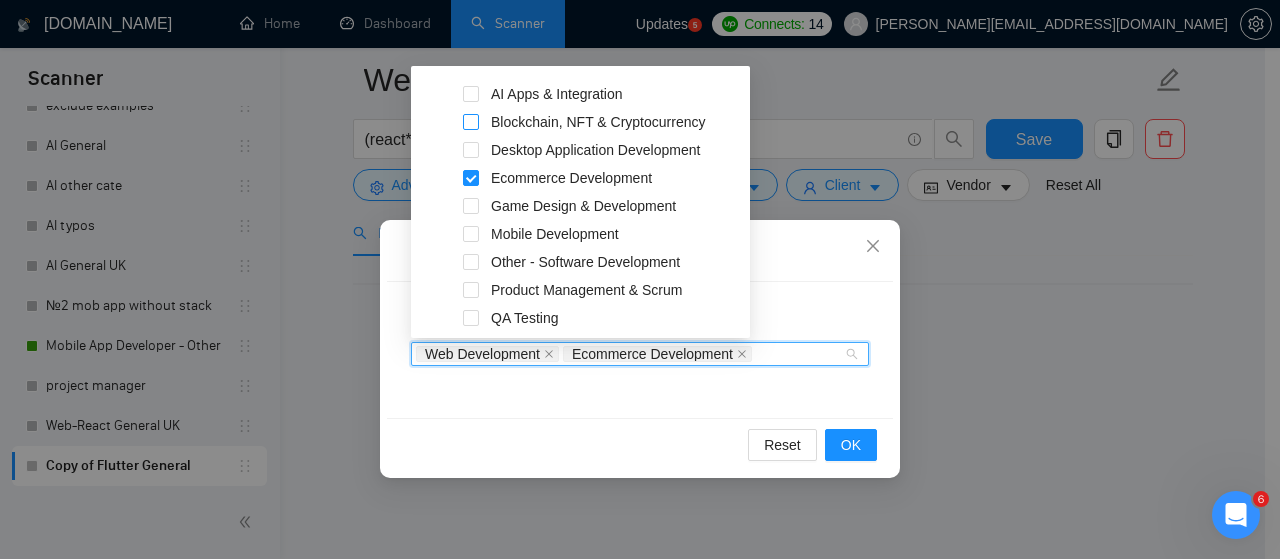 click at bounding box center [471, 122] 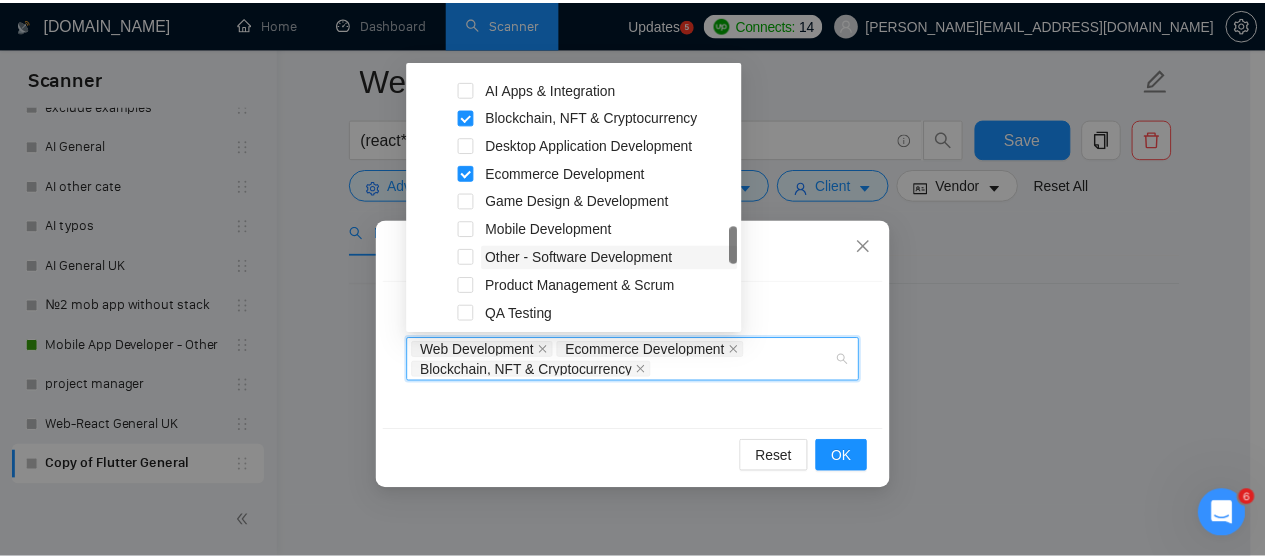 scroll, scrollTop: 400, scrollLeft: 0, axis: vertical 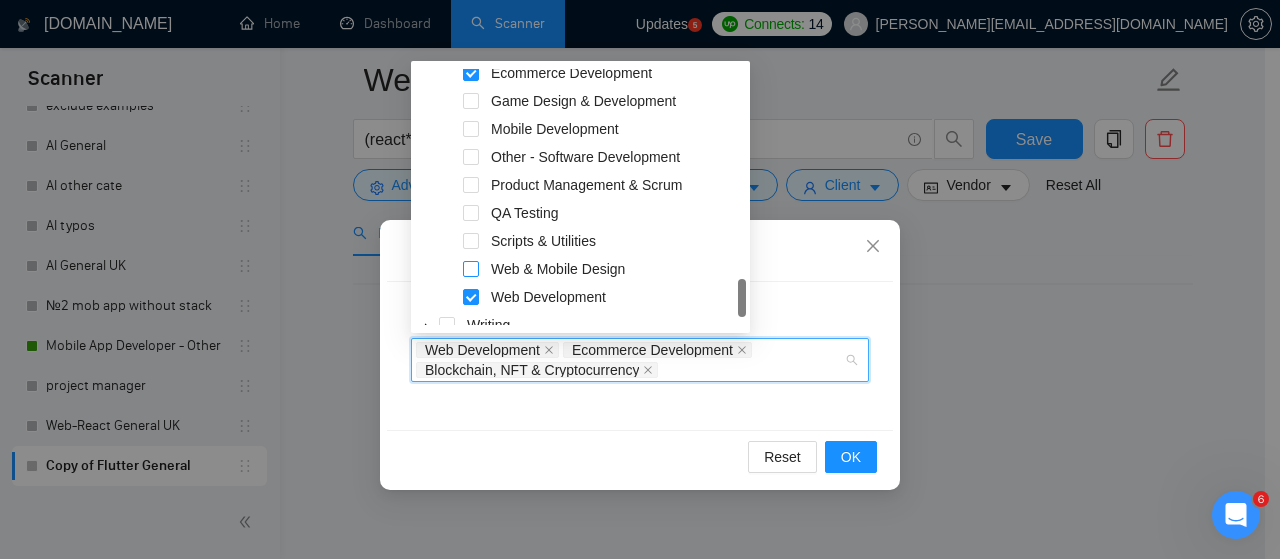 click at bounding box center (471, 269) 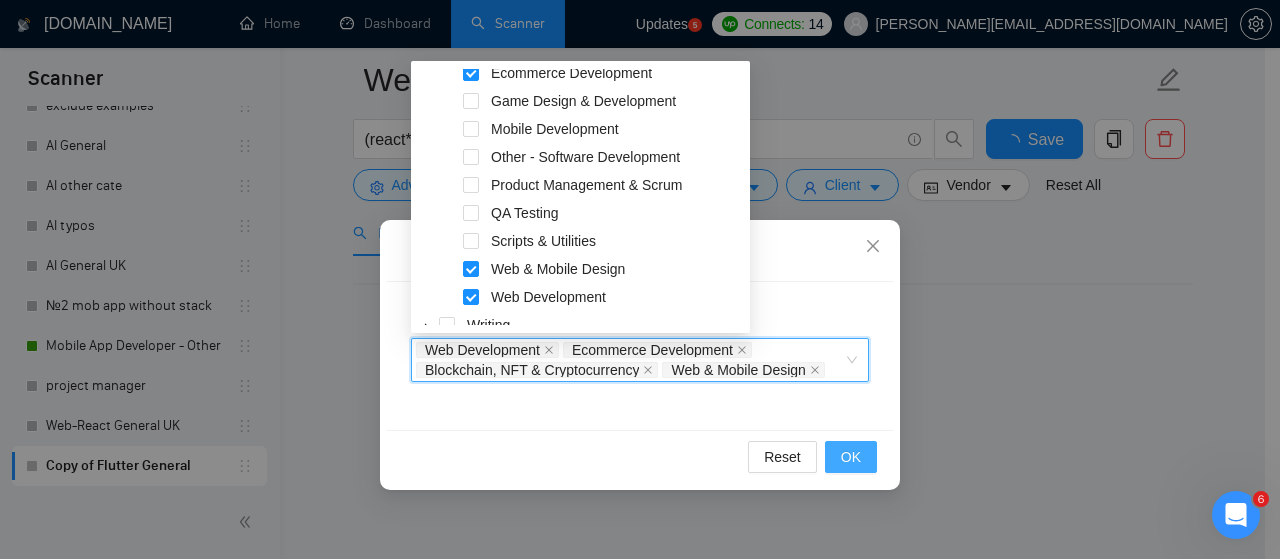 click on "OK" at bounding box center [851, 457] 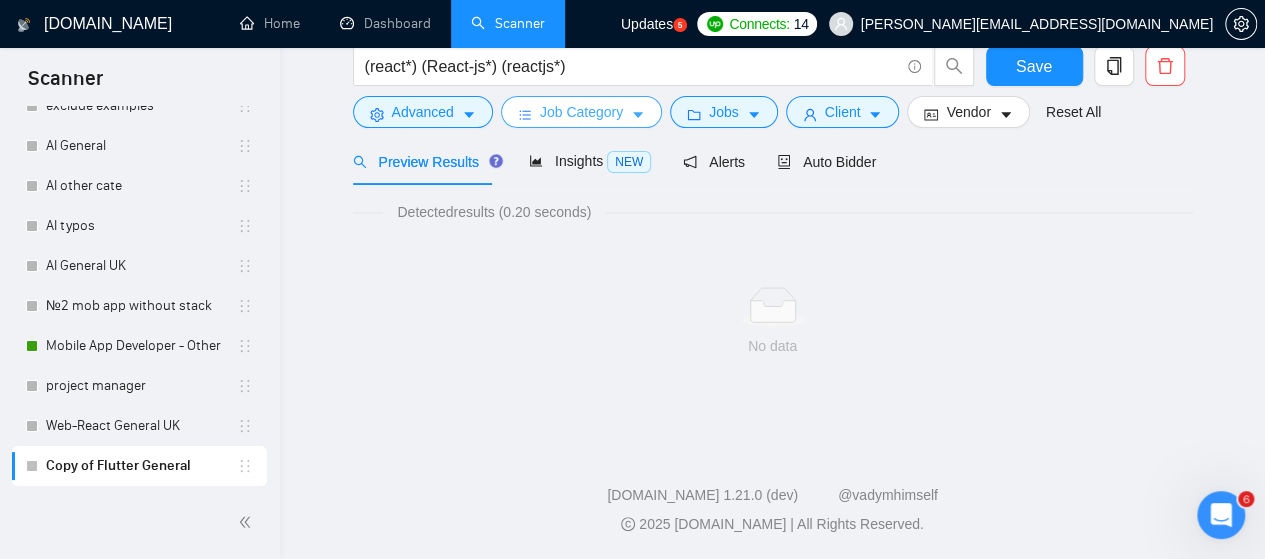 scroll, scrollTop: 0, scrollLeft: 0, axis: both 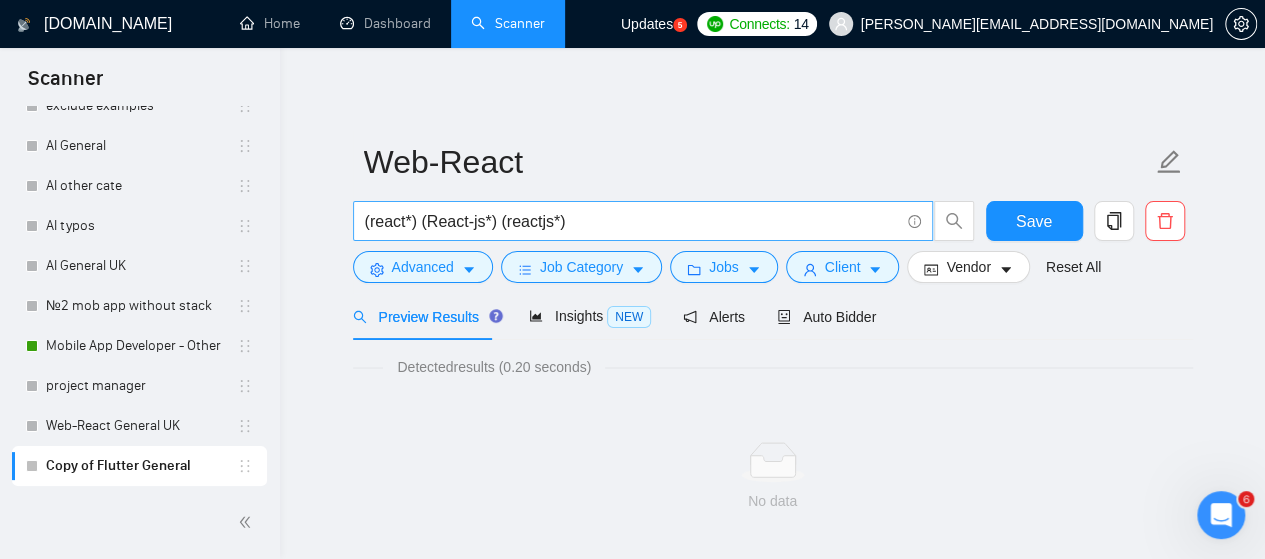 click on "(react*) (React-js*) (reactjs*)" at bounding box center (632, 221) 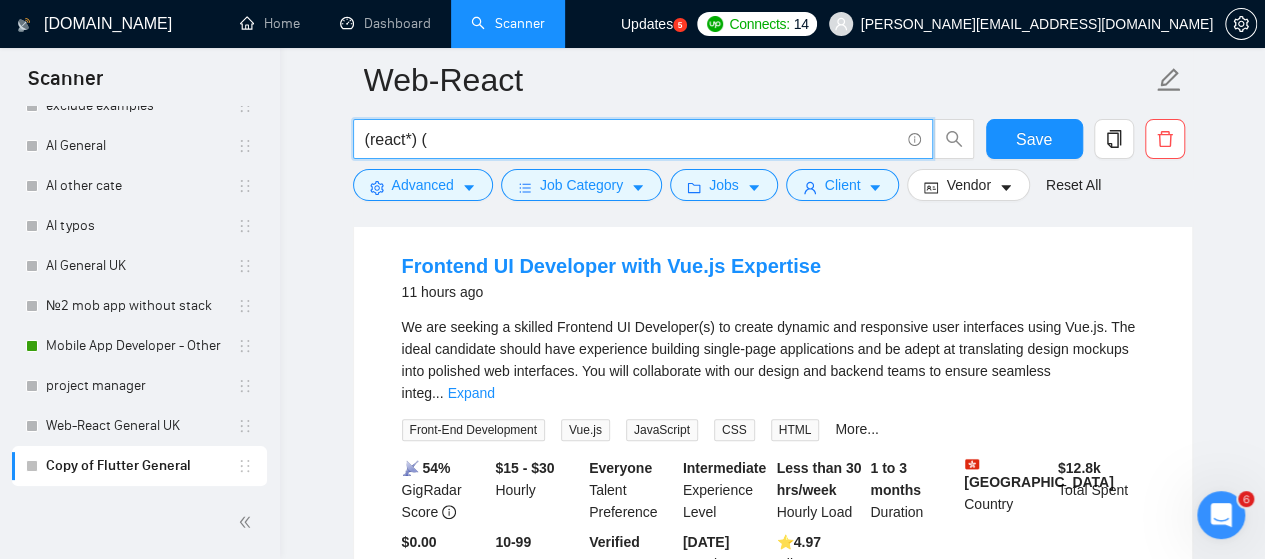 scroll, scrollTop: 4400, scrollLeft: 0, axis: vertical 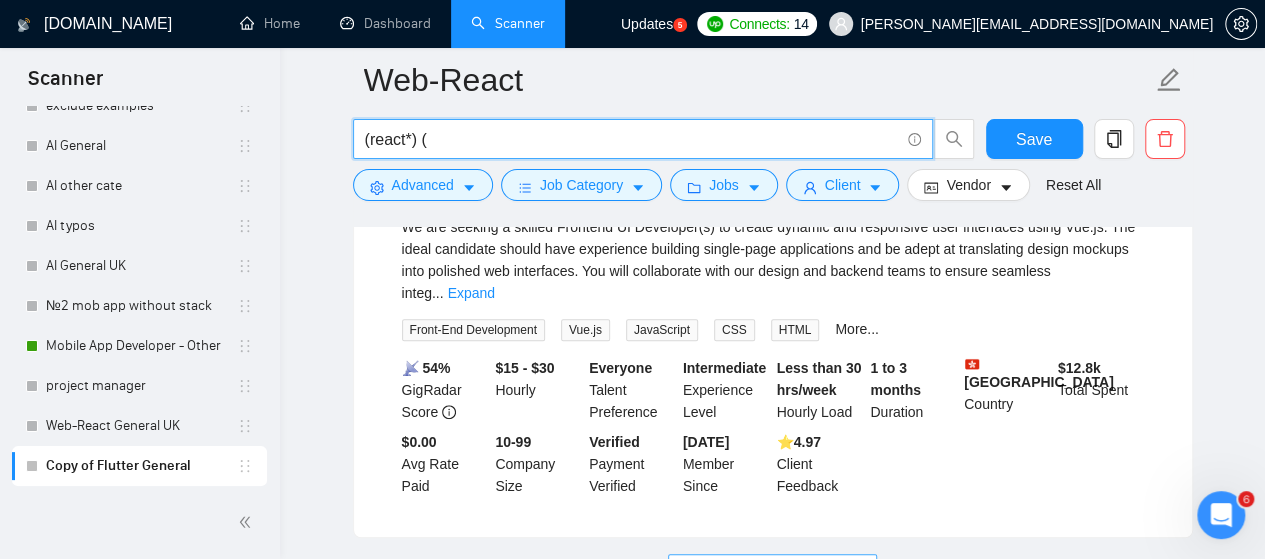 click on "Load More (4043)" at bounding box center [772, 570] 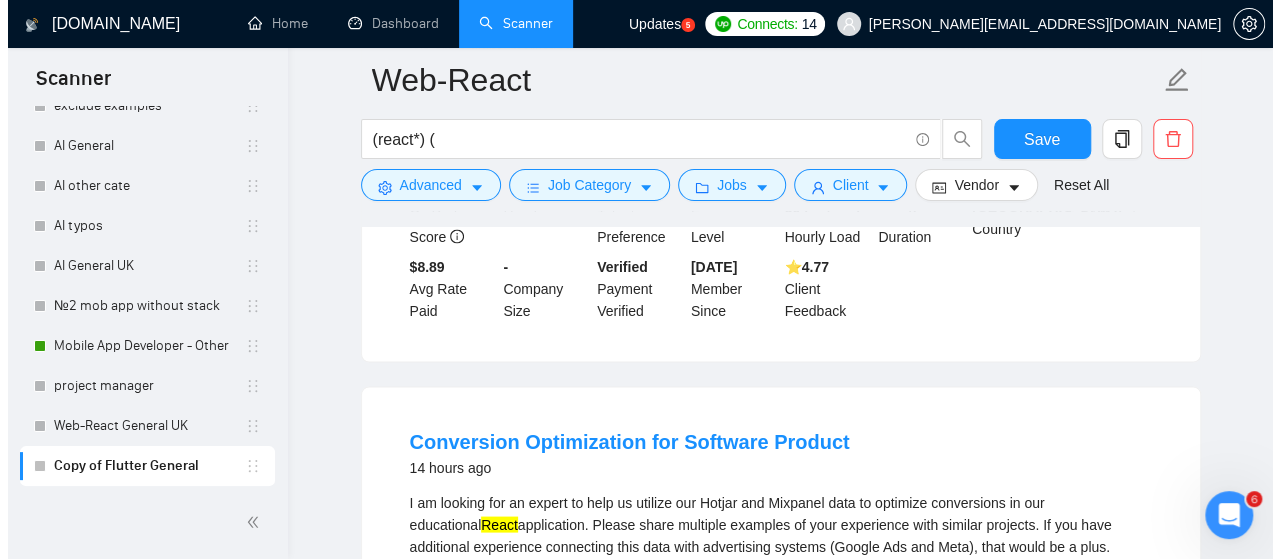 scroll, scrollTop: 5400, scrollLeft: 0, axis: vertical 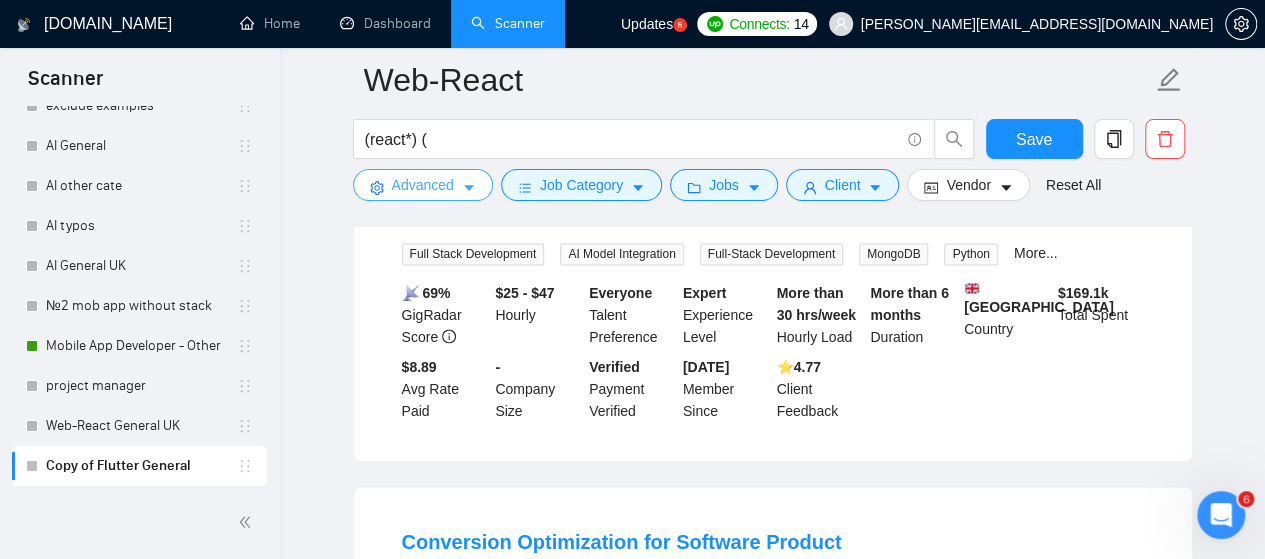click 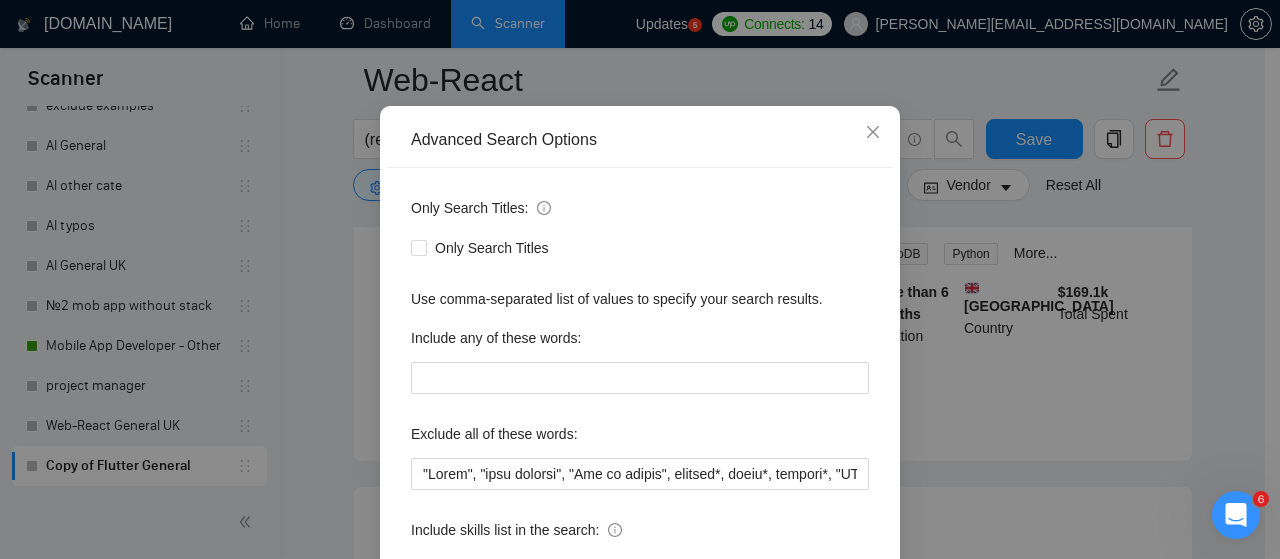 scroll, scrollTop: 272, scrollLeft: 0, axis: vertical 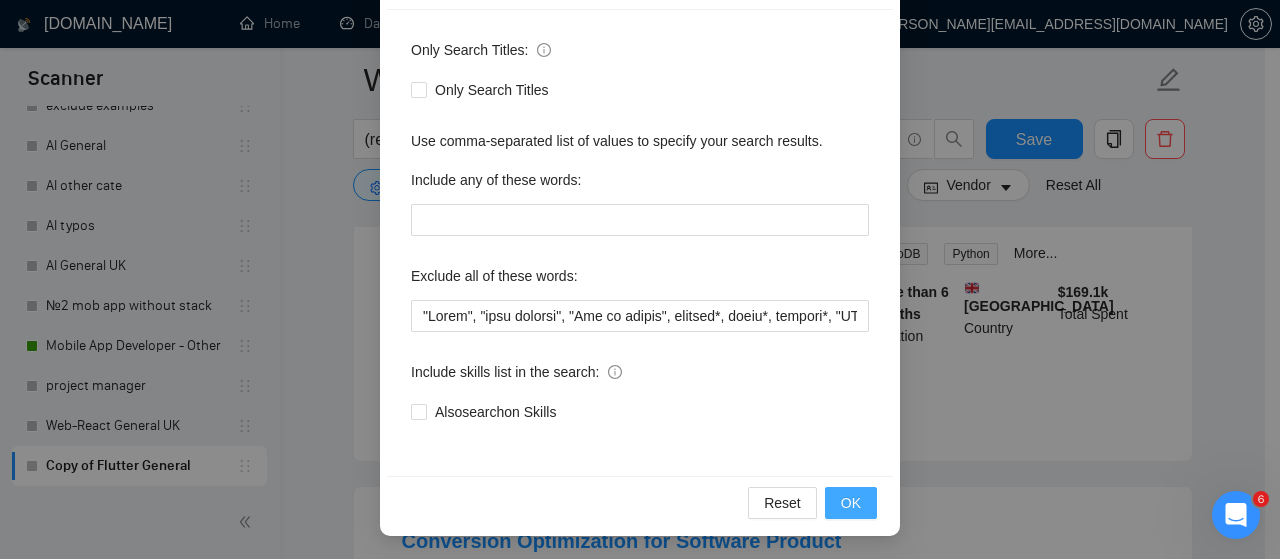 click on "OK" at bounding box center [851, 503] 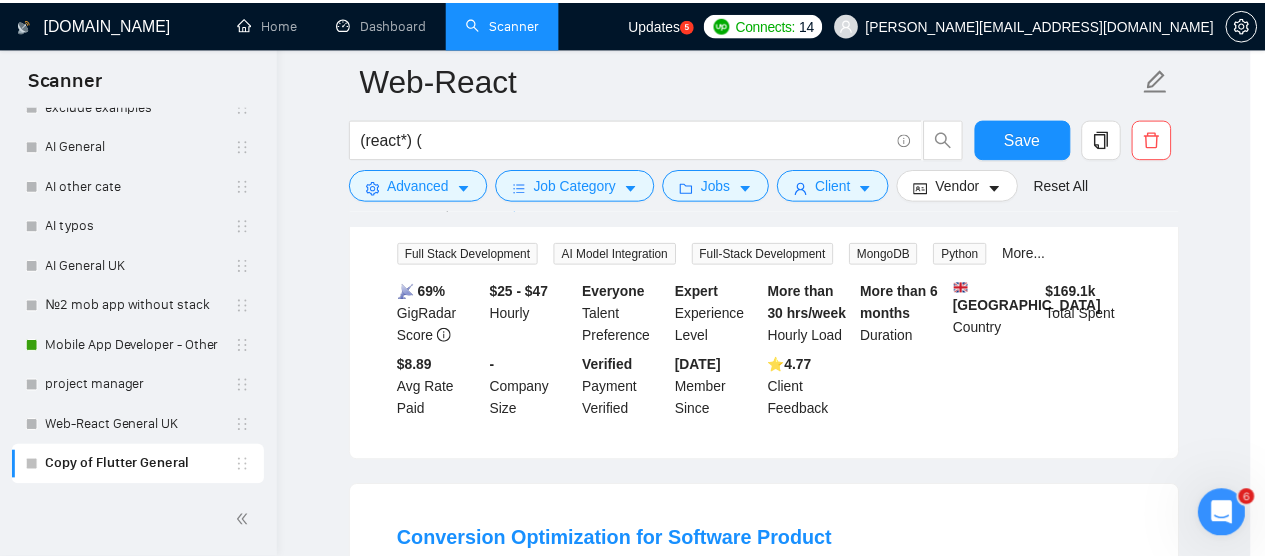 scroll, scrollTop: 172, scrollLeft: 0, axis: vertical 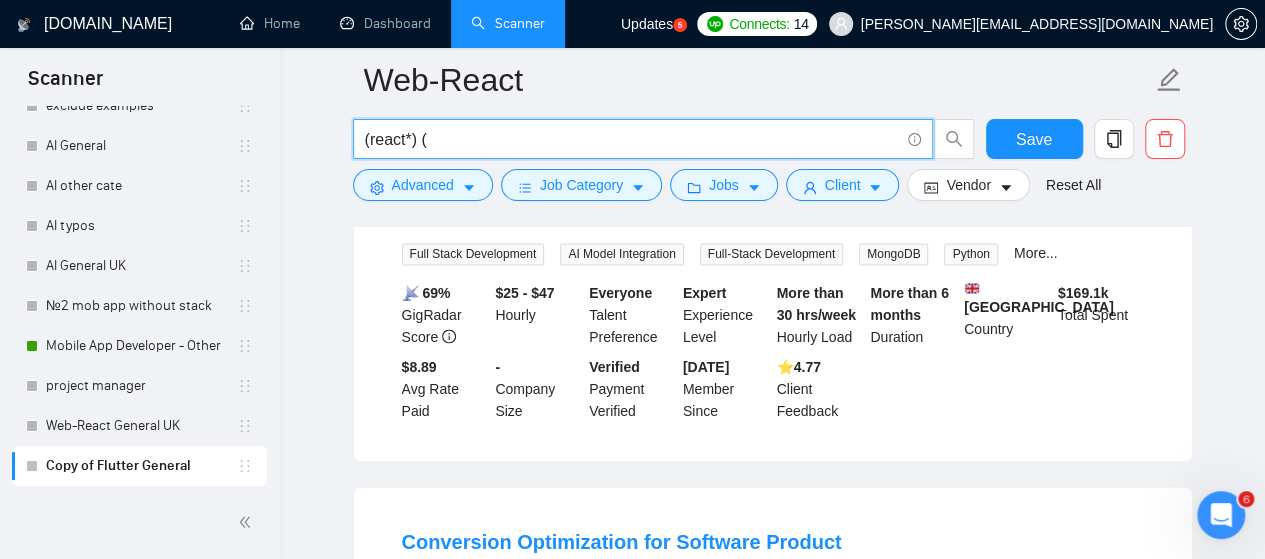 click on "(react*) (" at bounding box center [632, 139] 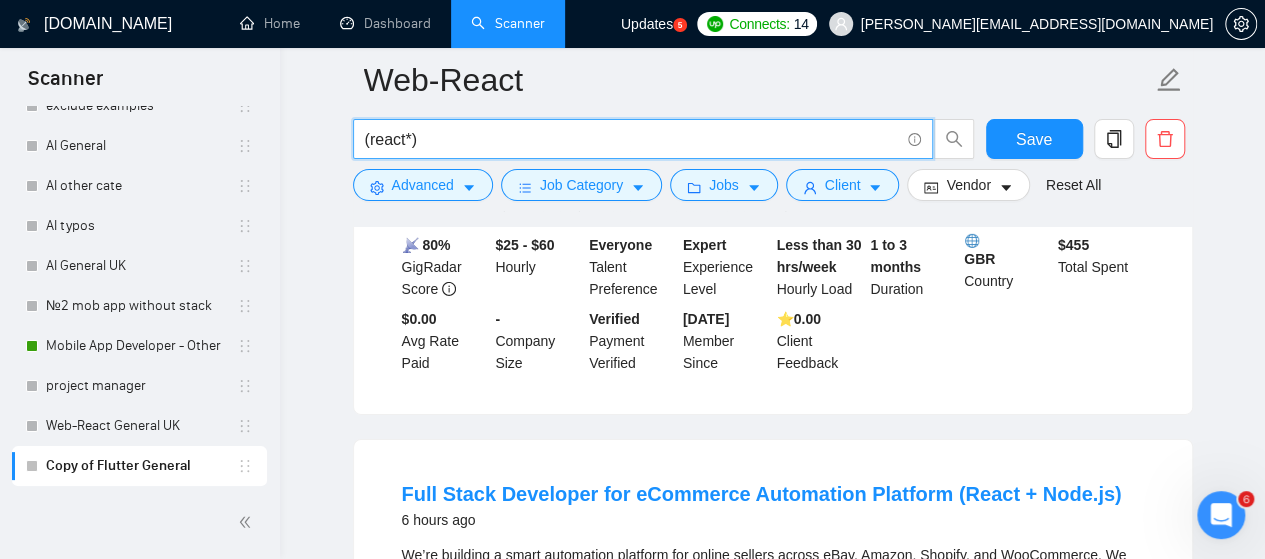 scroll, scrollTop: 3300, scrollLeft: 0, axis: vertical 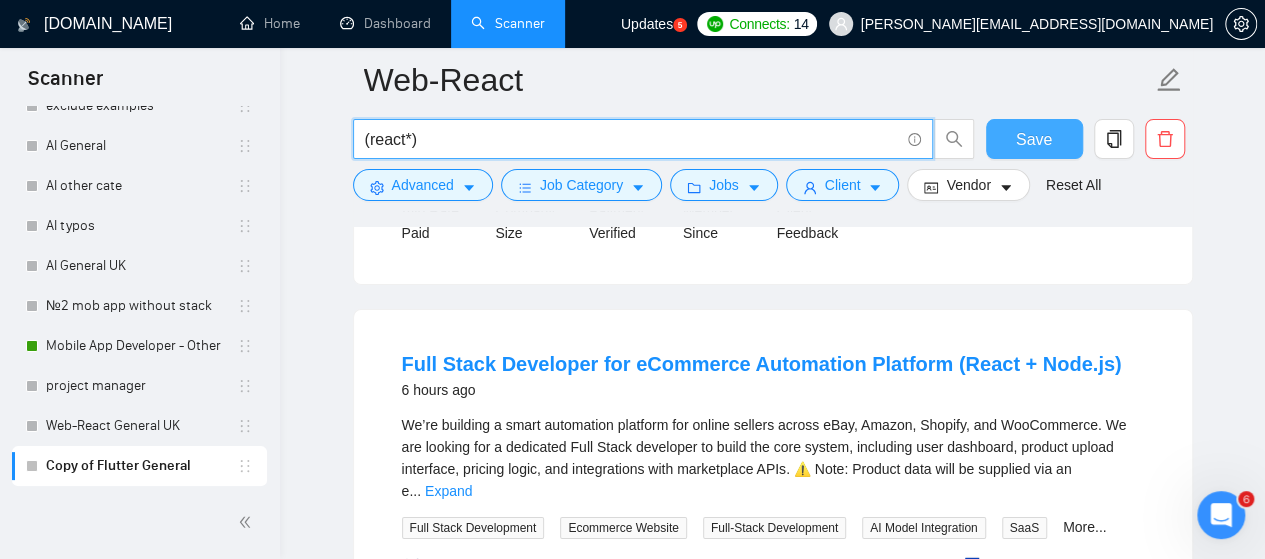 type on "(react*)" 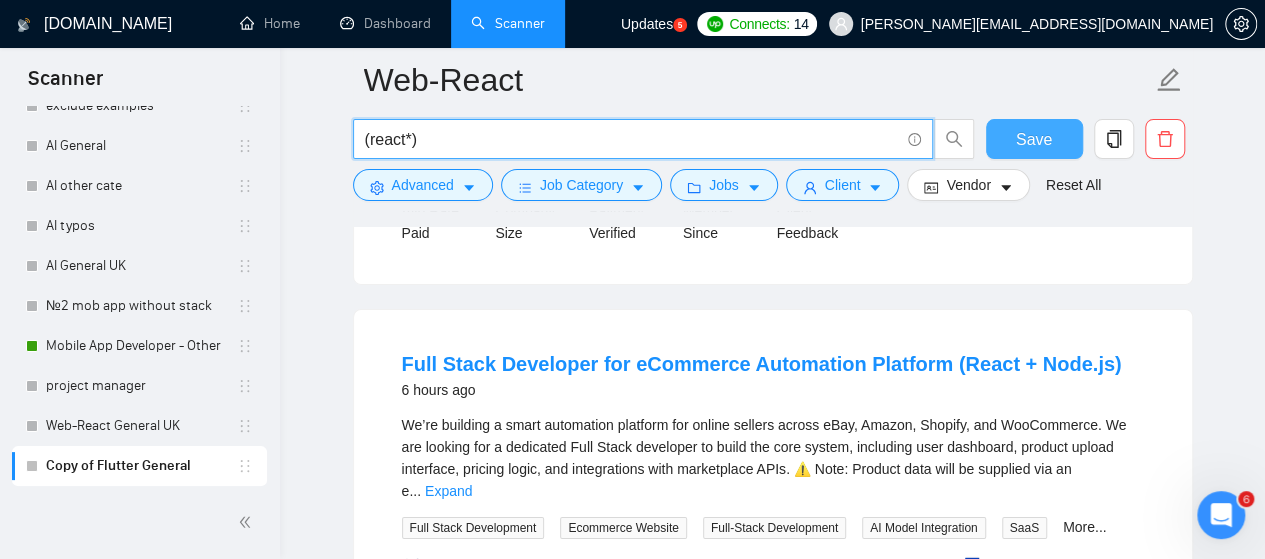 click on "Save" at bounding box center (1034, 139) 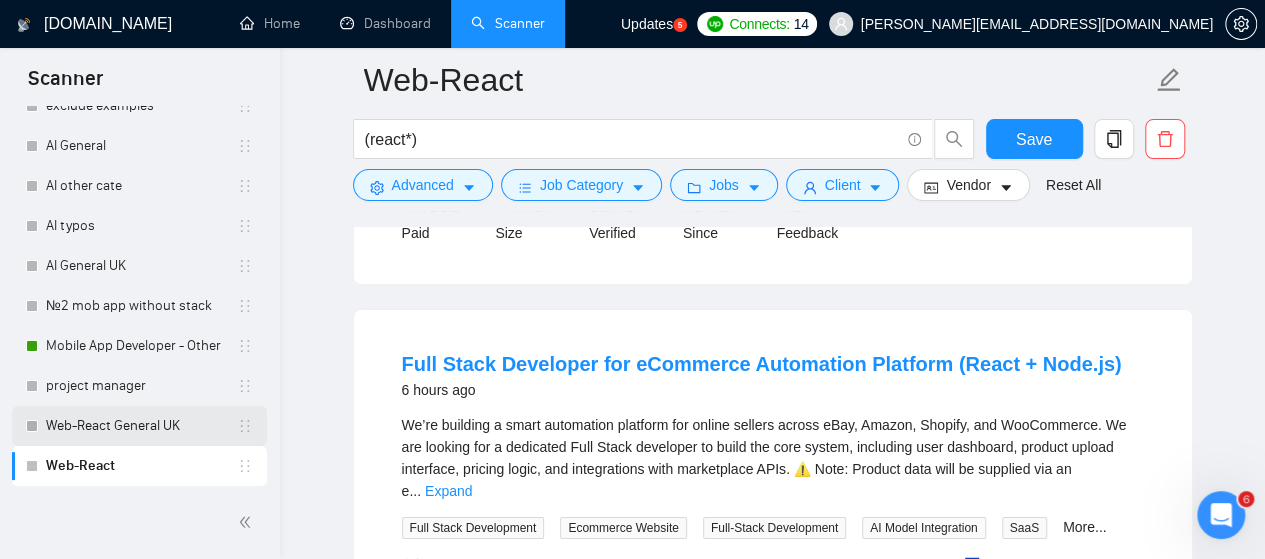 click on "Web-React General UK" at bounding box center [141, 426] 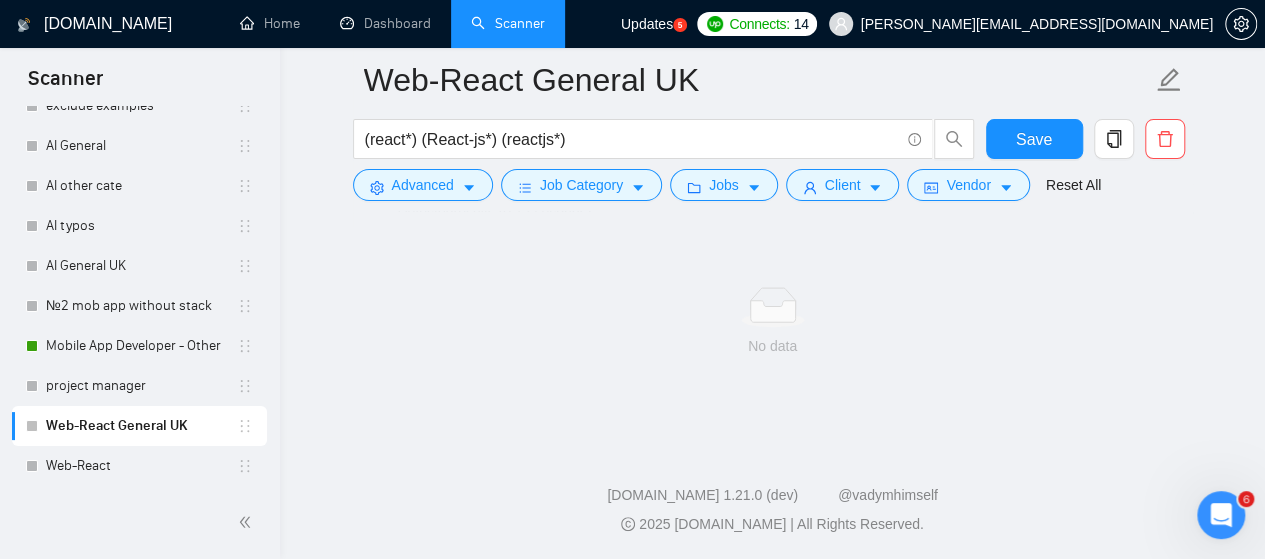 scroll, scrollTop: 170, scrollLeft: 0, axis: vertical 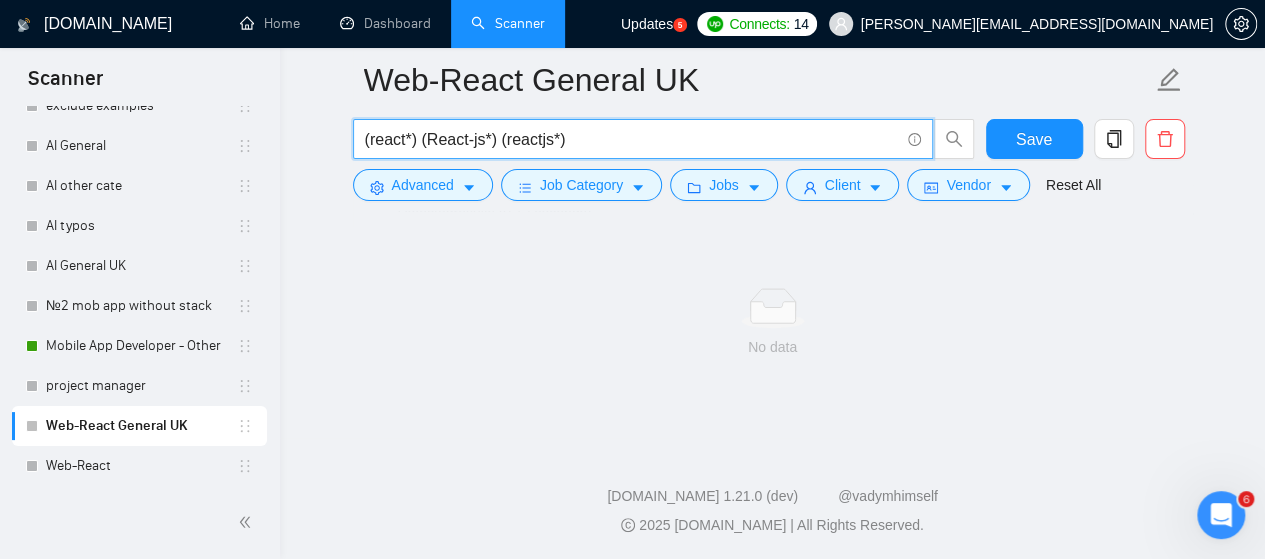 click on "(react*) (React-js*) (reactjs*)" at bounding box center (632, 139) 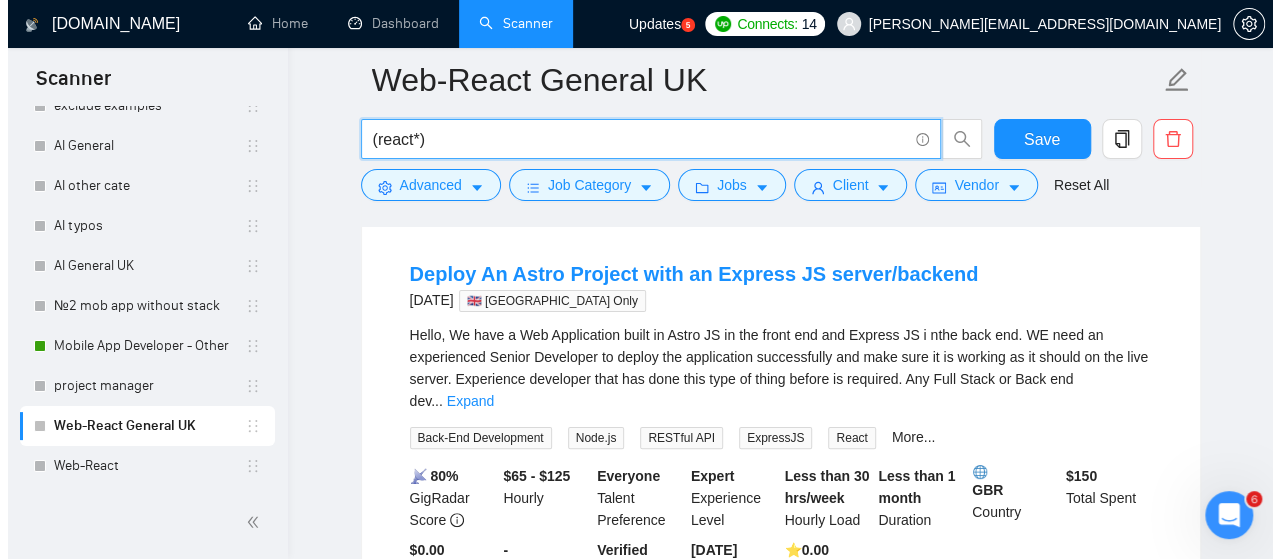 scroll, scrollTop: 3900, scrollLeft: 0, axis: vertical 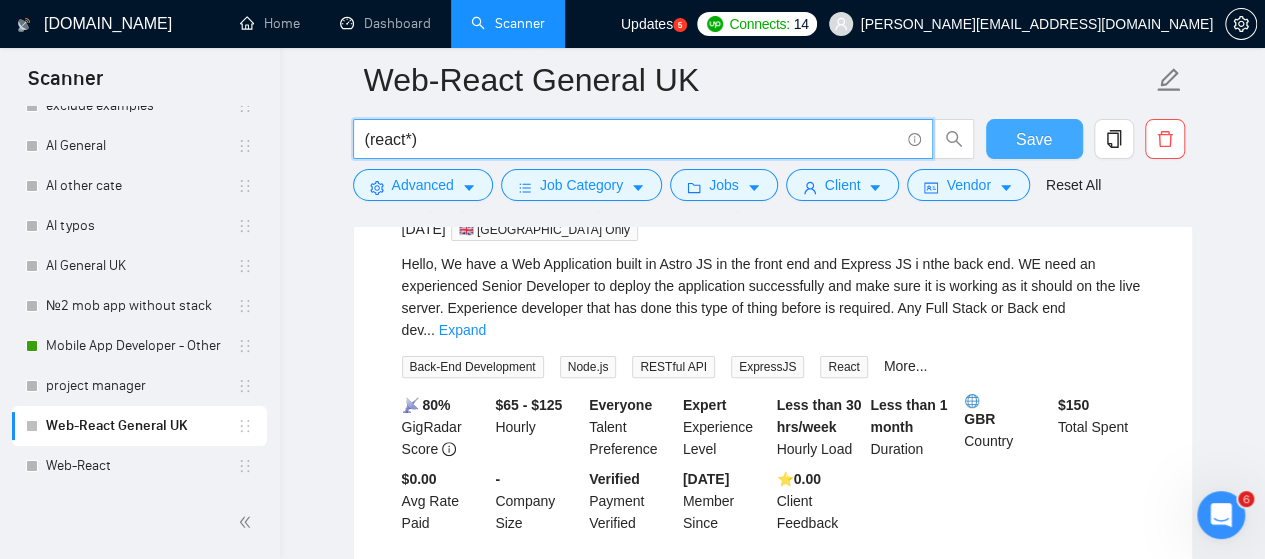 type on "(react*)" 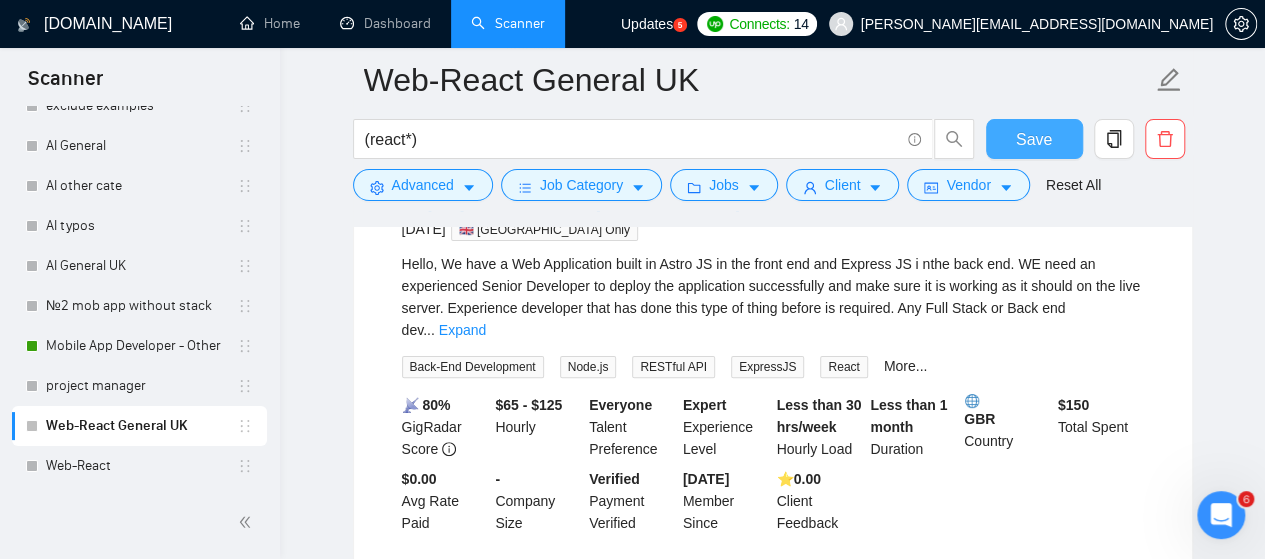 click on "Save" at bounding box center [1034, 139] 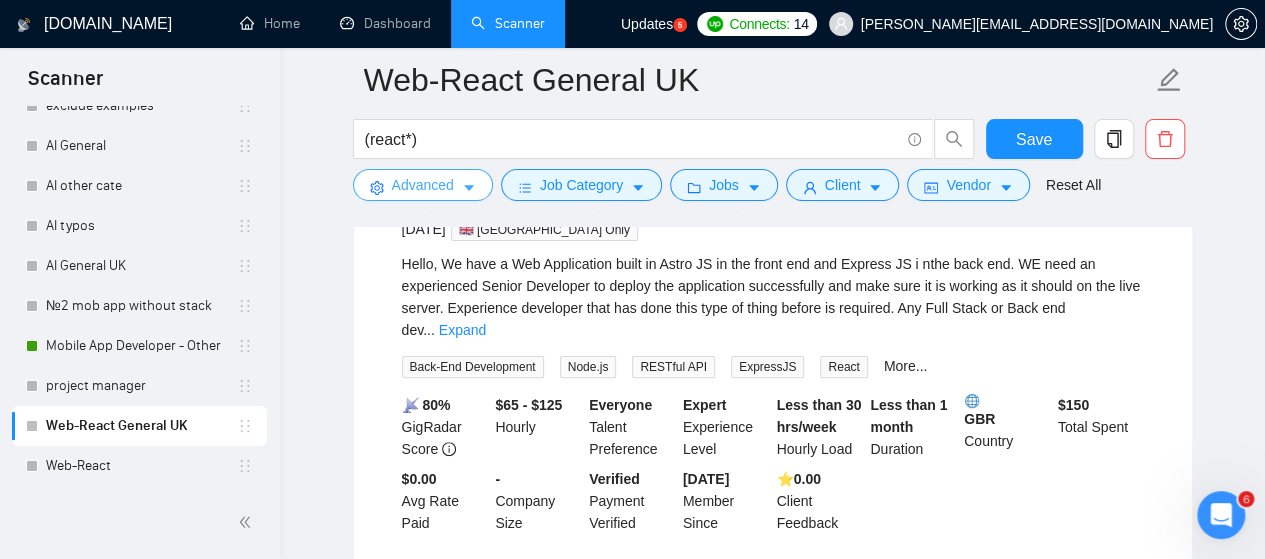 click 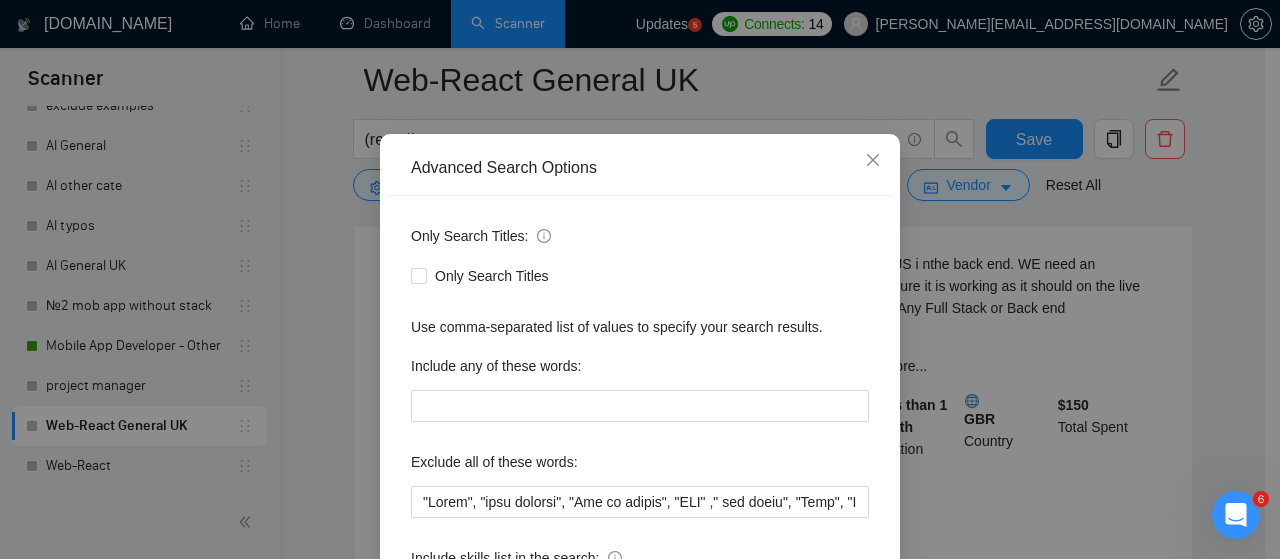 scroll, scrollTop: 200, scrollLeft: 0, axis: vertical 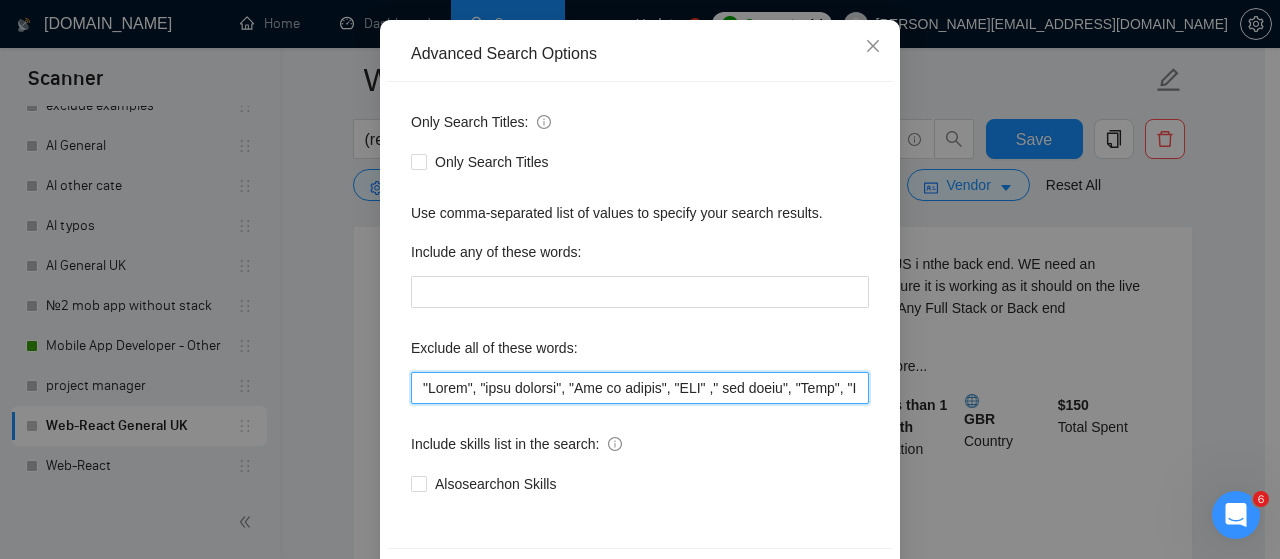 click at bounding box center (640, 388) 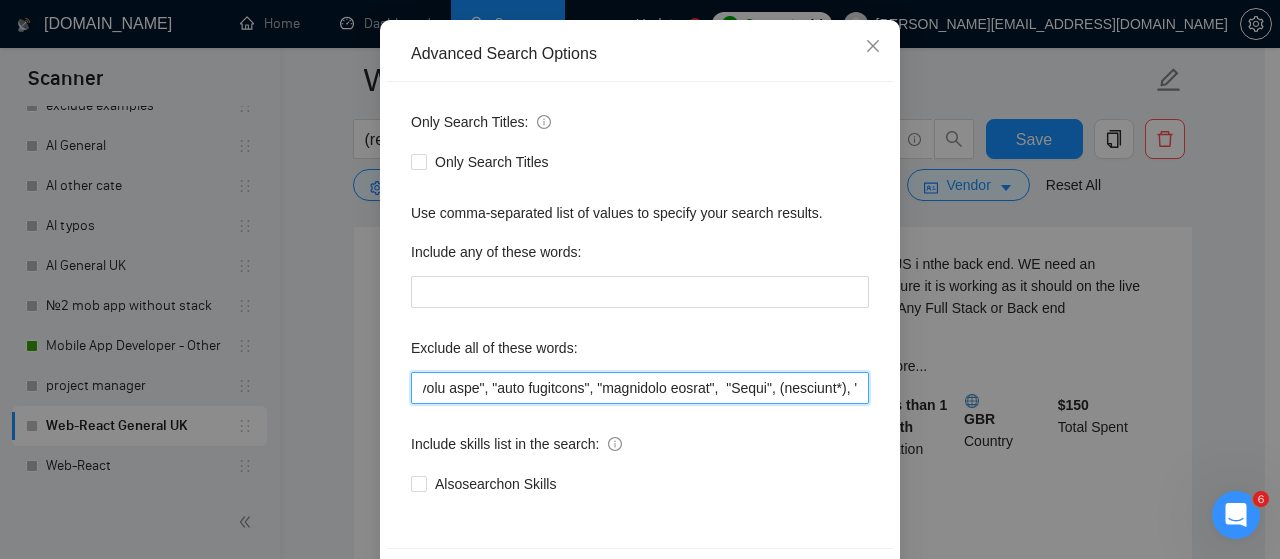 scroll, scrollTop: 0, scrollLeft: 9274, axis: horizontal 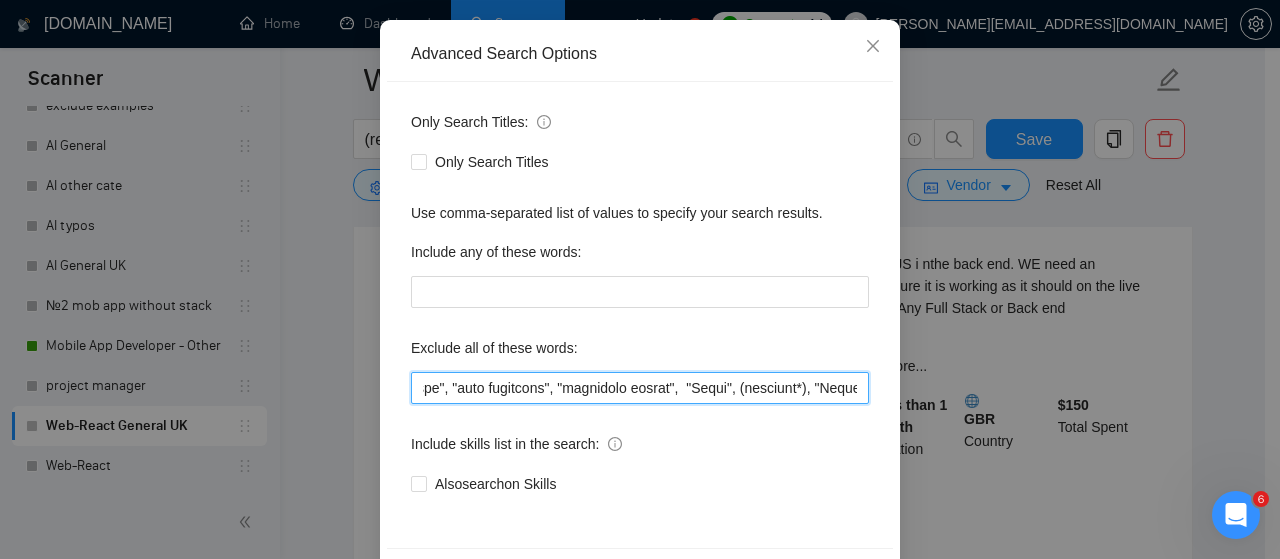 drag, startPoint x: 416, startPoint y: 383, endPoint x: 881, endPoint y: 412, distance: 465.9034 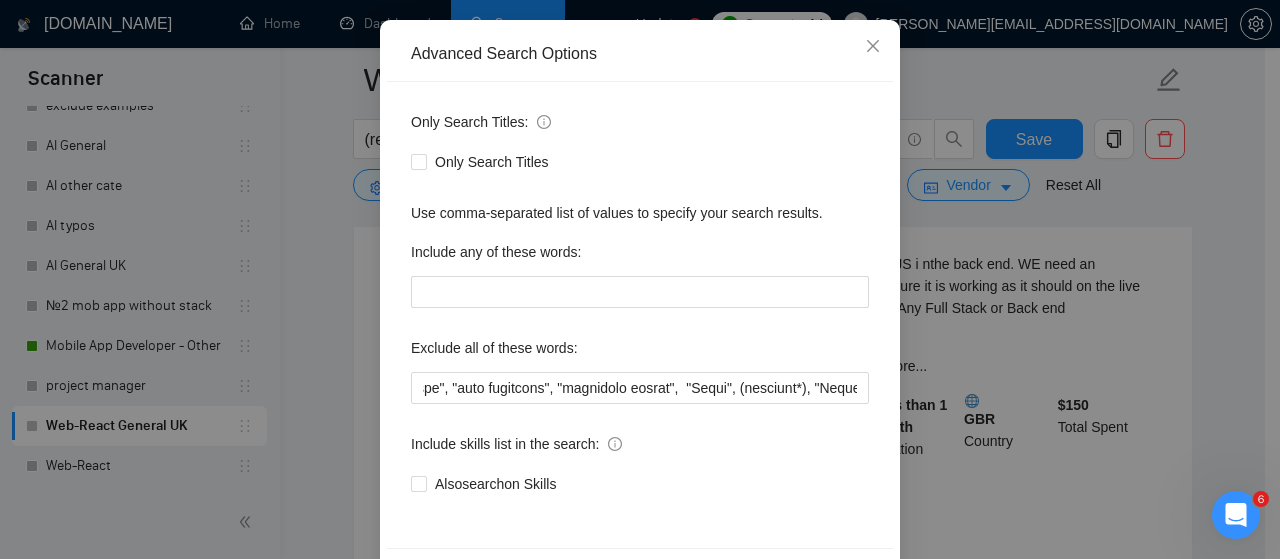 scroll, scrollTop: 0, scrollLeft: 0, axis: both 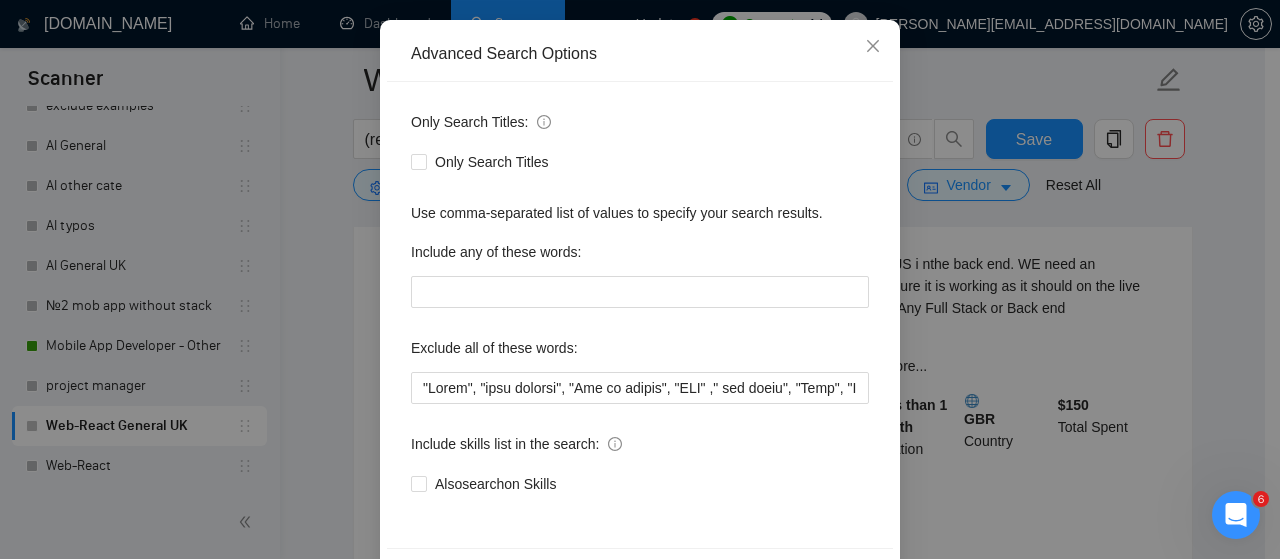 click on "Advanced Search Options Only Search Titles:   Only Search Titles Use comma-separated list of values to specify your search results. Include any of these words: Exclude all of these words: Include skills list in the search:   Also  search  on Skills Reset OK" at bounding box center (640, 279) 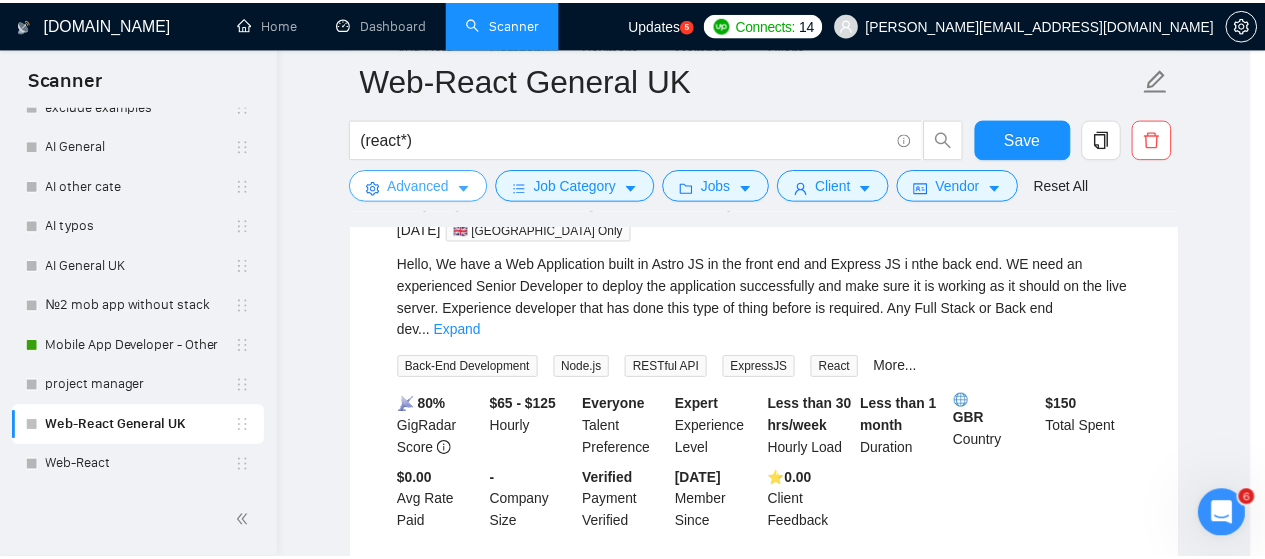 scroll, scrollTop: 0, scrollLeft: 0, axis: both 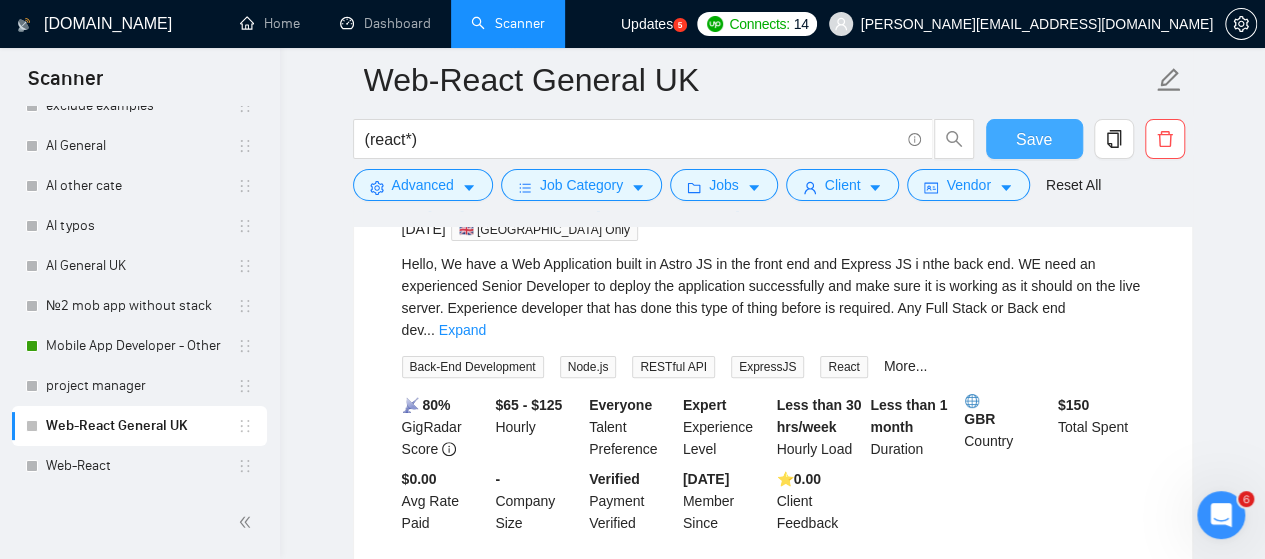 click on "Save" at bounding box center (1034, 139) 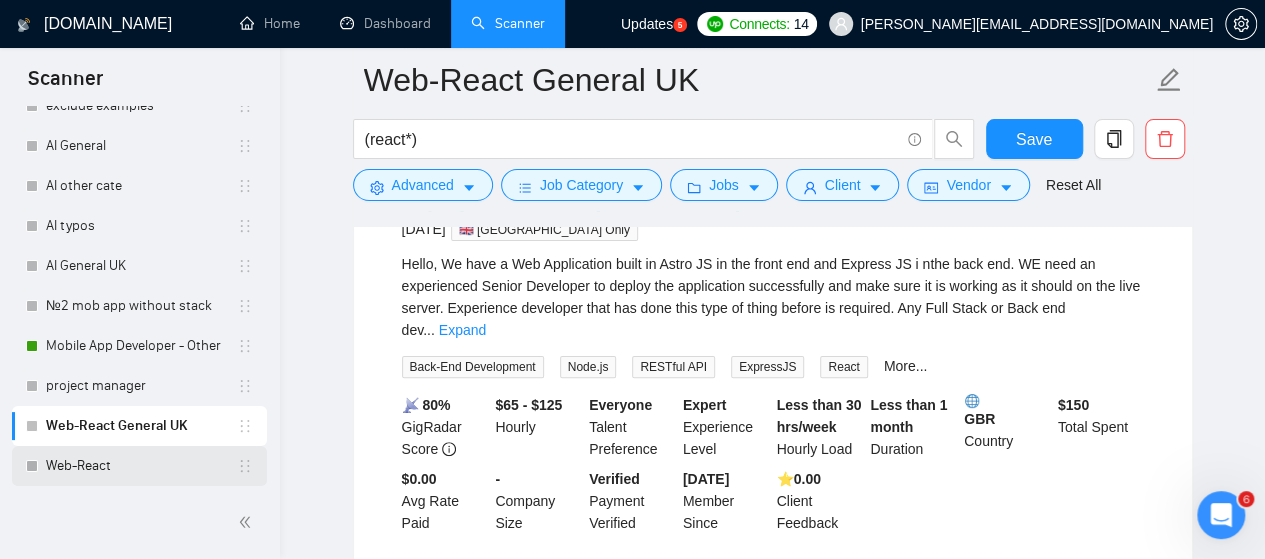 click on "Web-React" at bounding box center [141, 466] 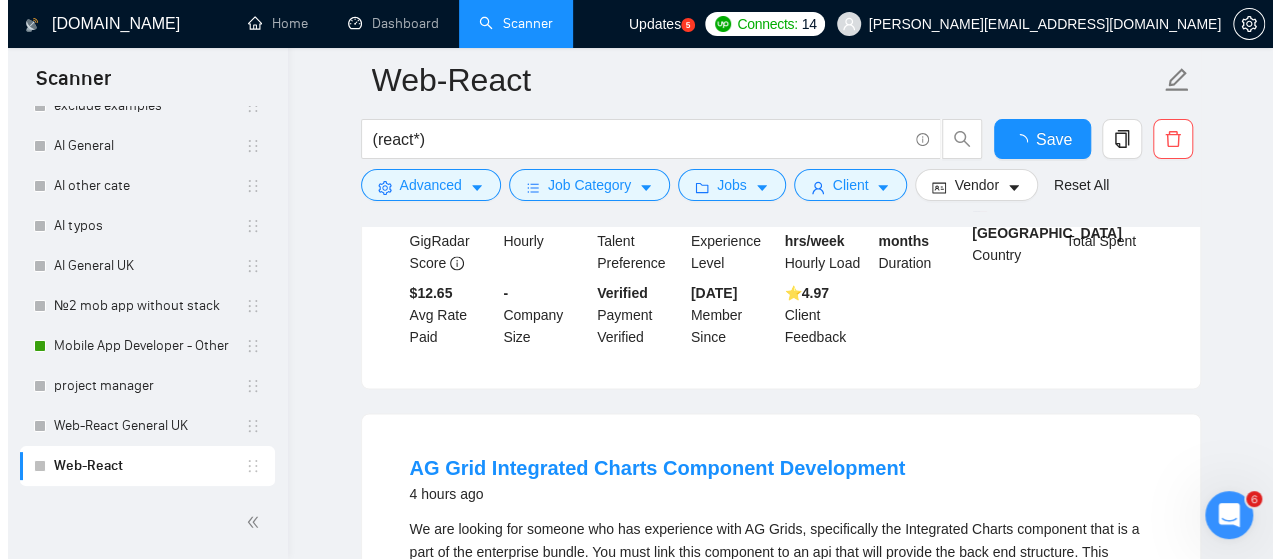 scroll, scrollTop: 3900, scrollLeft: 0, axis: vertical 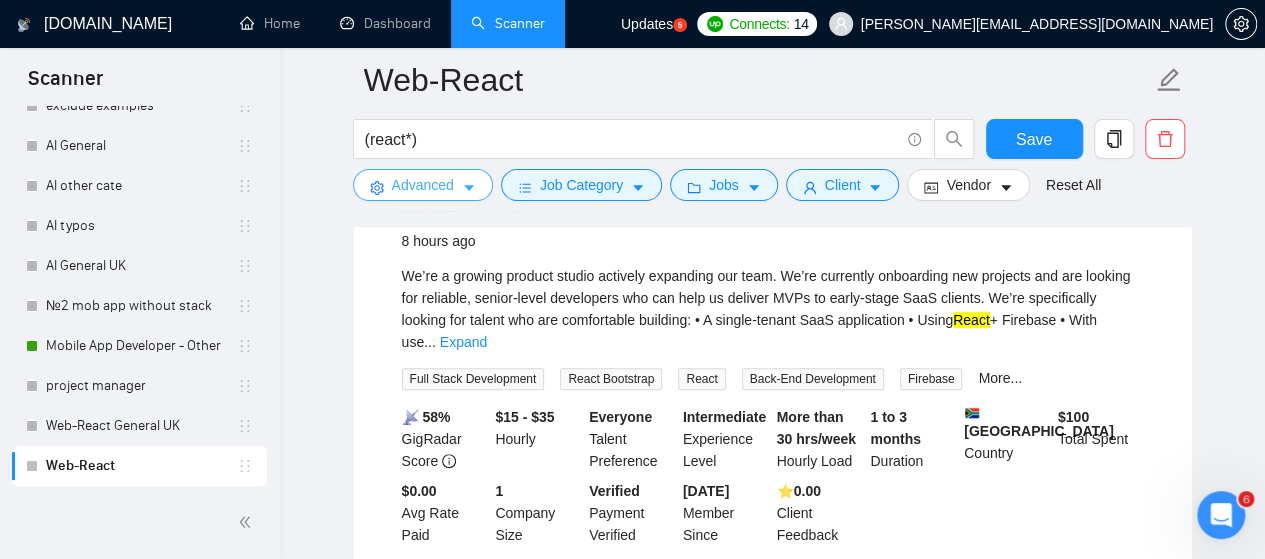 click 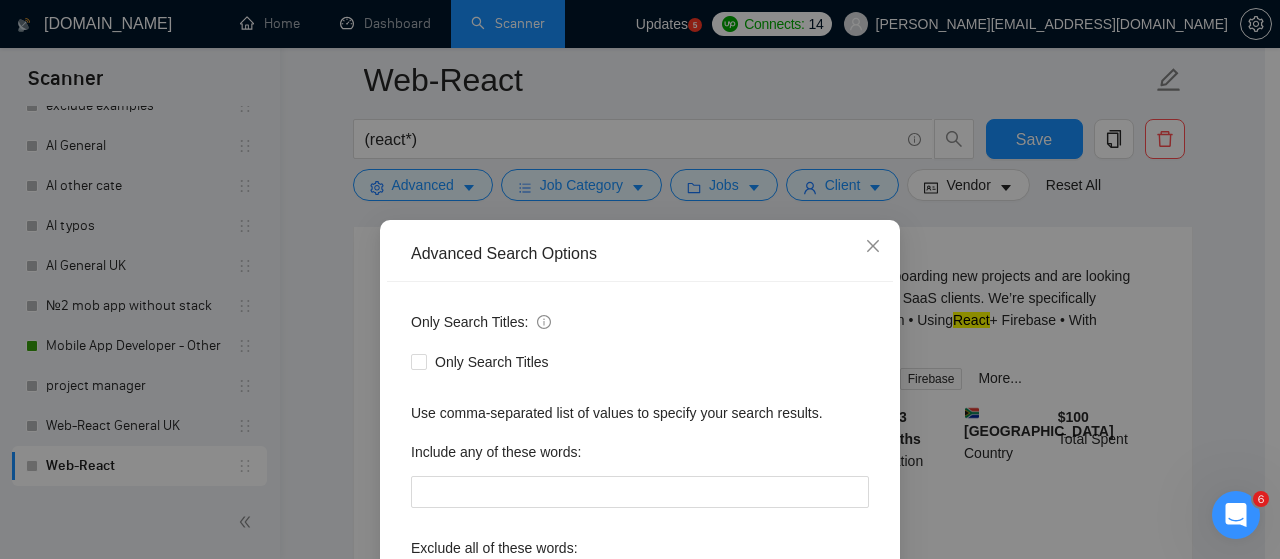 scroll, scrollTop: 200, scrollLeft: 0, axis: vertical 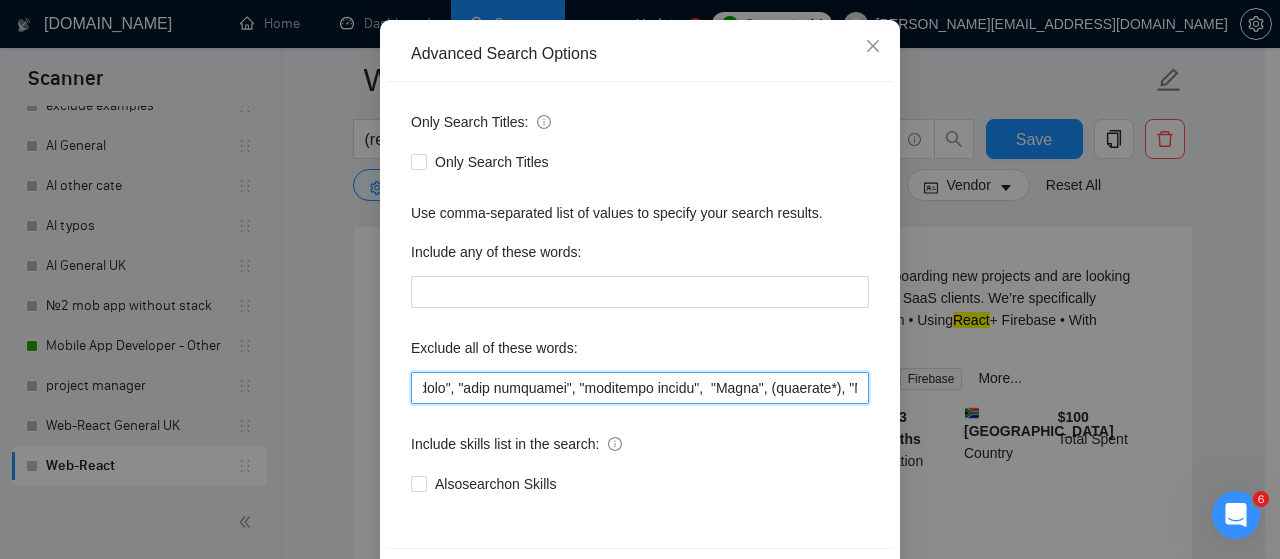 drag, startPoint x: 409, startPoint y: 385, endPoint x: 887, endPoint y: 389, distance: 478.01672 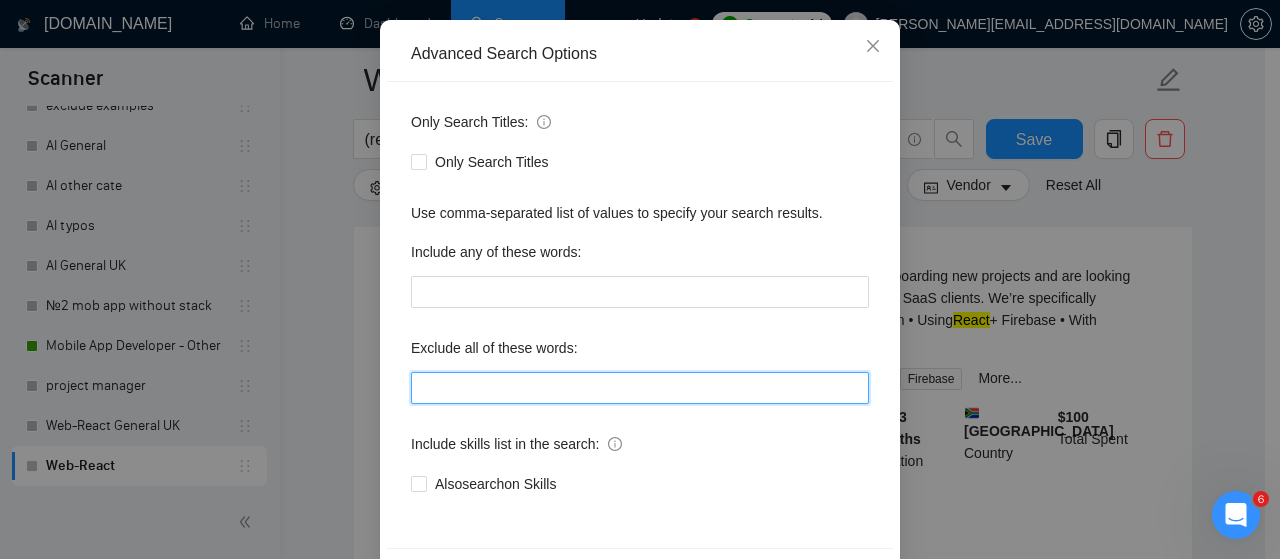 scroll, scrollTop: 0, scrollLeft: 0, axis: both 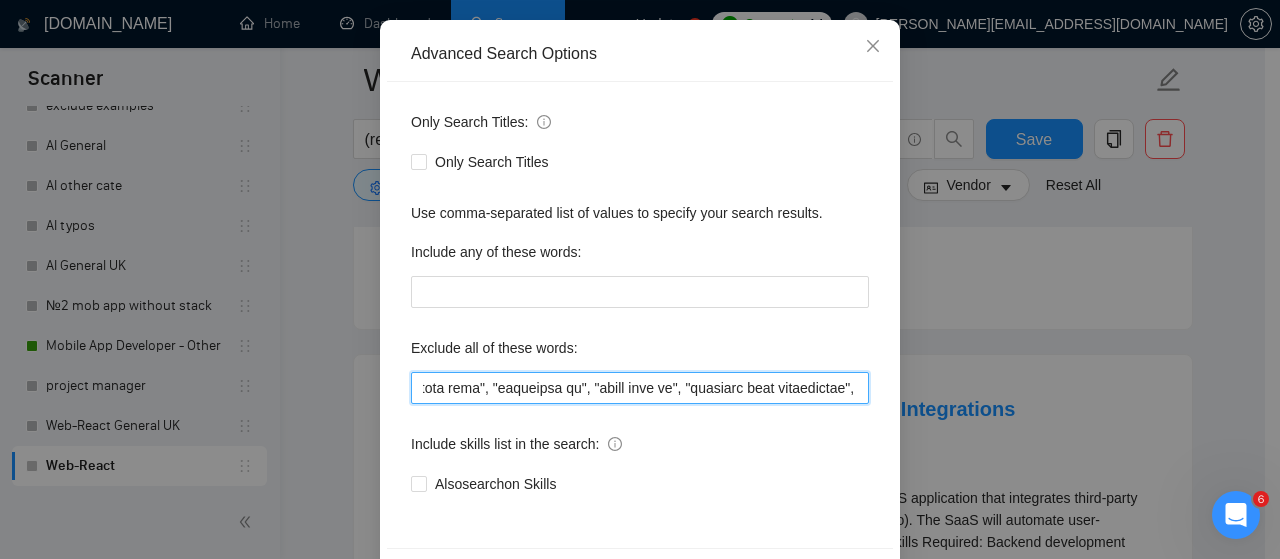 click at bounding box center (640, 388) 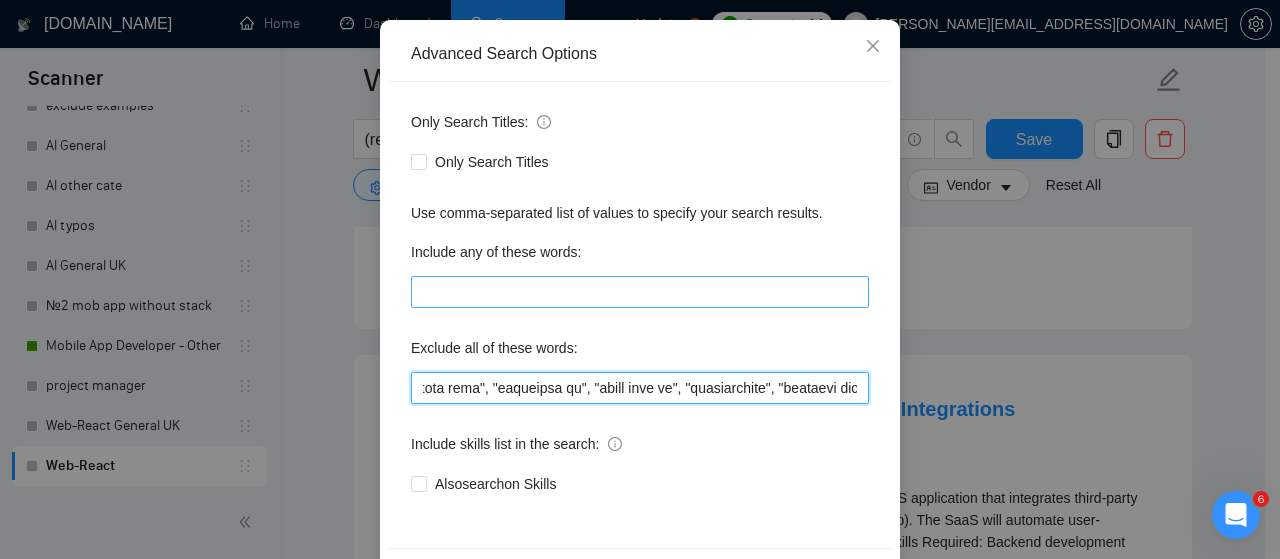 scroll, scrollTop: 272, scrollLeft: 0, axis: vertical 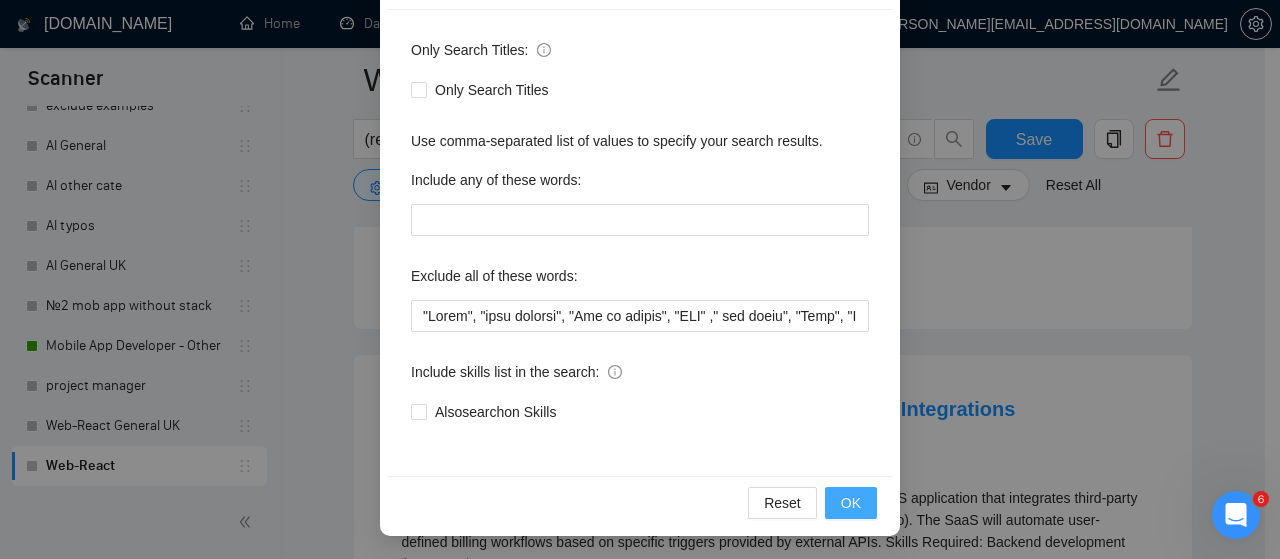 click on "OK" at bounding box center [851, 503] 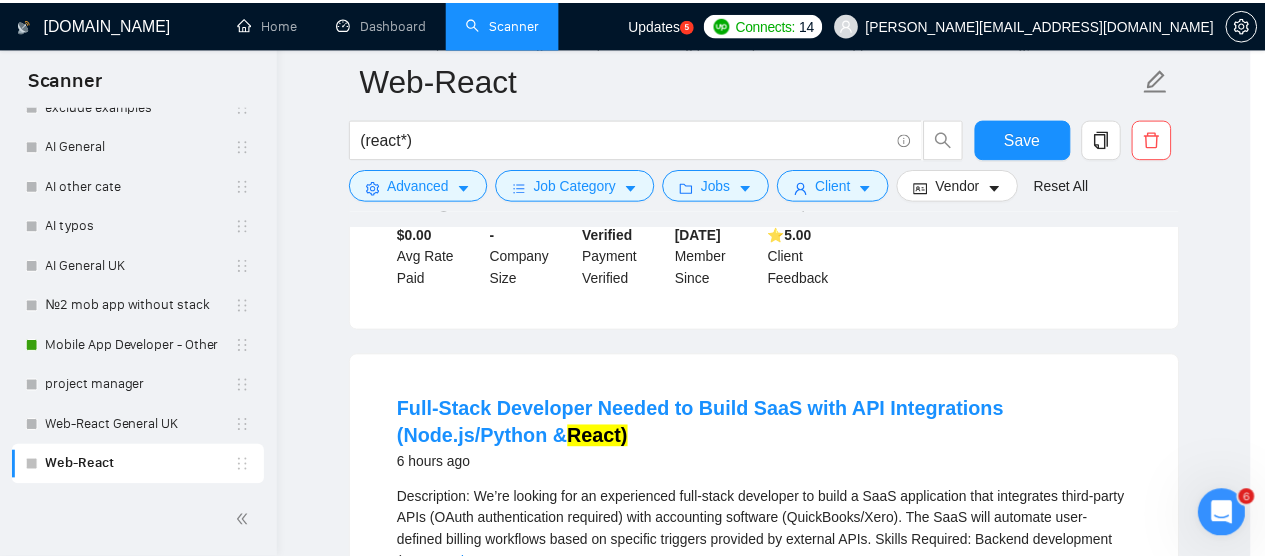 scroll, scrollTop: 172, scrollLeft: 0, axis: vertical 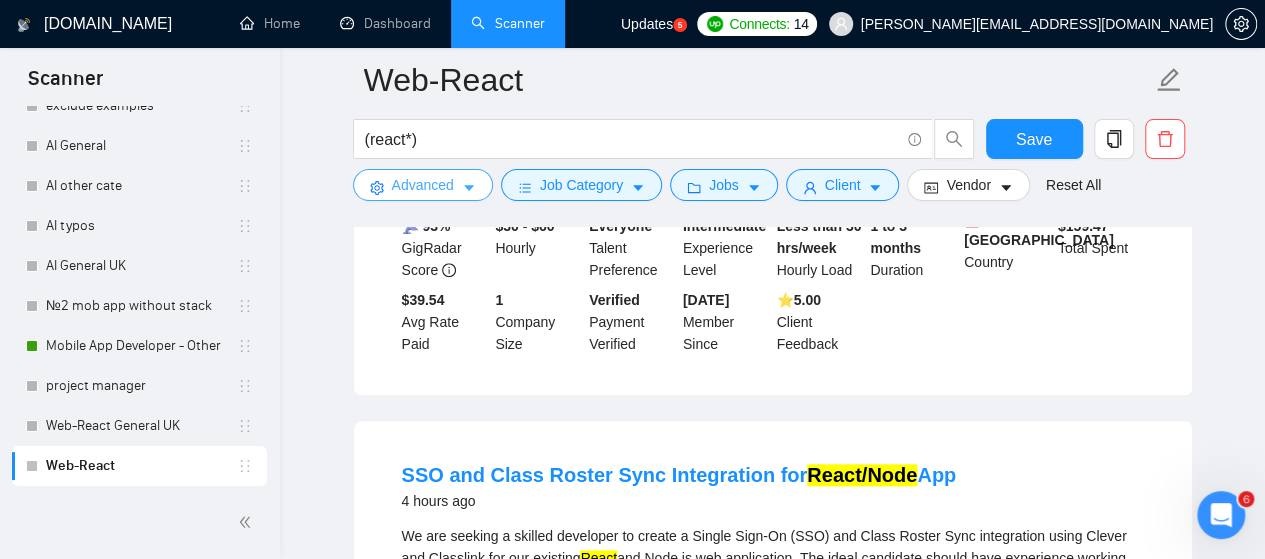click 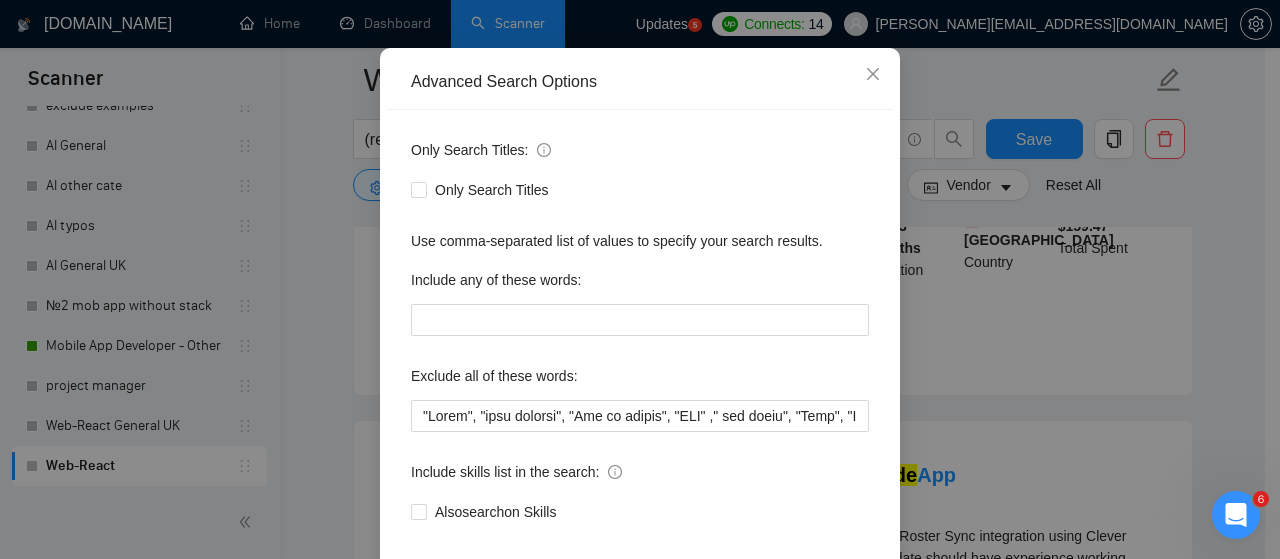 scroll, scrollTop: 272, scrollLeft: 0, axis: vertical 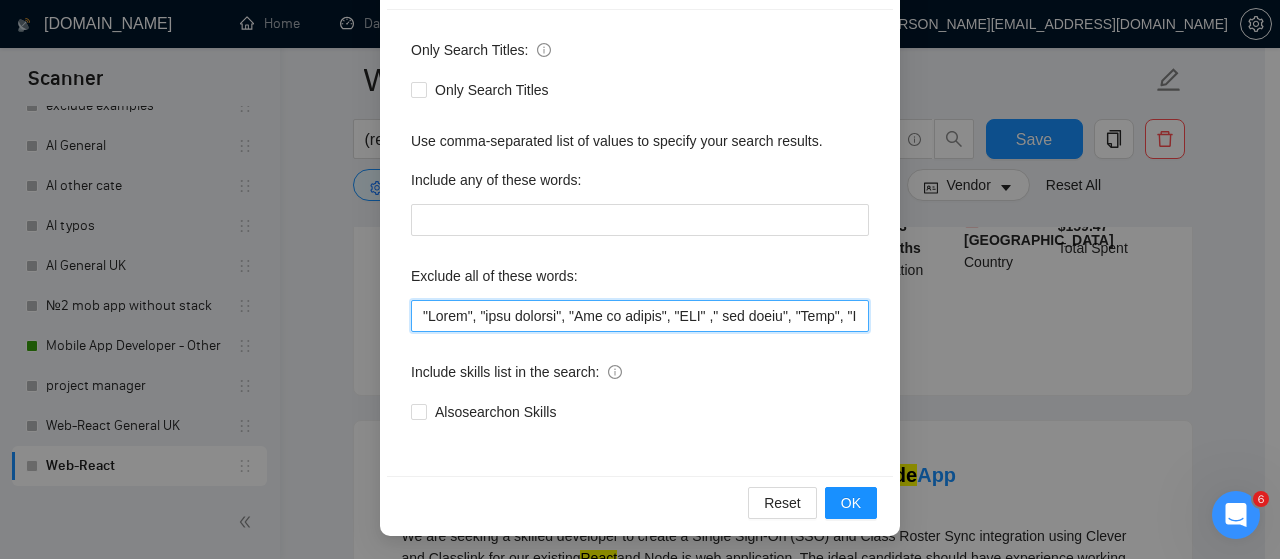 click at bounding box center (640, 316) 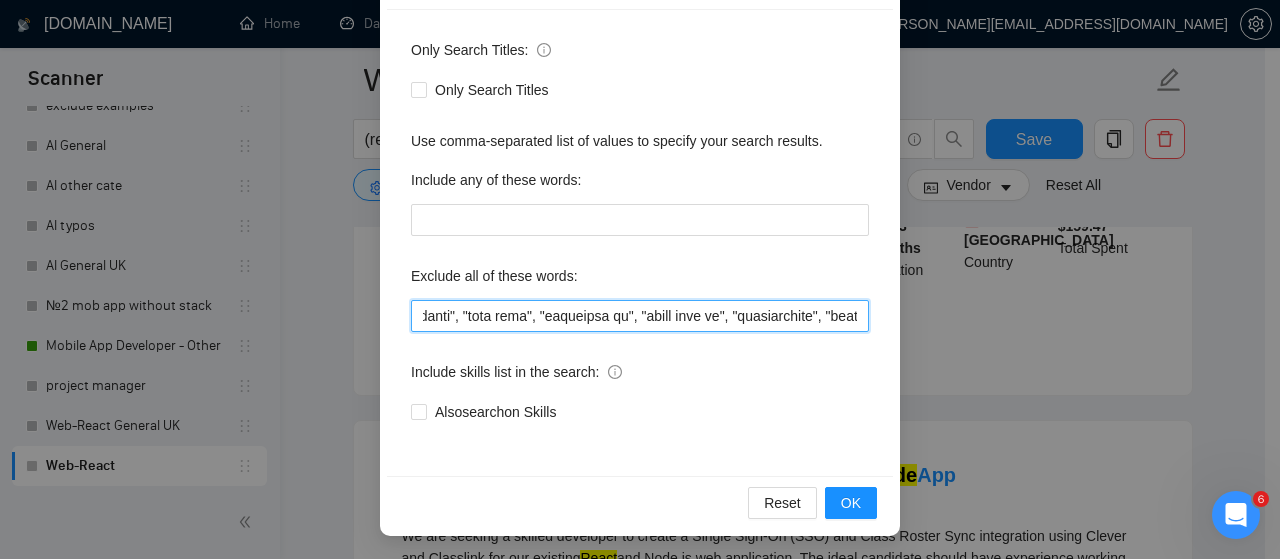 scroll, scrollTop: 0, scrollLeft: 8642, axis: horizontal 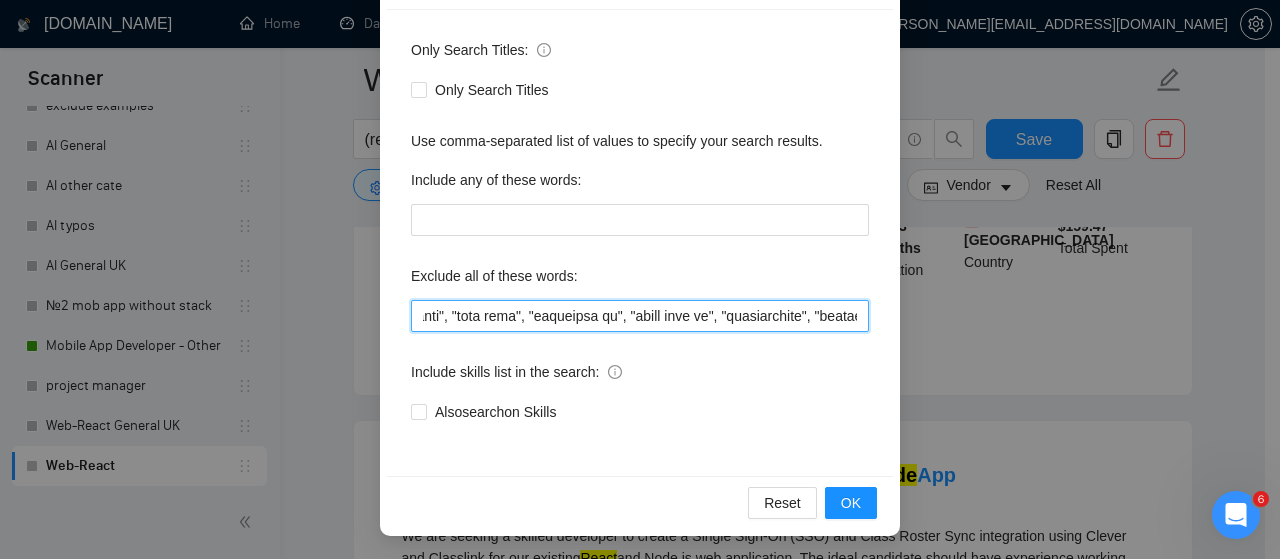 click at bounding box center (640, 316) 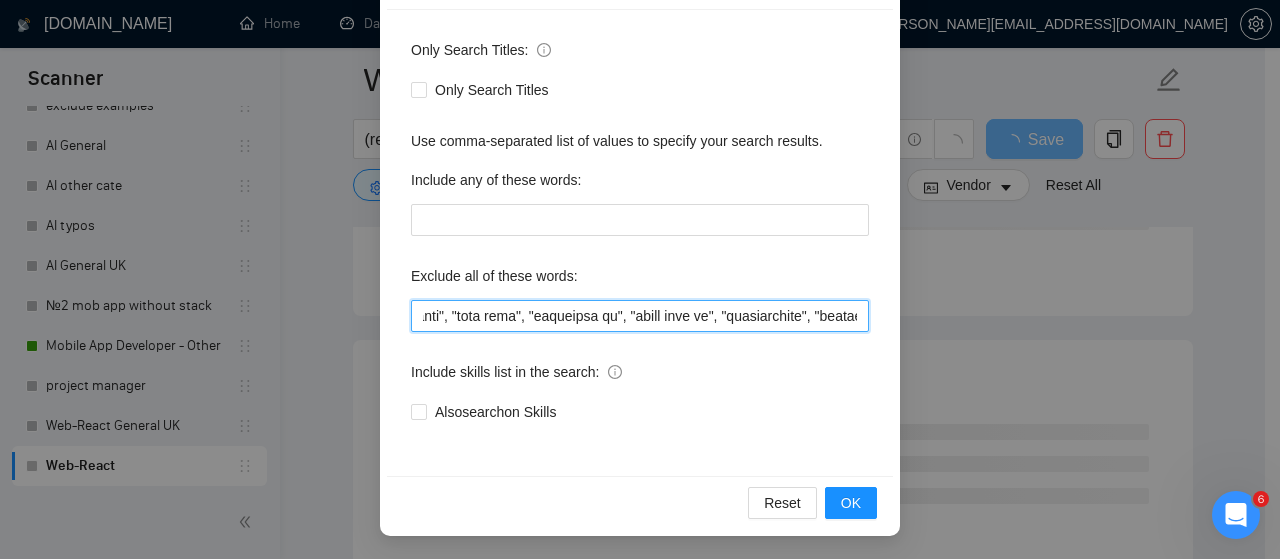 click at bounding box center (640, 316) 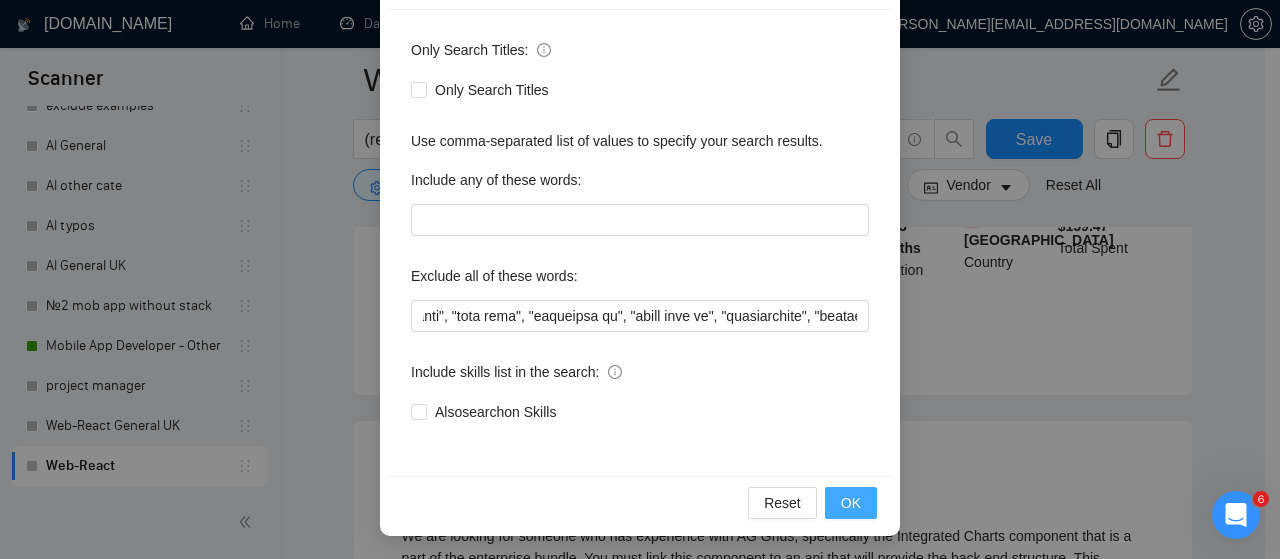 click on "OK" at bounding box center [851, 503] 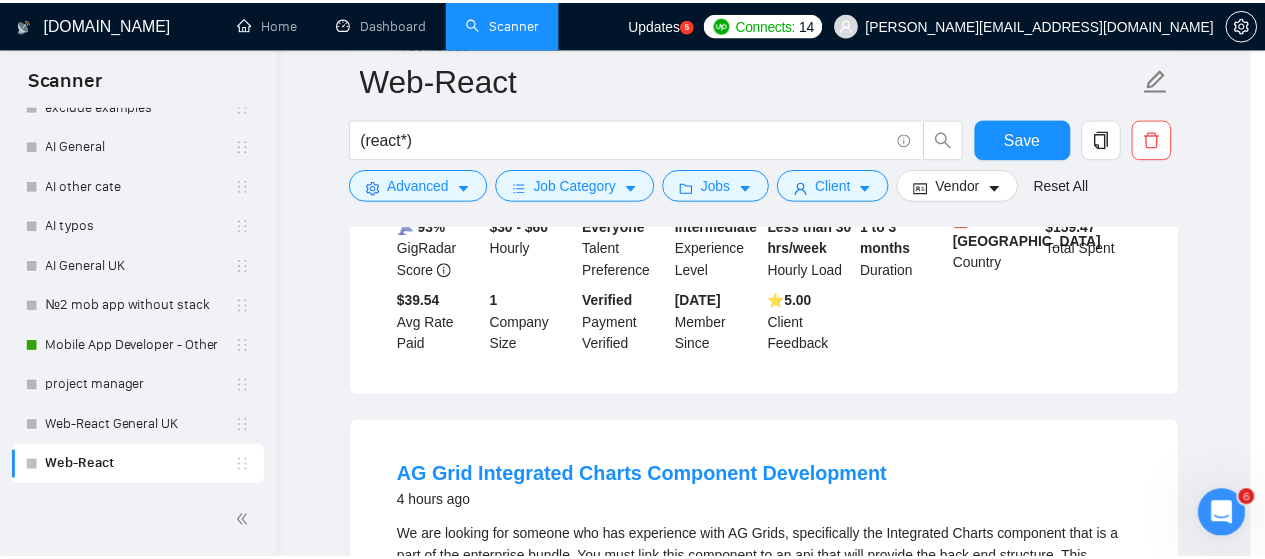 scroll, scrollTop: 172, scrollLeft: 0, axis: vertical 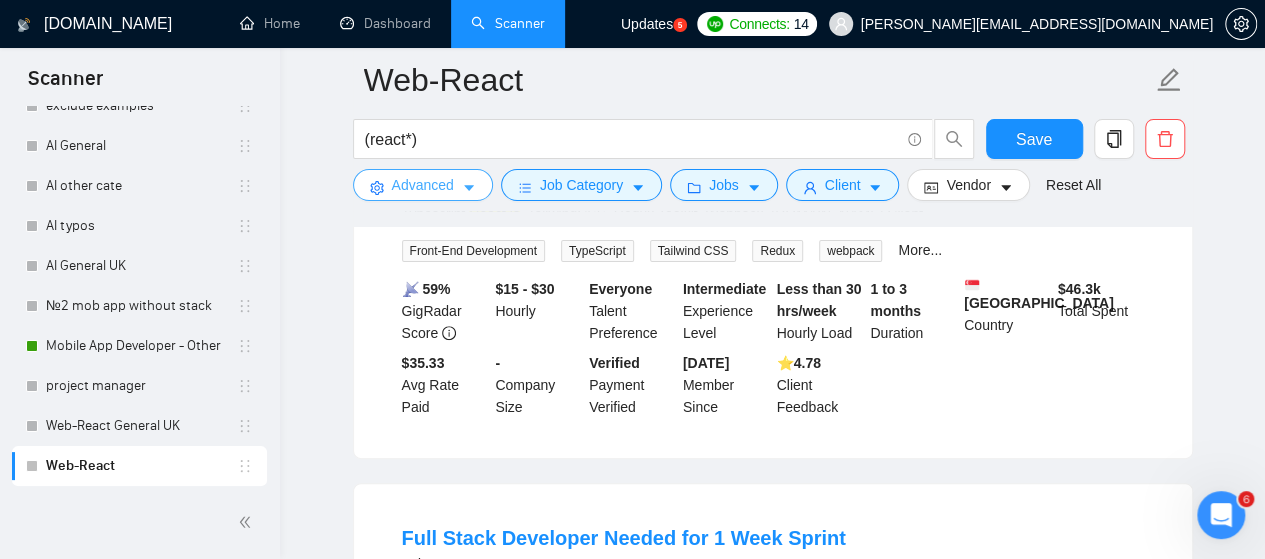 click 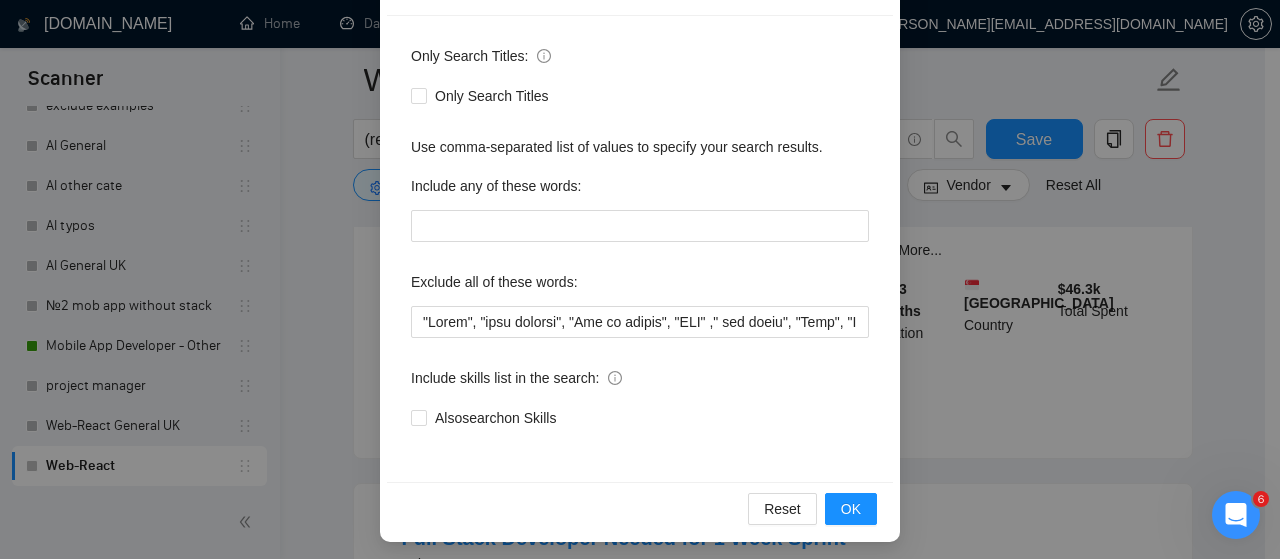 scroll, scrollTop: 272, scrollLeft: 0, axis: vertical 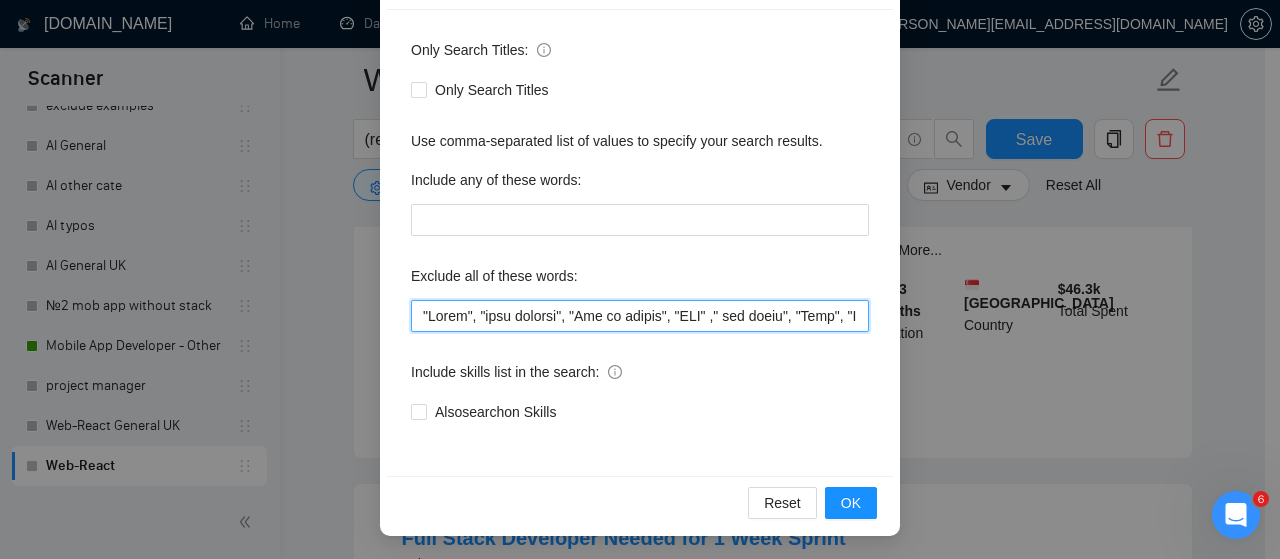 click at bounding box center (640, 316) 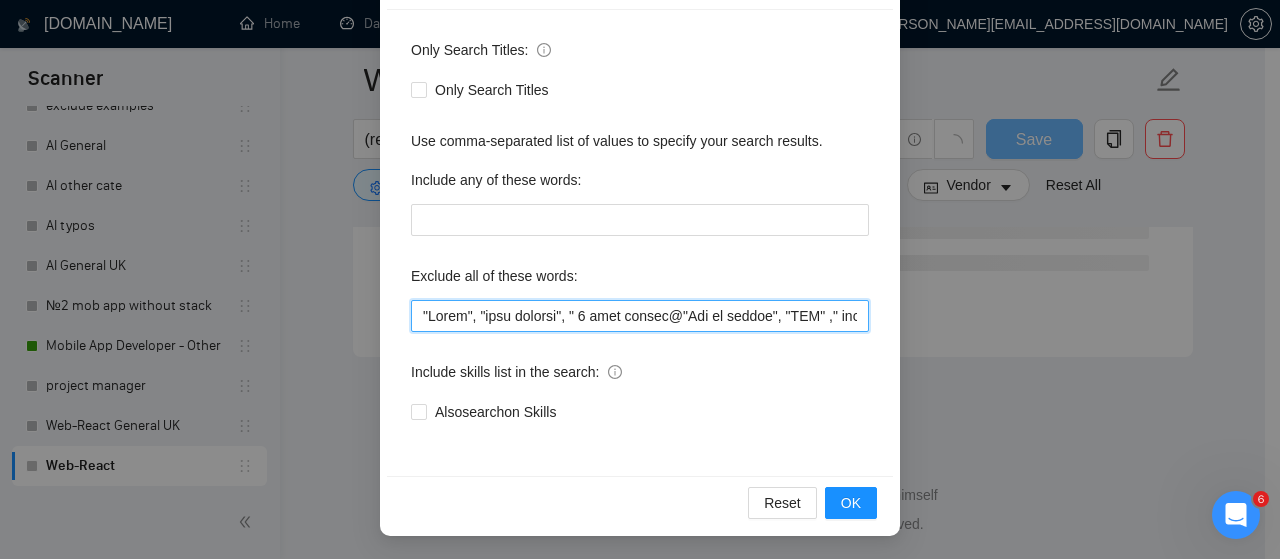 scroll, scrollTop: 2776, scrollLeft: 0, axis: vertical 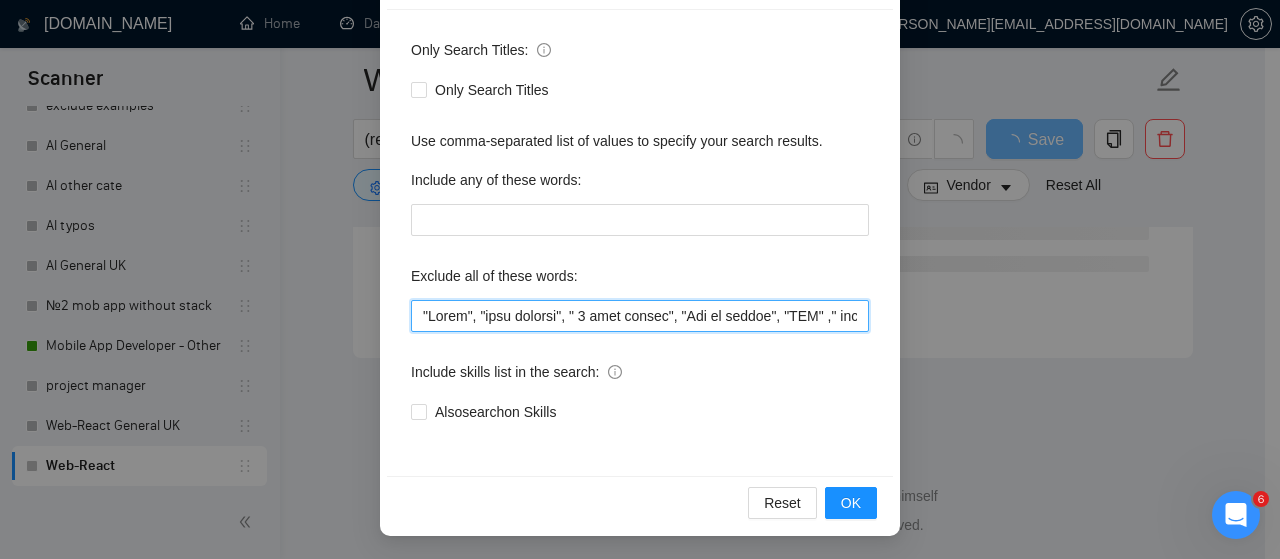 click at bounding box center (640, 316) 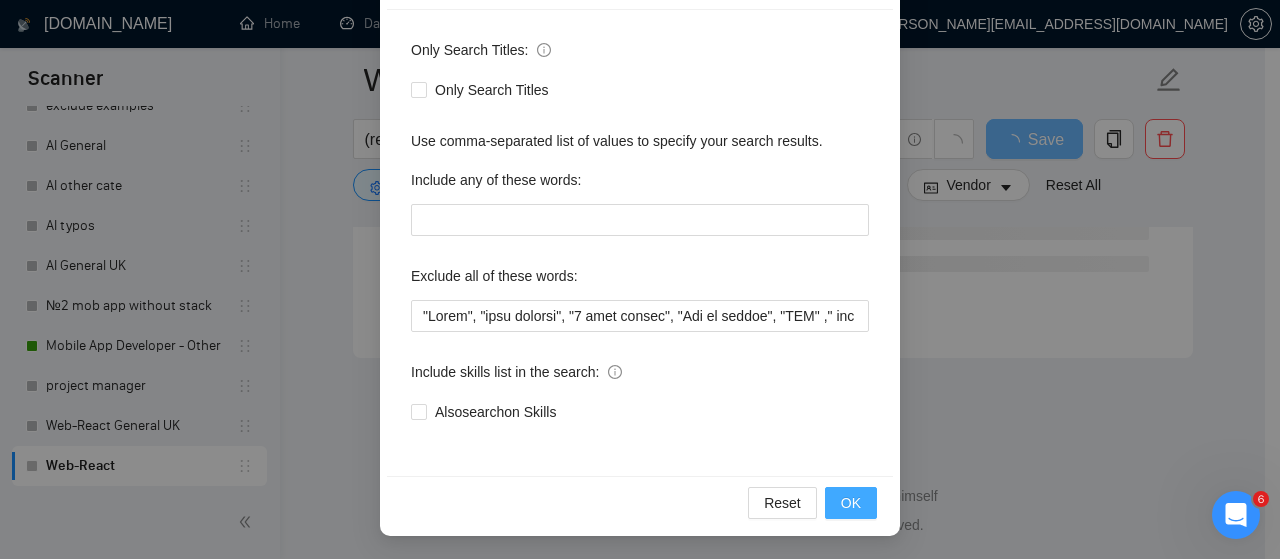 click on "OK" at bounding box center [851, 503] 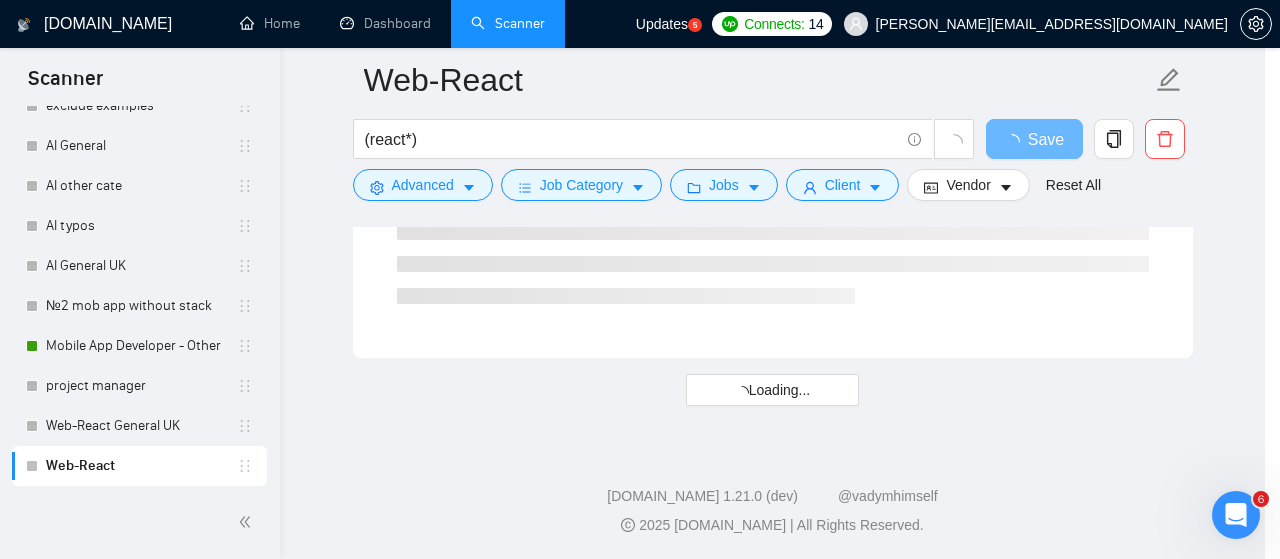 scroll, scrollTop: 172, scrollLeft: 0, axis: vertical 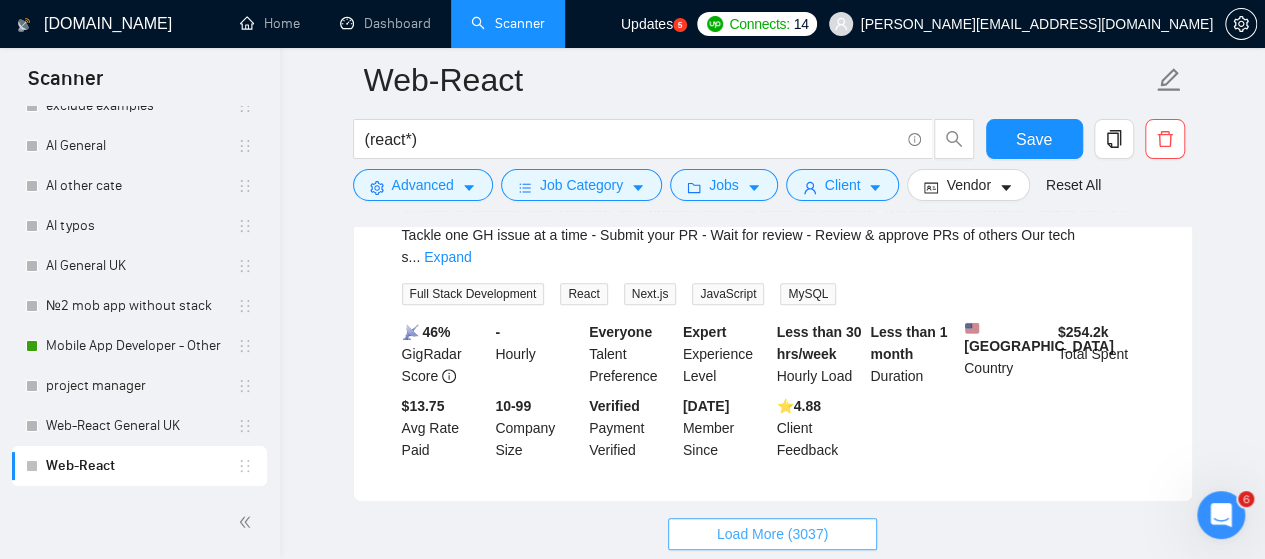 click on "Load More (3037)" at bounding box center [772, 534] 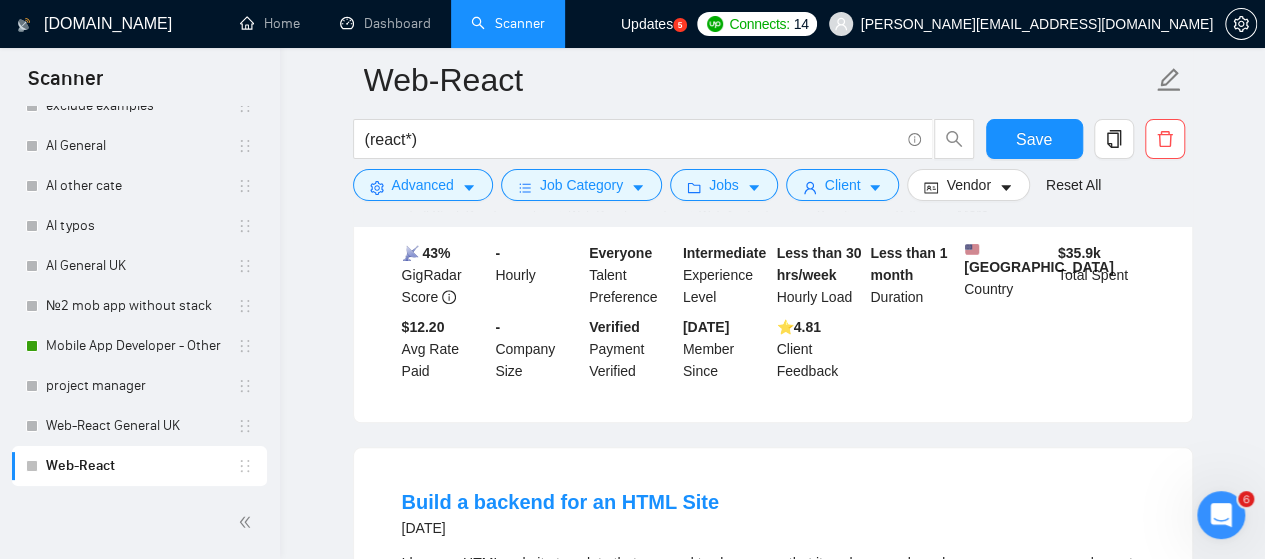 scroll, scrollTop: 8800, scrollLeft: 0, axis: vertical 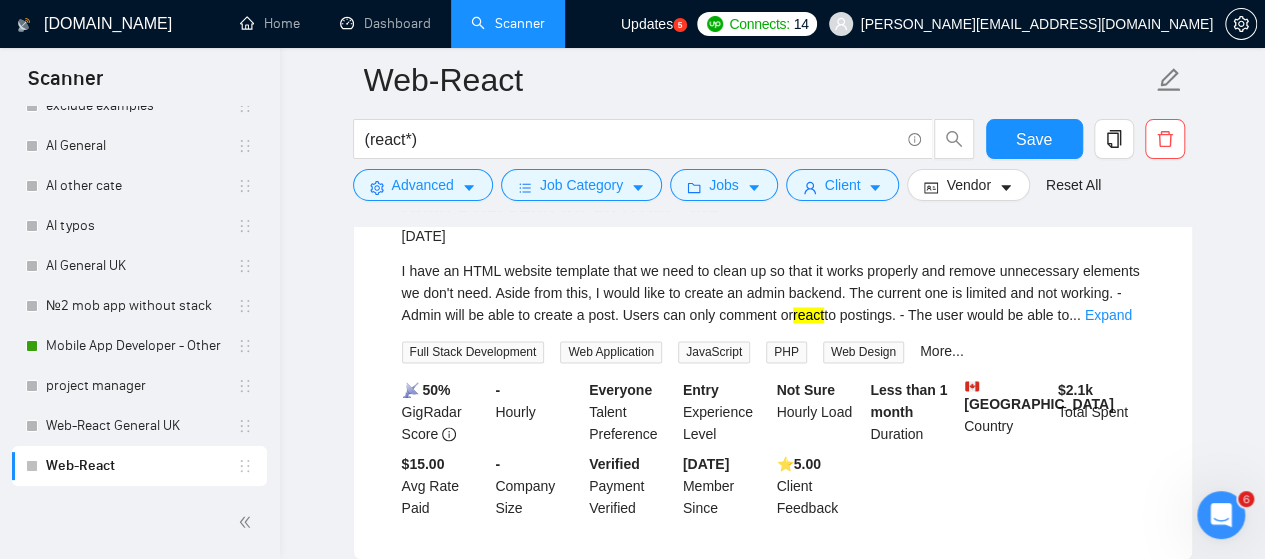 click on "Load More (3026)" at bounding box center [772, 592] 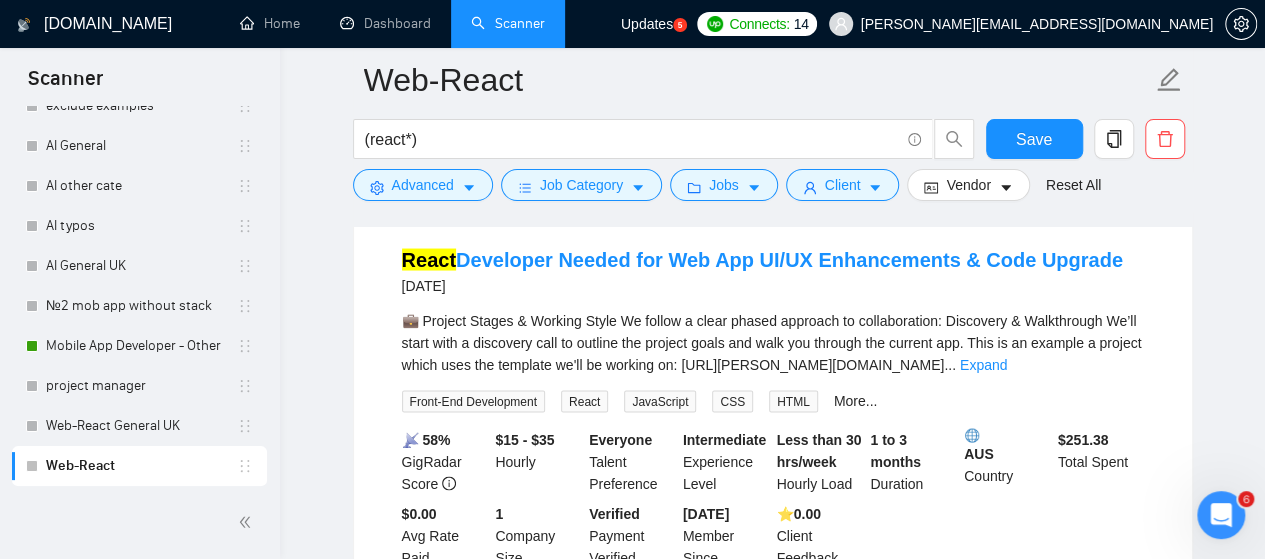 scroll, scrollTop: 13200, scrollLeft: 0, axis: vertical 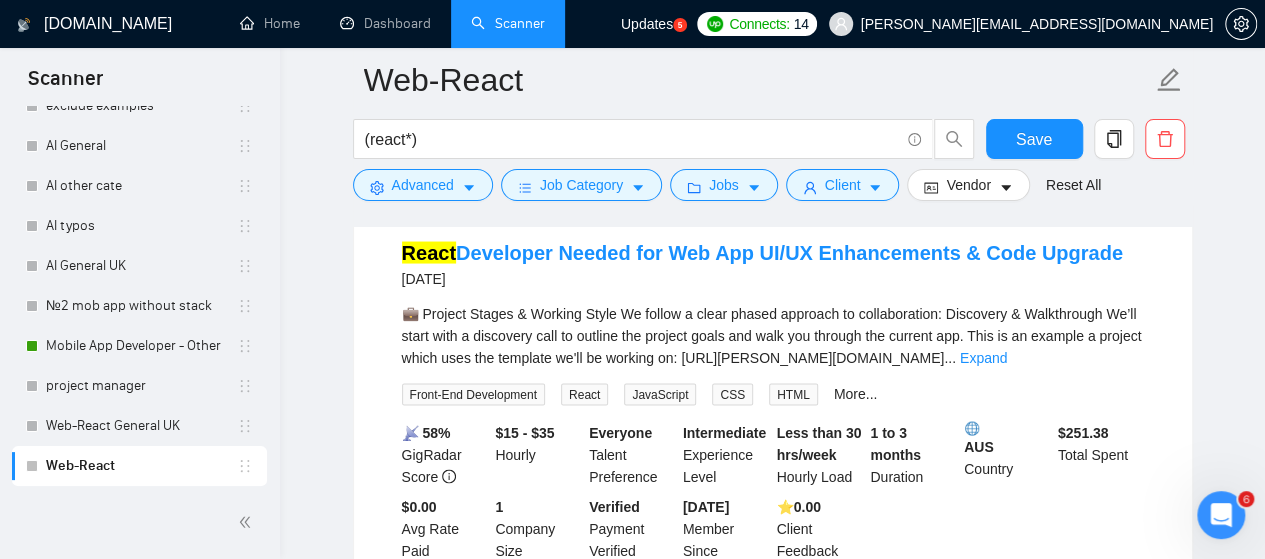 click on "Load More (3016)" at bounding box center [772, 634] 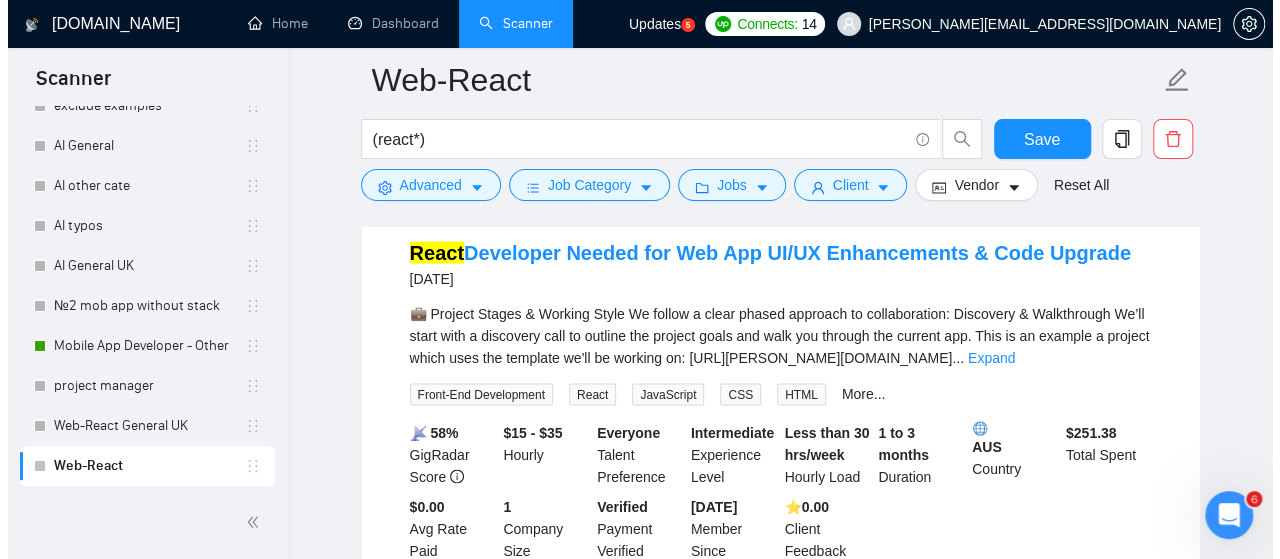 scroll, scrollTop: 13400, scrollLeft: 0, axis: vertical 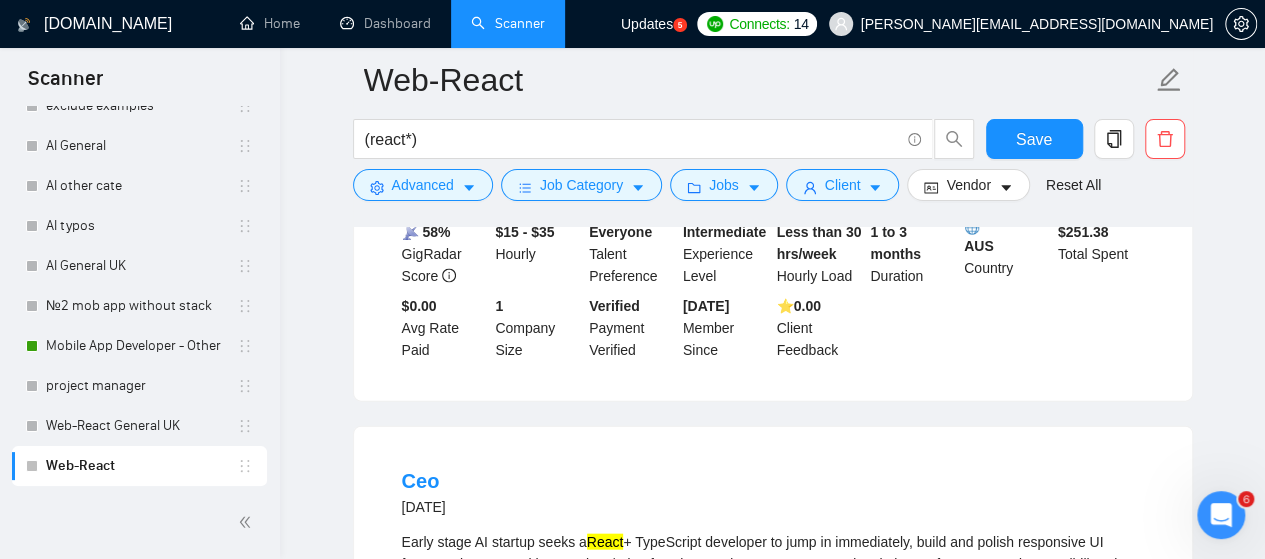 drag, startPoint x: 520, startPoint y: 341, endPoint x: 556, endPoint y: 346, distance: 36.345562 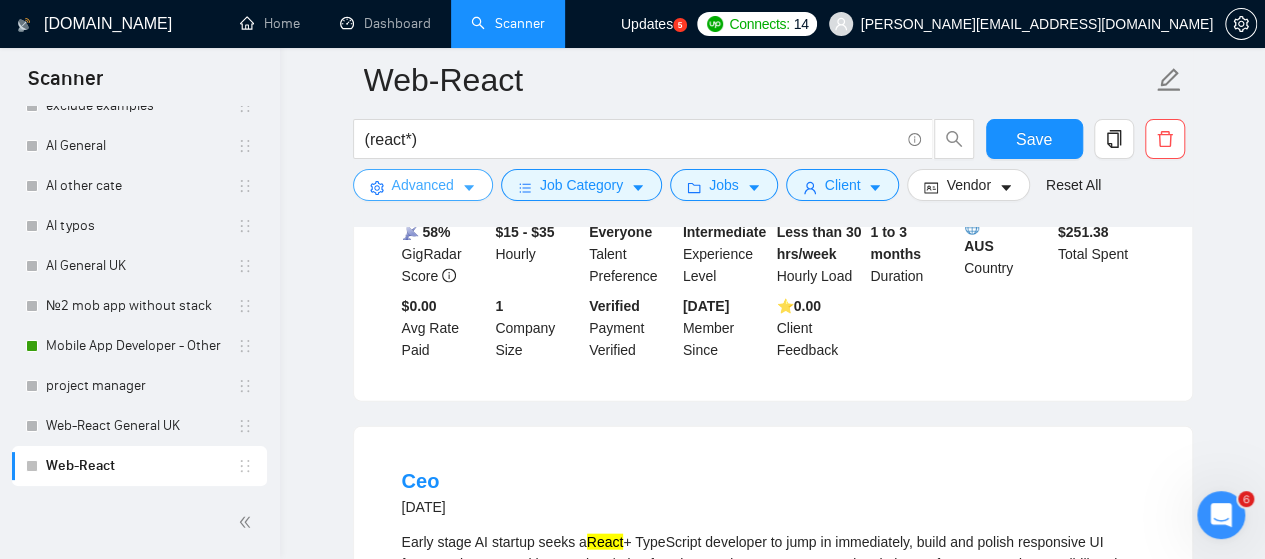 click 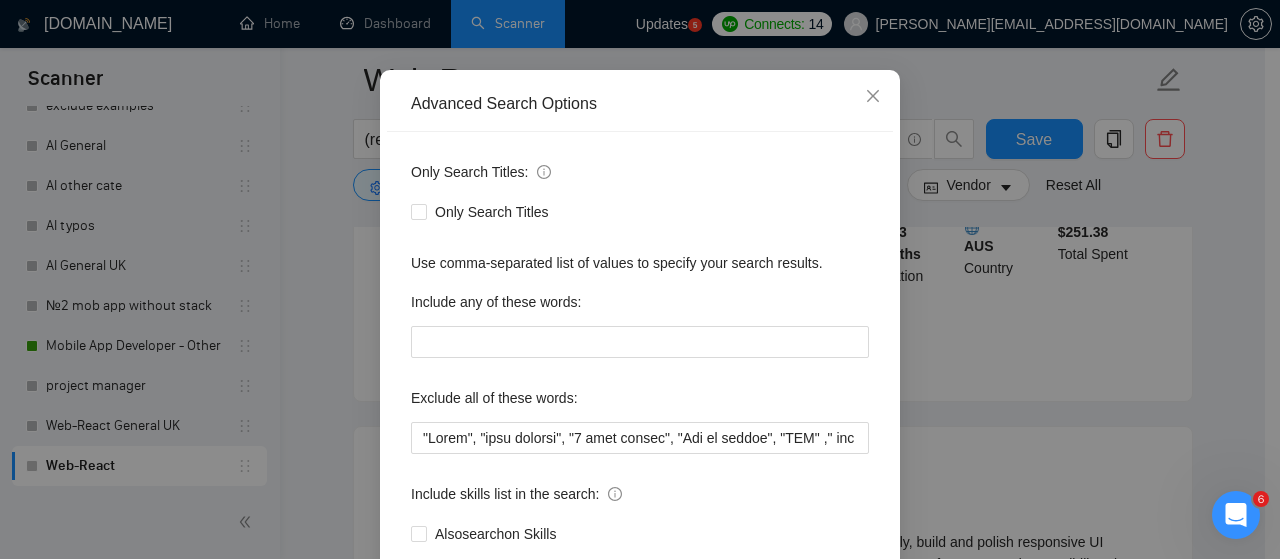 scroll, scrollTop: 272, scrollLeft: 0, axis: vertical 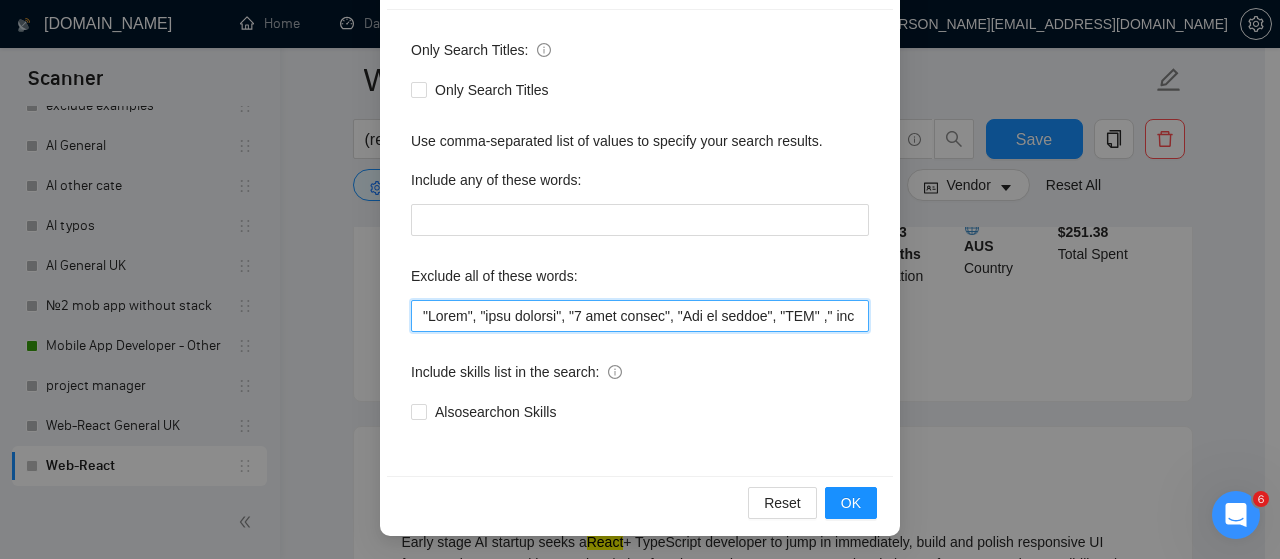 click at bounding box center [640, 316] 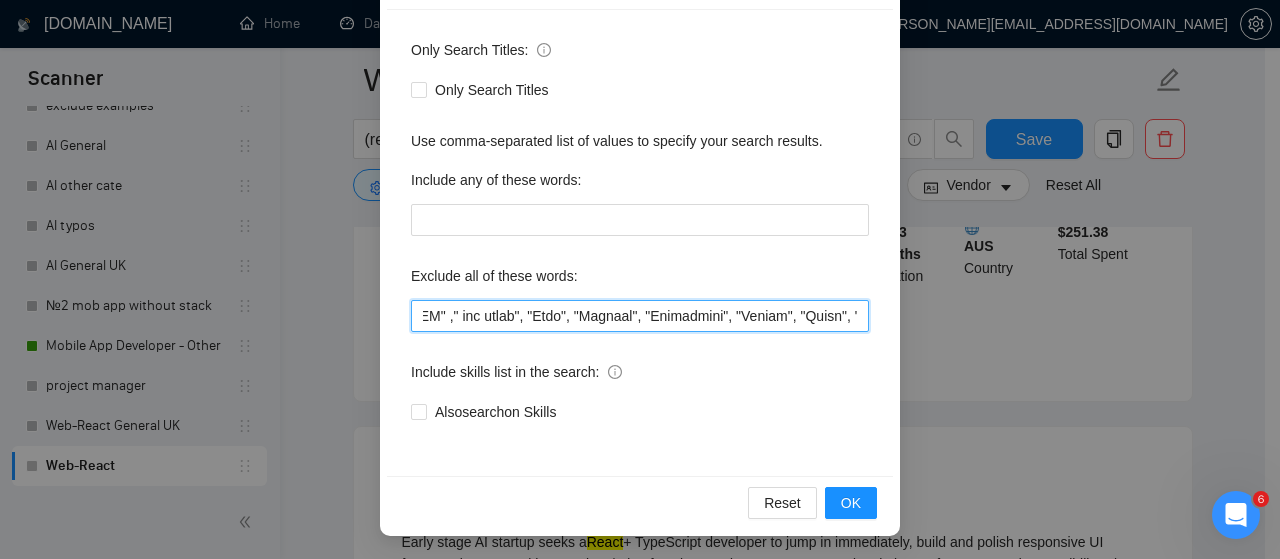 scroll, scrollTop: 0, scrollLeft: 387, axis: horizontal 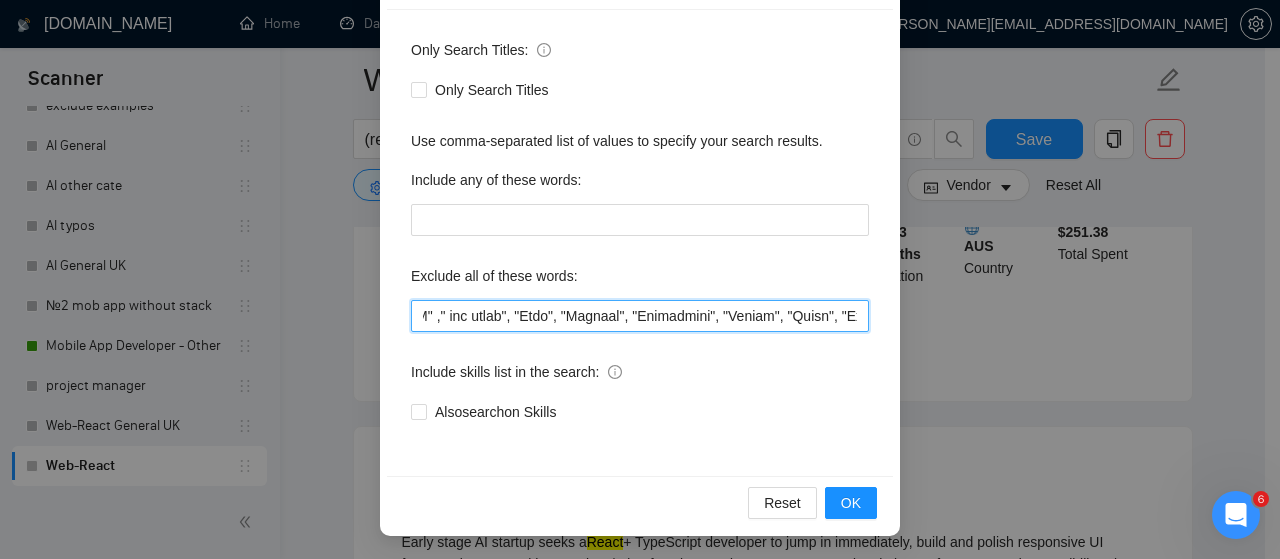 click at bounding box center (640, 316) 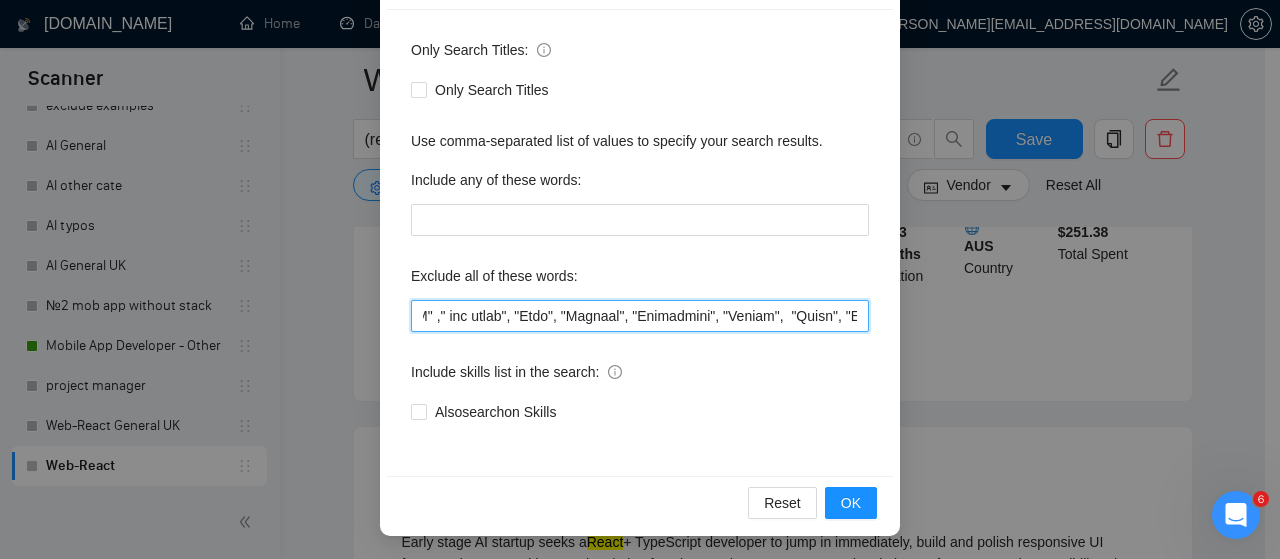 paste on "equity" 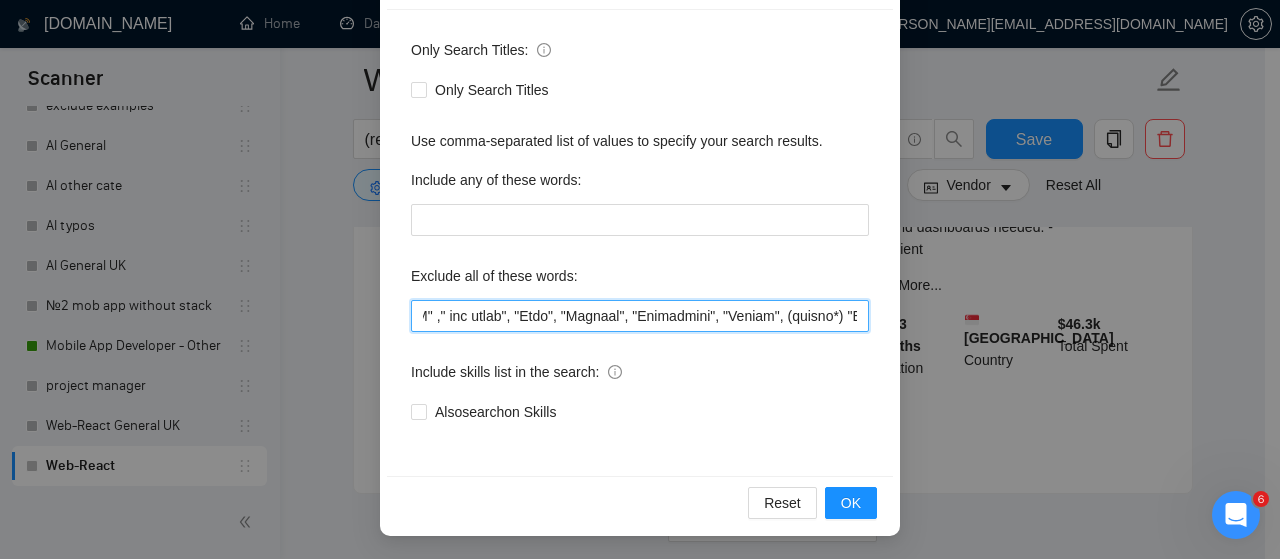 scroll, scrollTop: 2776, scrollLeft: 0, axis: vertical 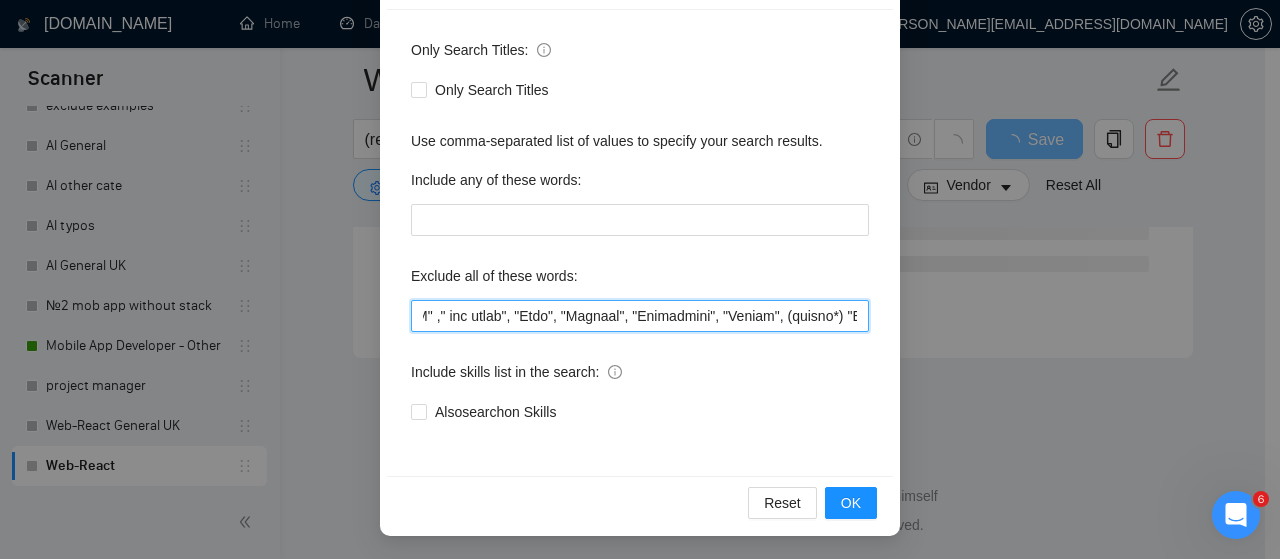 click at bounding box center [640, 316] 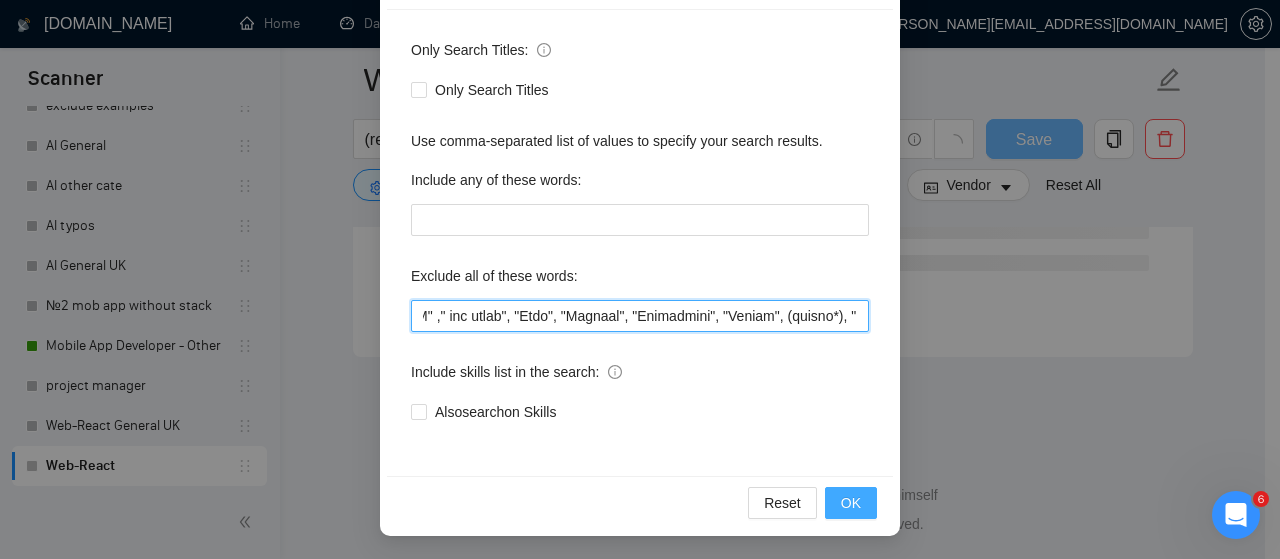 scroll, scrollTop: 2776, scrollLeft: 0, axis: vertical 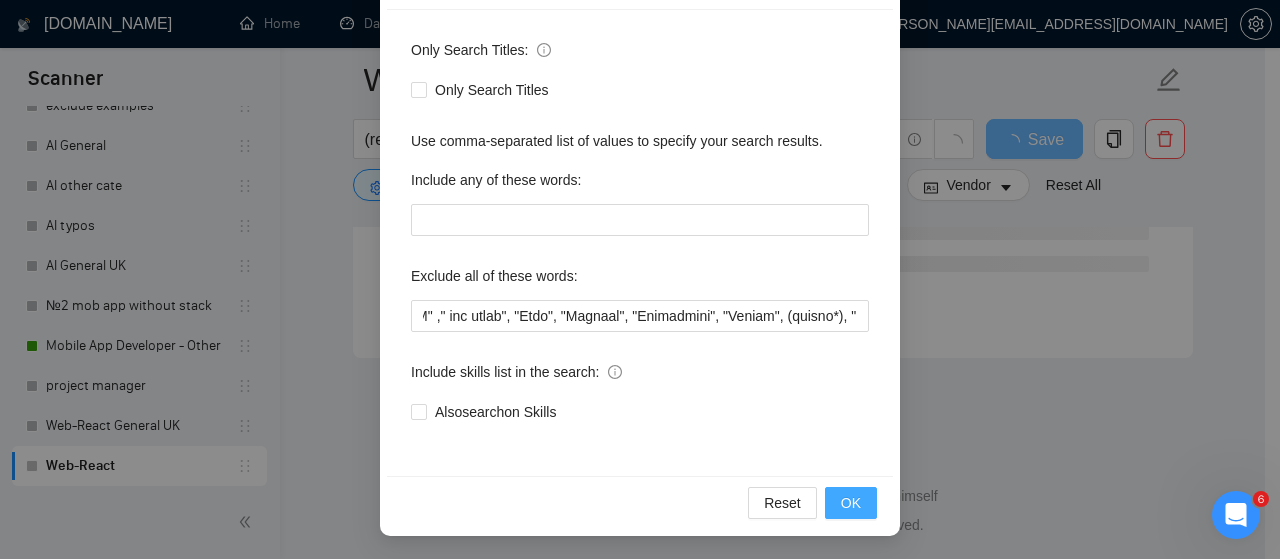 click on "OK" at bounding box center [851, 503] 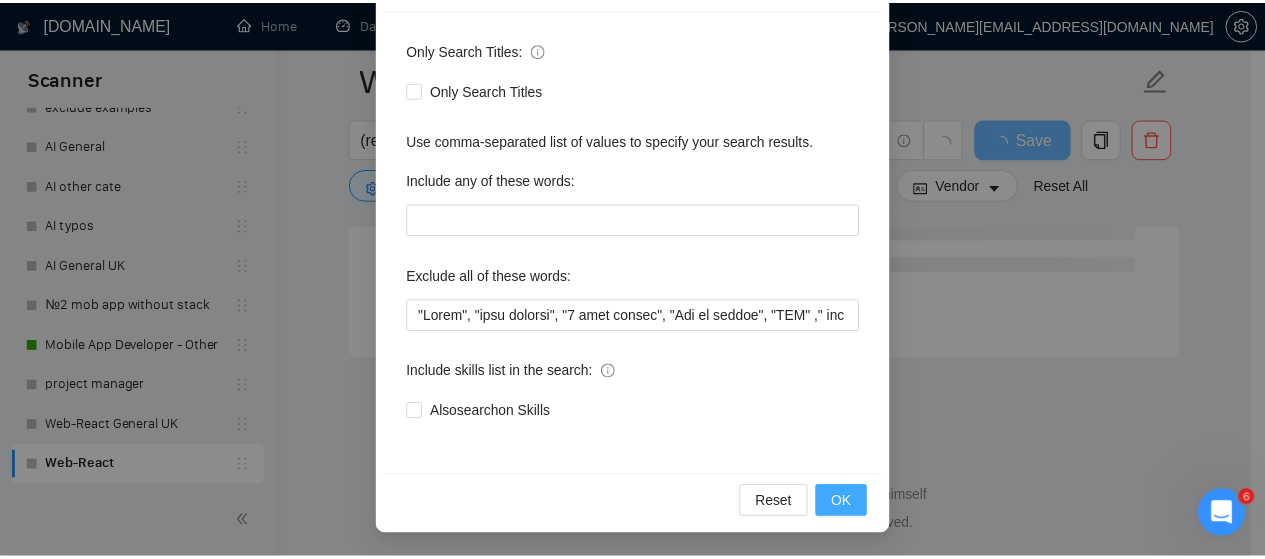 scroll, scrollTop: 172, scrollLeft: 0, axis: vertical 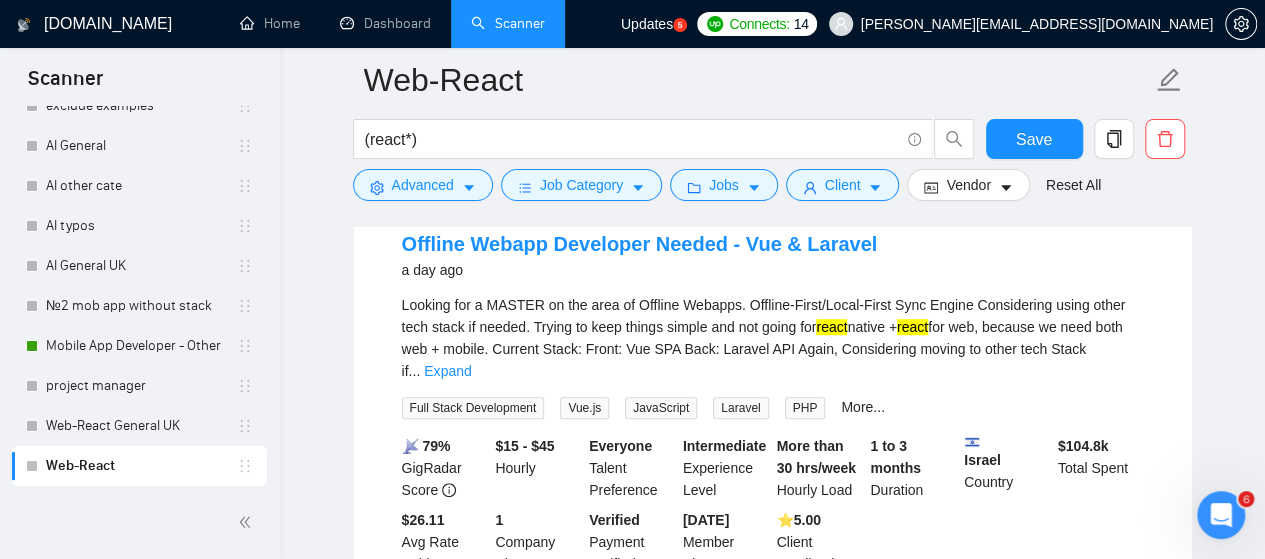 click on "Load More (3035)" at bounding box center [772, 648] 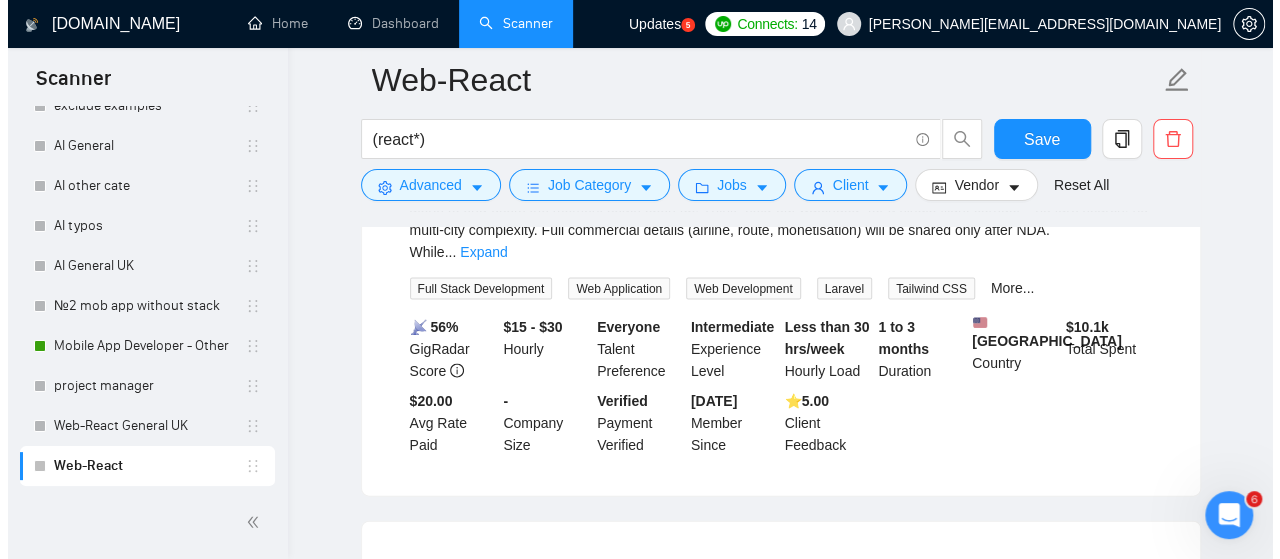 scroll, scrollTop: 5794, scrollLeft: 0, axis: vertical 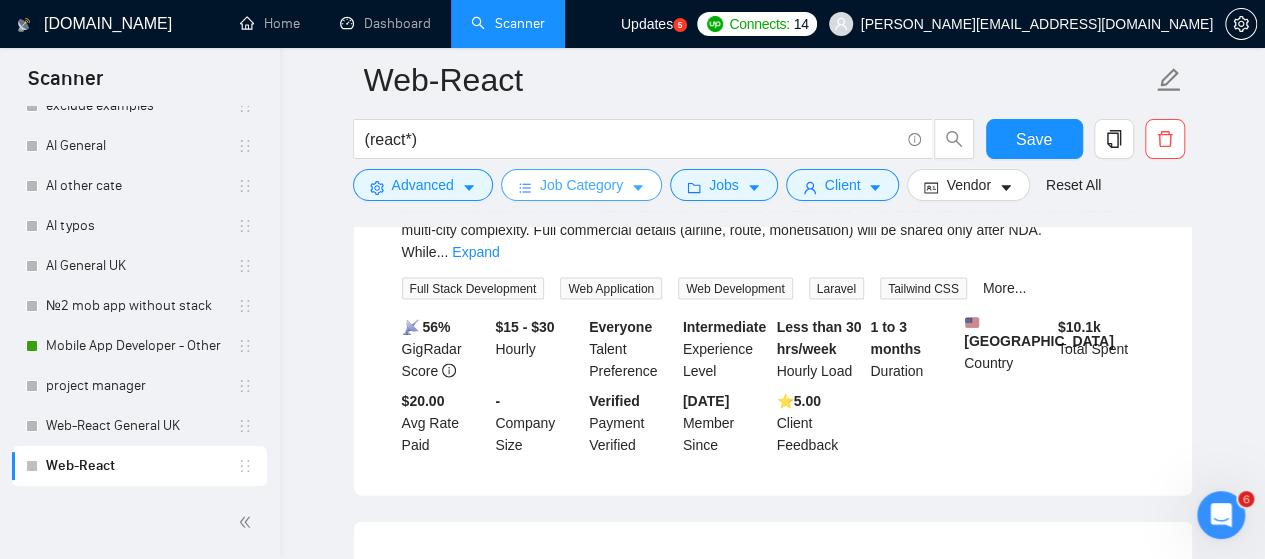 click 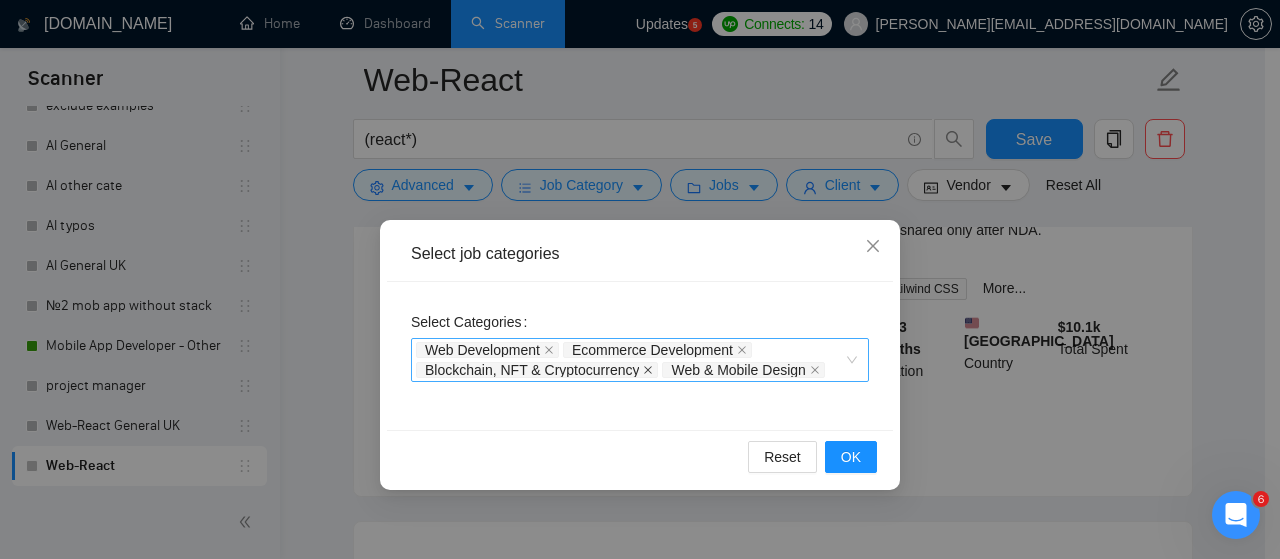 click 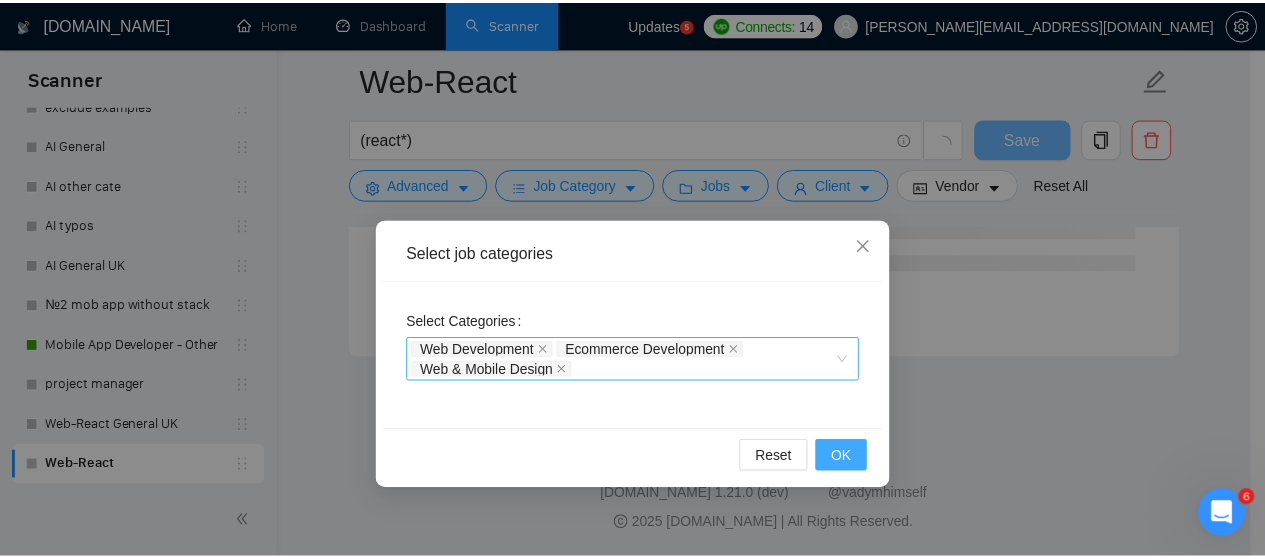 scroll, scrollTop: 5516, scrollLeft: 0, axis: vertical 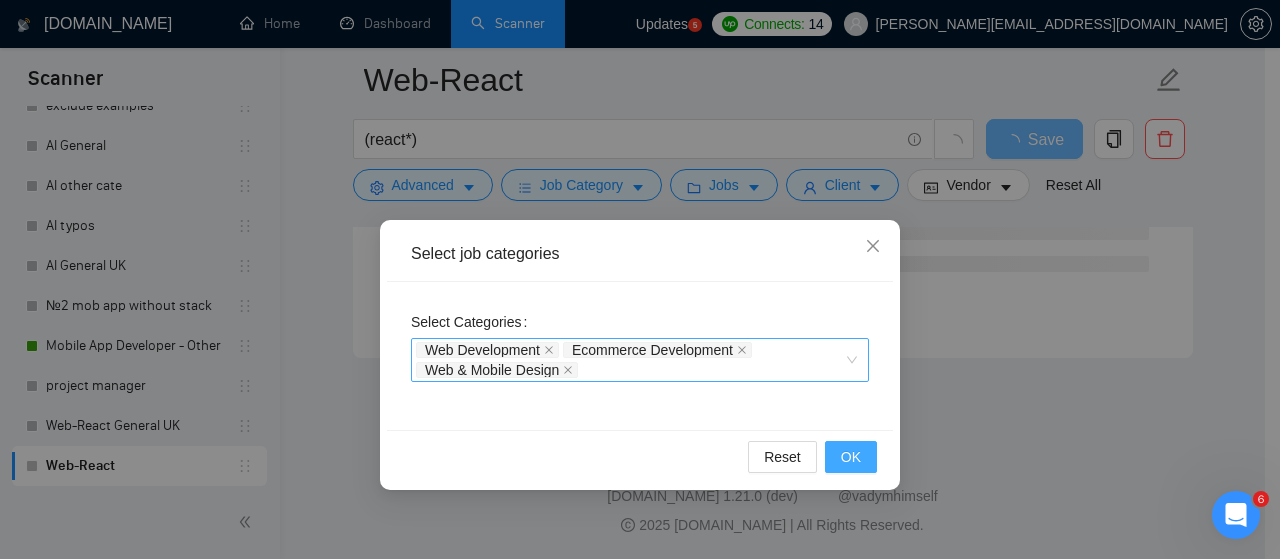 click on "OK" at bounding box center [851, 457] 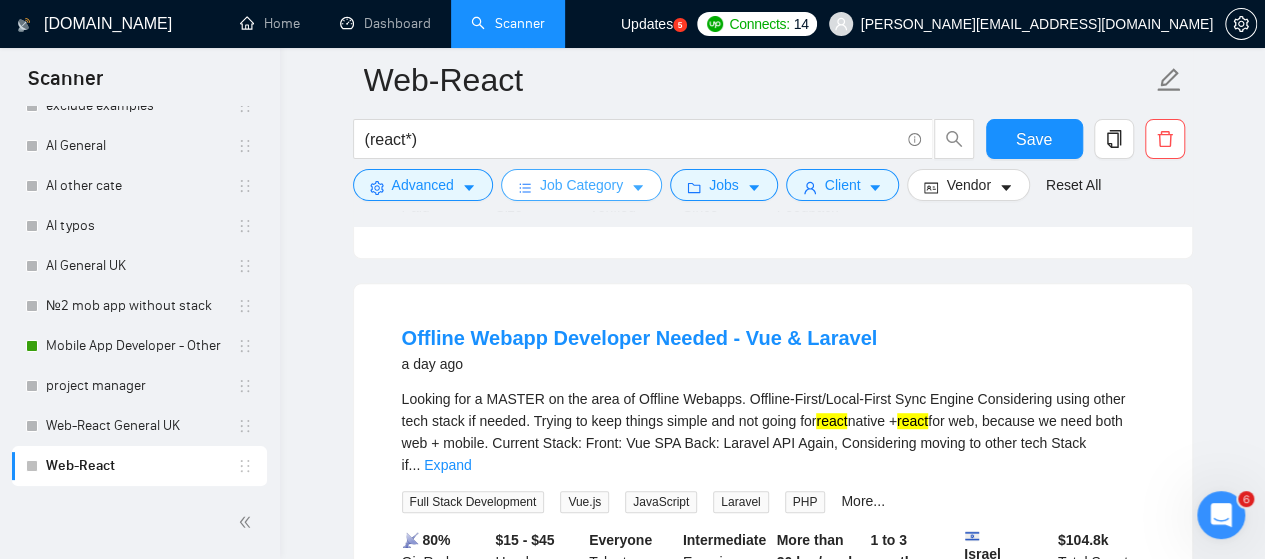 scroll, scrollTop: 4394, scrollLeft: 0, axis: vertical 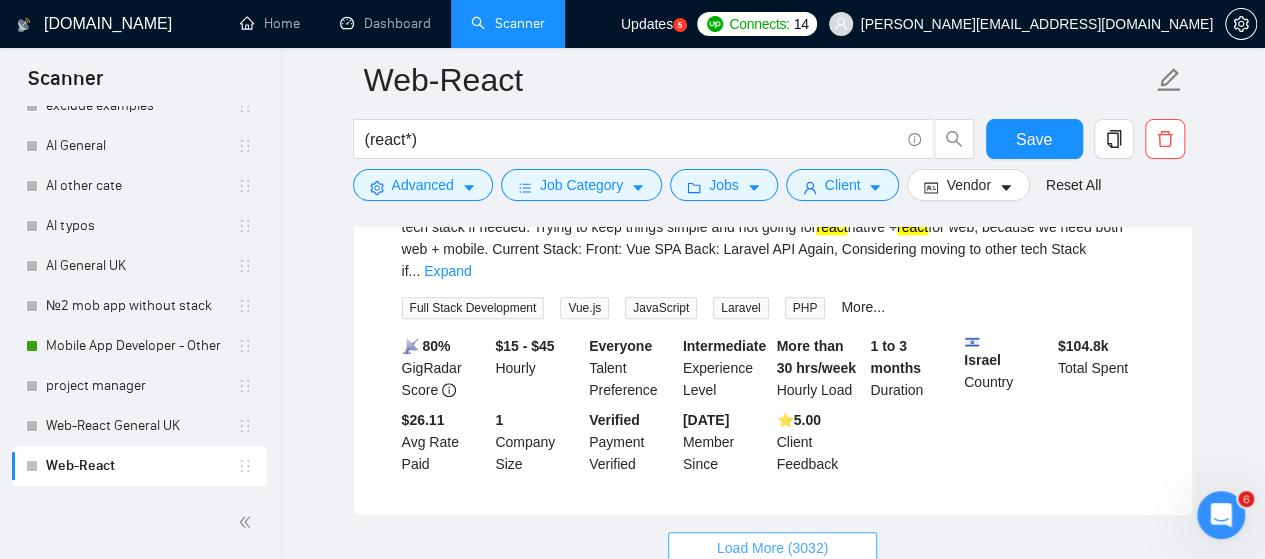 click on "Load More (3032)" at bounding box center (772, 548) 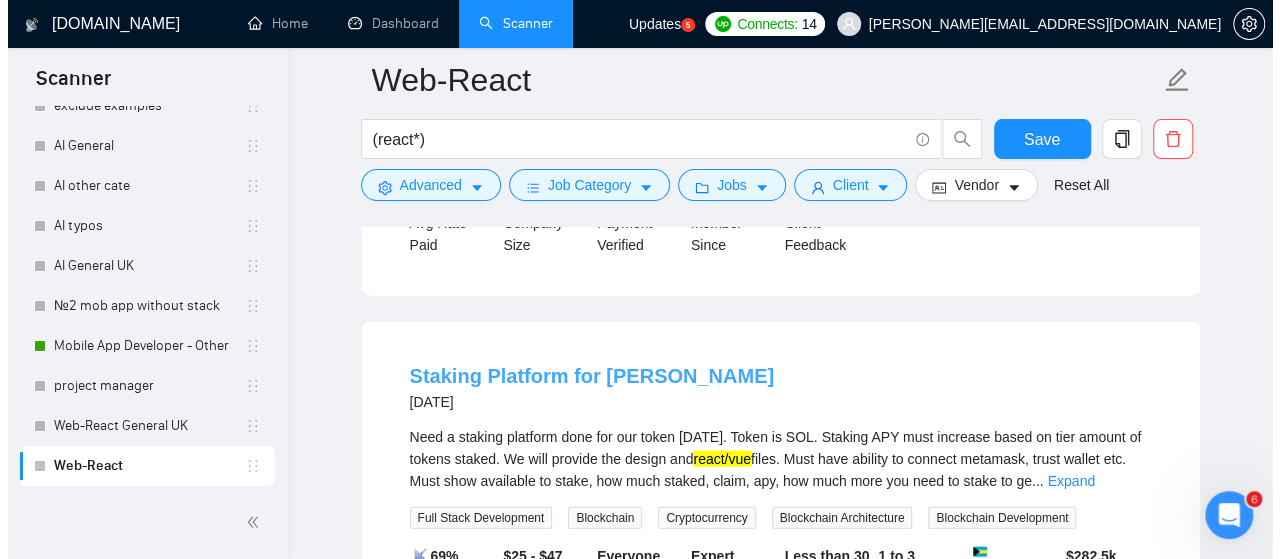 scroll, scrollTop: 5794, scrollLeft: 0, axis: vertical 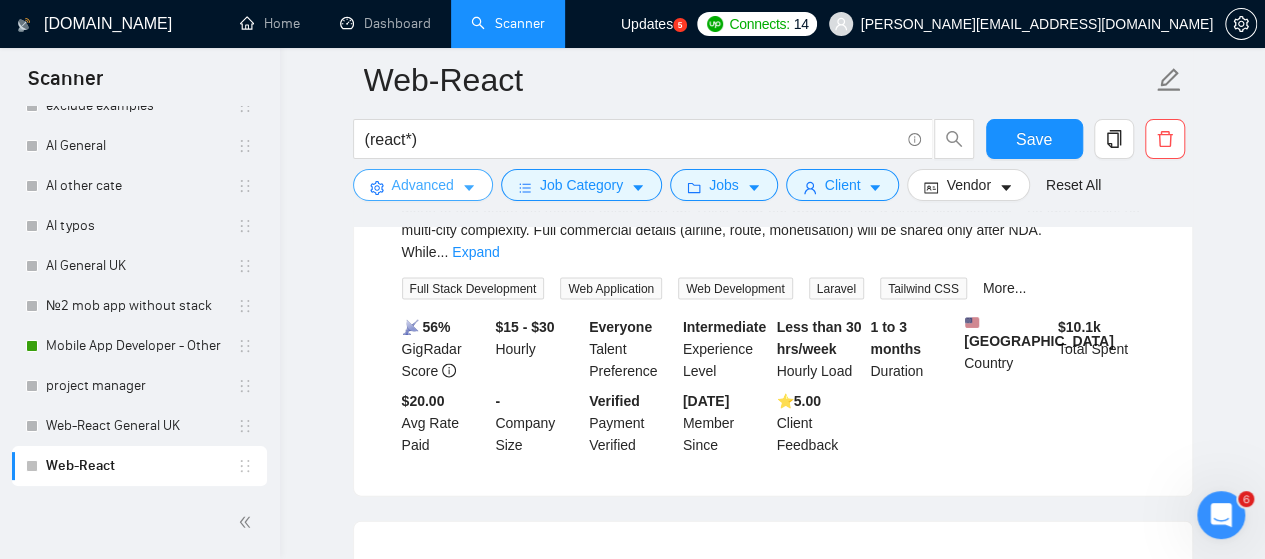 click 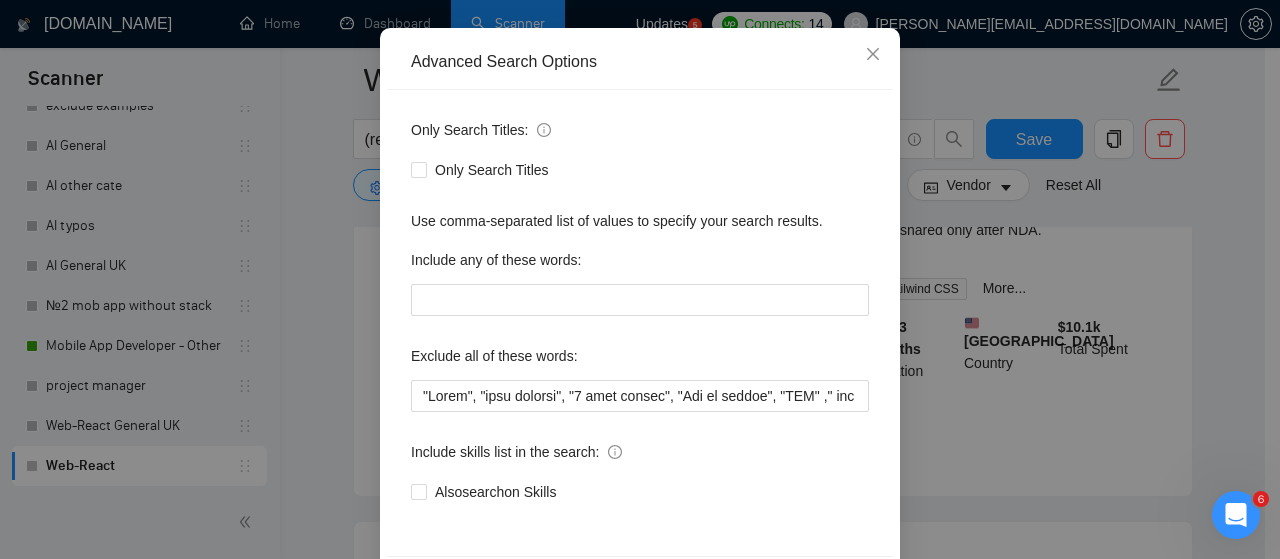 scroll, scrollTop: 200, scrollLeft: 0, axis: vertical 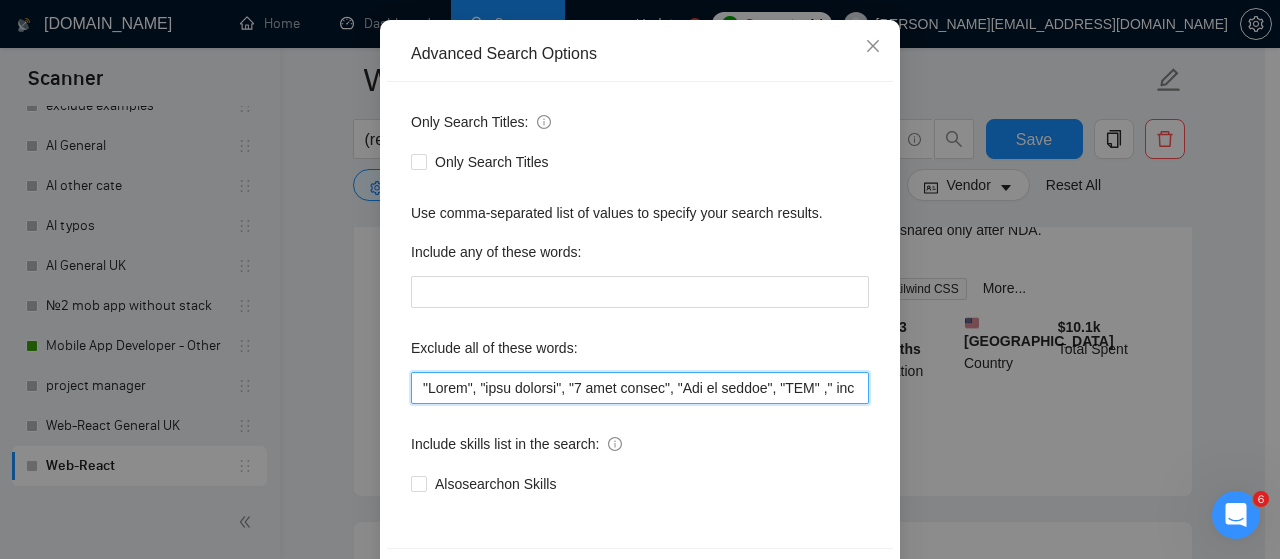 click at bounding box center [640, 388] 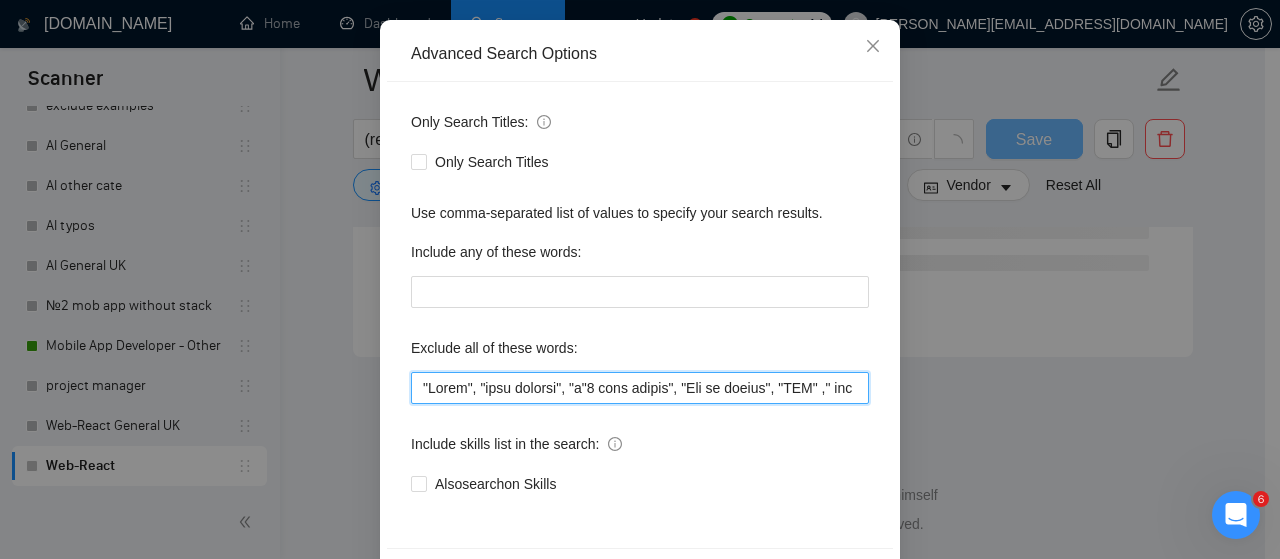 scroll, scrollTop: 5516, scrollLeft: 0, axis: vertical 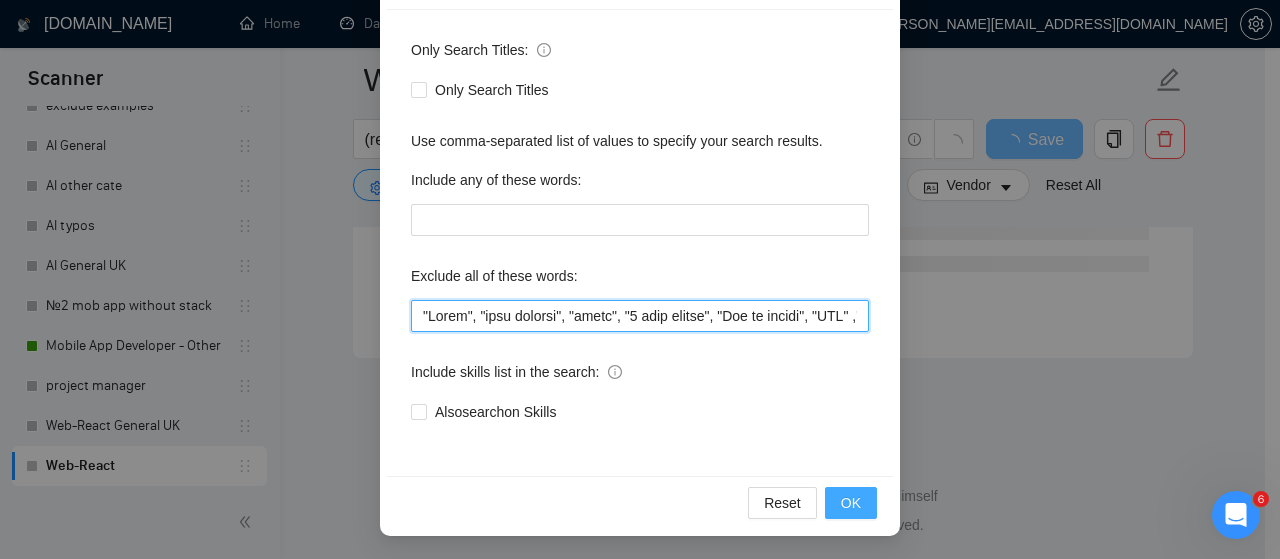 type on ""Final", "only feature", "token", "1 week sprint", "Not an agency", "SEO" ," job title", "Bing", "Lemlist", "Salesforce", "Equity", (equity*), "Unity", "[PERSON_NAME]", "nocode", "no-code", bot, urgent, consulting, consult, tutor, teacher, mentor, update, updates, maintain, maintenance, asap, fix, parser, parsing, small, little, tweaks, tweak, fixes, bug, bugs, ssalesforce, bing, "job title", "SEO", "Lemlist", "No agencies", "won't be recruiting agencies", "agencies not to apply", "No agency", "No Agencies", "Individual only",  "individual to", "individual who",  "No agencies please", "(No agencies please)", "Candidate Interviewing", "Candidate Interview Consulting", "this job is not open to teams", "this job is not open to agency", "this job is not open to companies", "NO AGENCY", "Freelancers Only", "NOT AGENCY", "no agency", "no agencies", "individual only", "freelancers only", "No Agencies!", "independent contractors only", "***Freelancers Only", "/Freelancers Only", ".Freelancers Only", ",Freelancers Only",..." 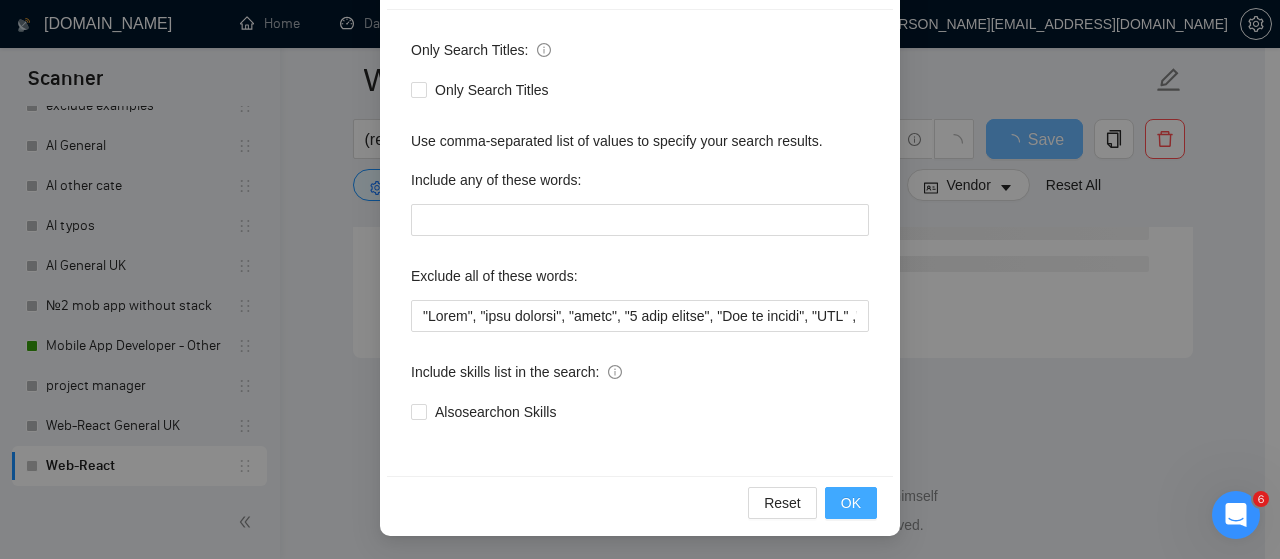 click on "OK" at bounding box center (851, 503) 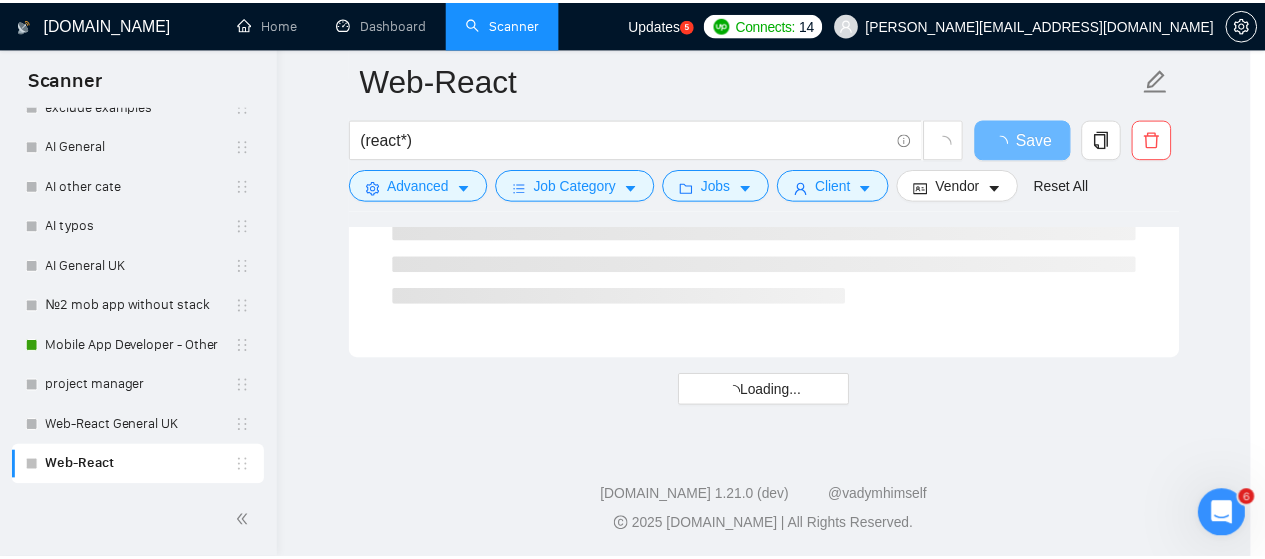 scroll, scrollTop: 172, scrollLeft: 0, axis: vertical 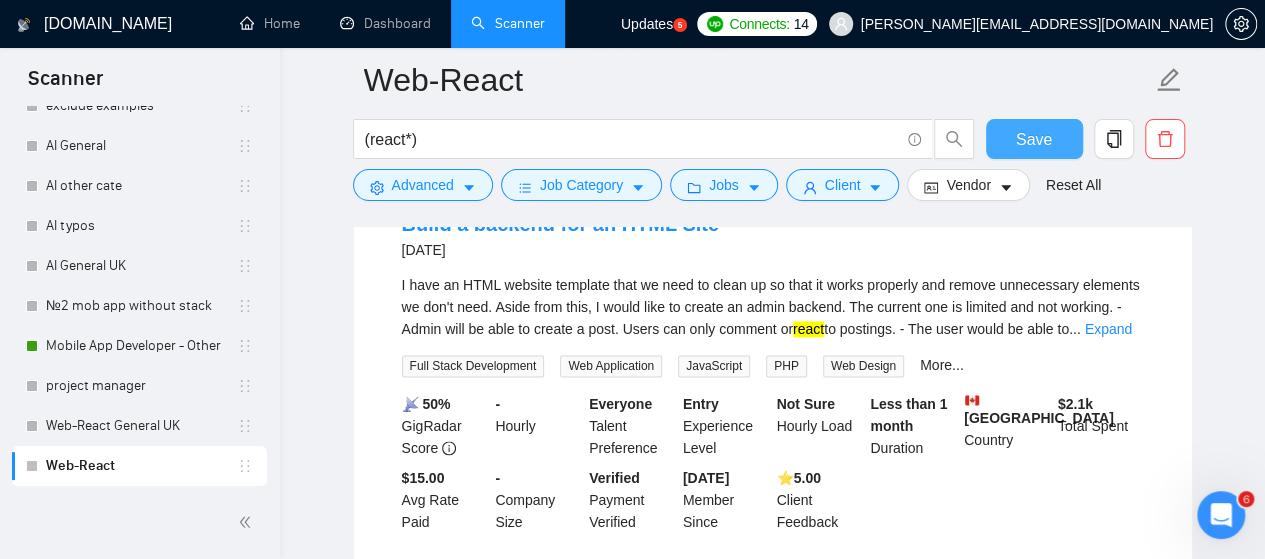 click on "Save" at bounding box center [1034, 139] 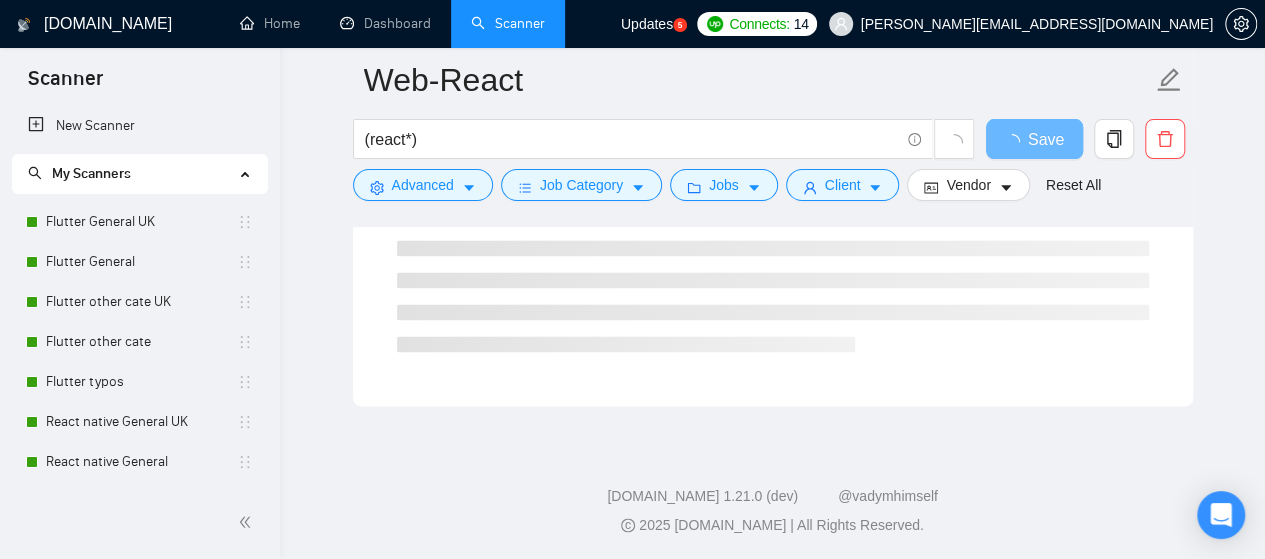 scroll, scrollTop: 1342, scrollLeft: 0, axis: vertical 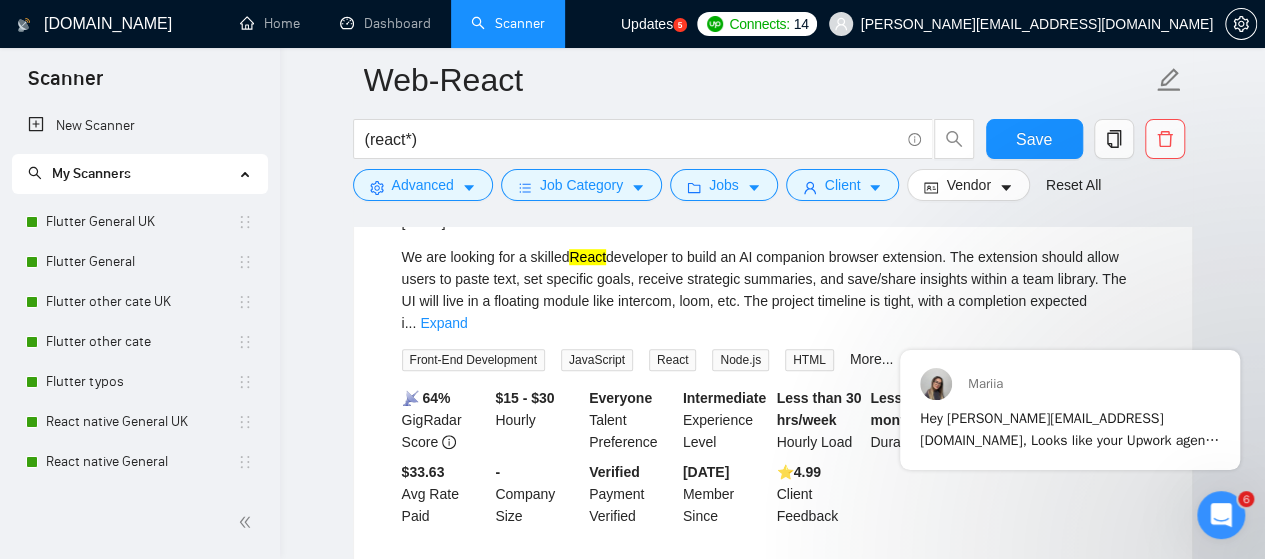 click on "Load More (3013)" at bounding box center [772, 600] 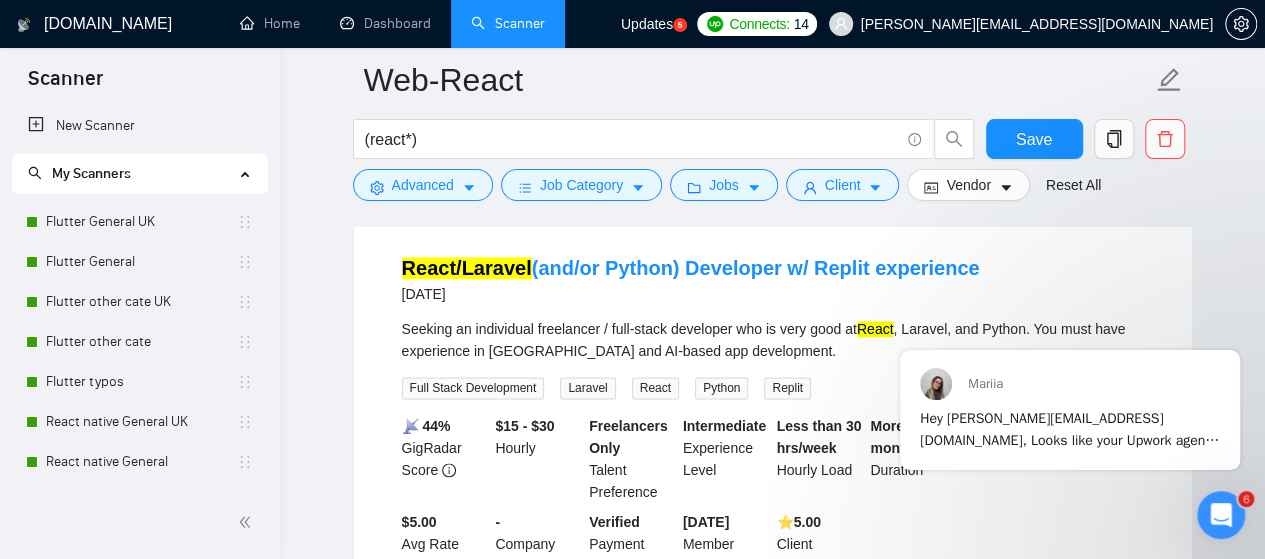 scroll, scrollTop: 8772, scrollLeft: 0, axis: vertical 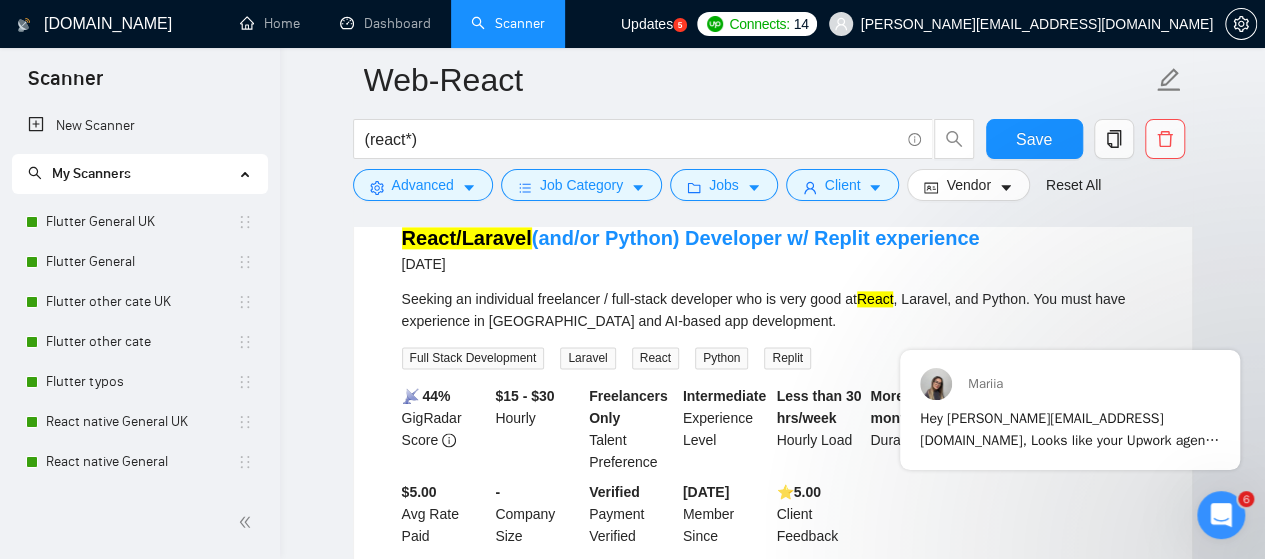 click on "Load More (3003)" at bounding box center [772, 620] 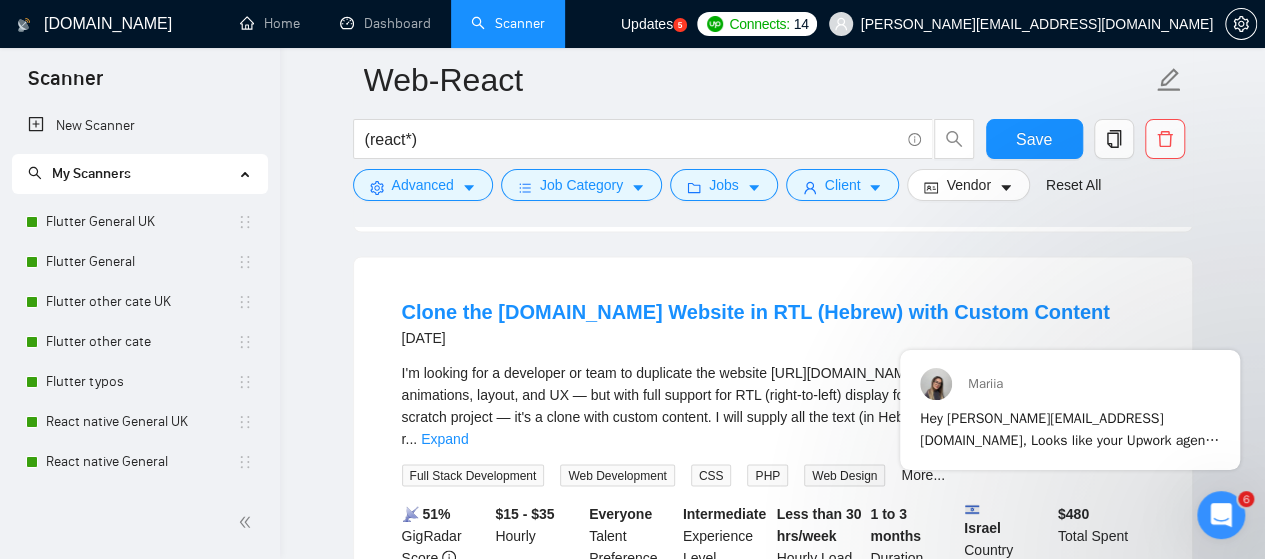 scroll, scrollTop: 13172, scrollLeft: 0, axis: vertical 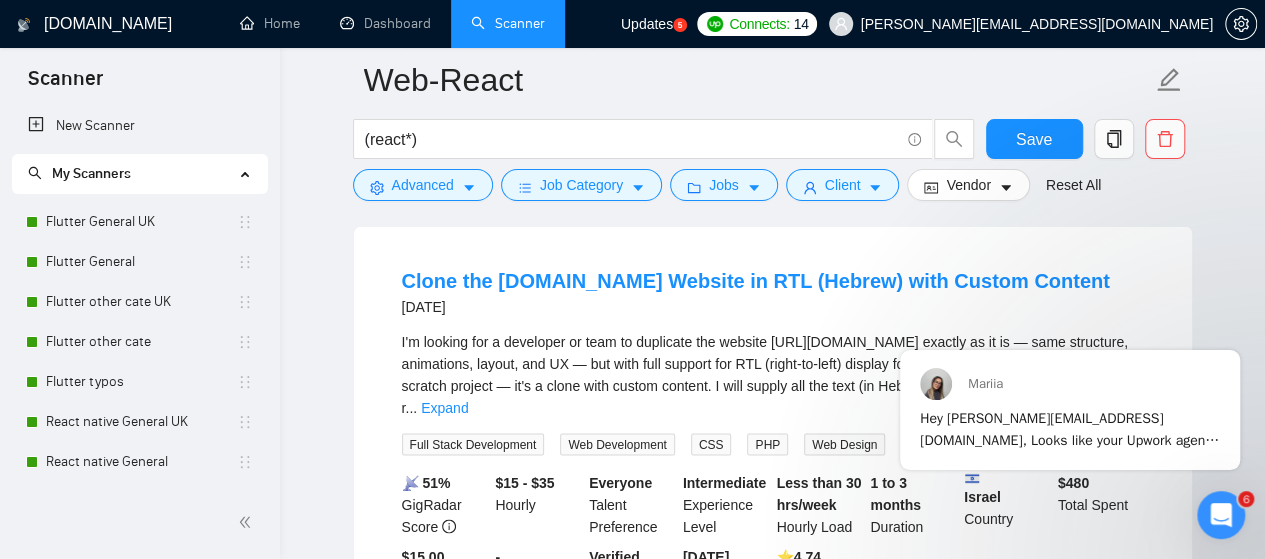 click on "Load More (2993)" at bounding box center [772, 684] 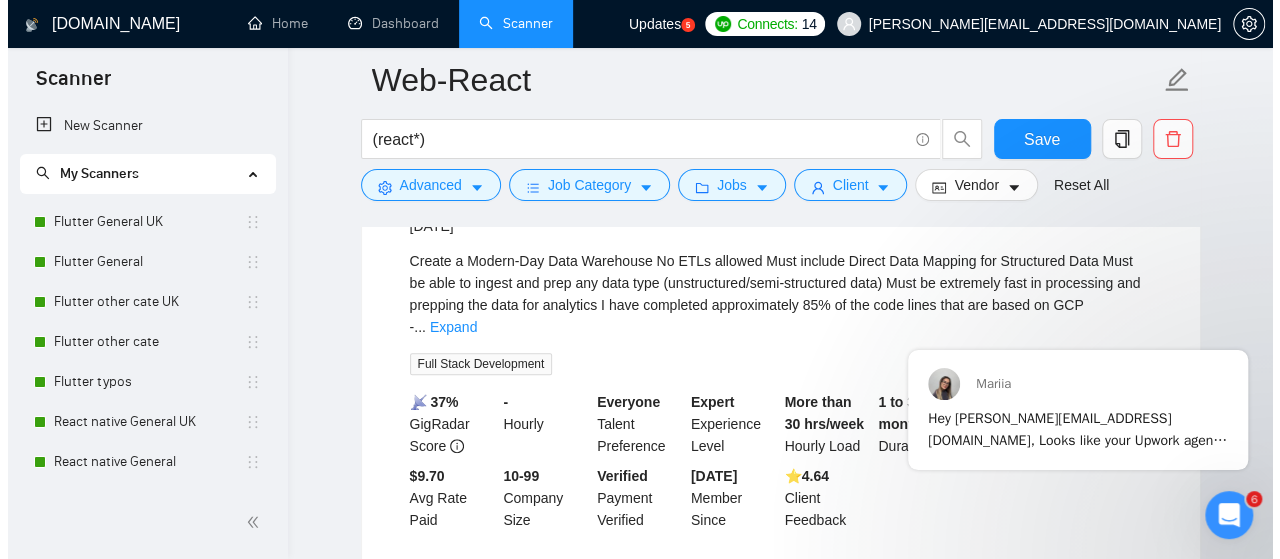 scroll, scrollTop: 15972, scrollLeft: 0, axis: vertical 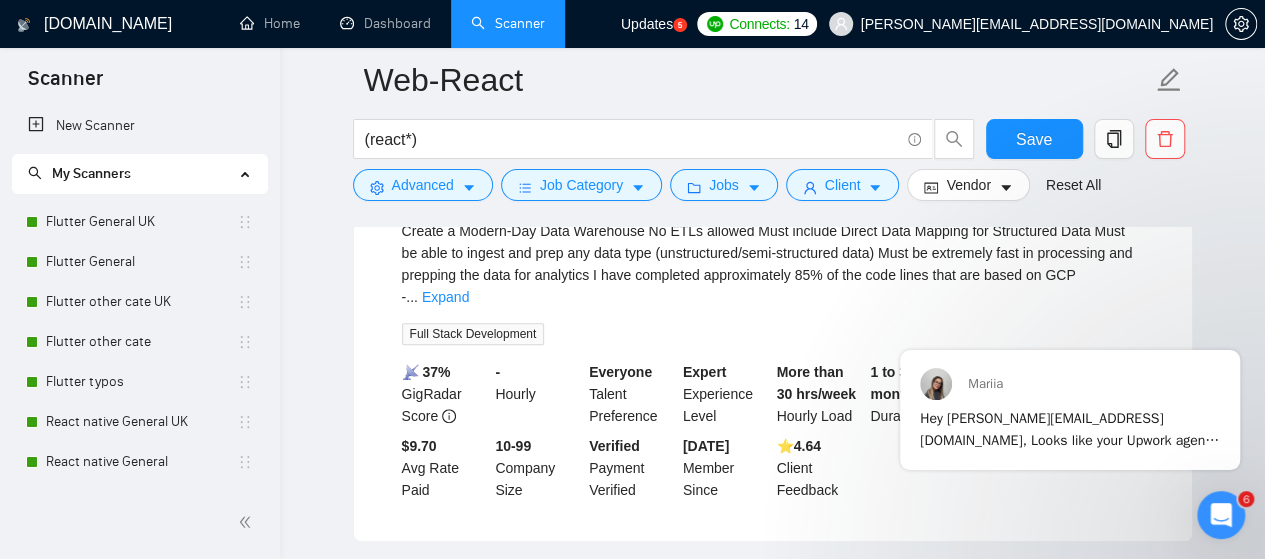 drag, startPoint x: 625, startPoint y: 337, endPoint x: 678, endPoint y: 345, distance: 53.600372 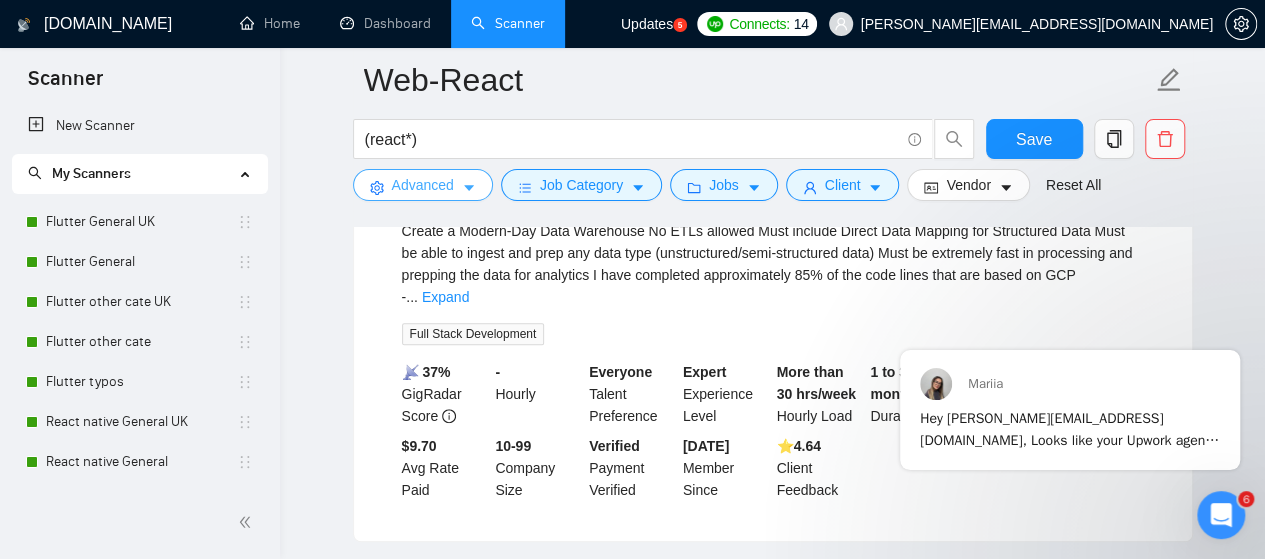 click 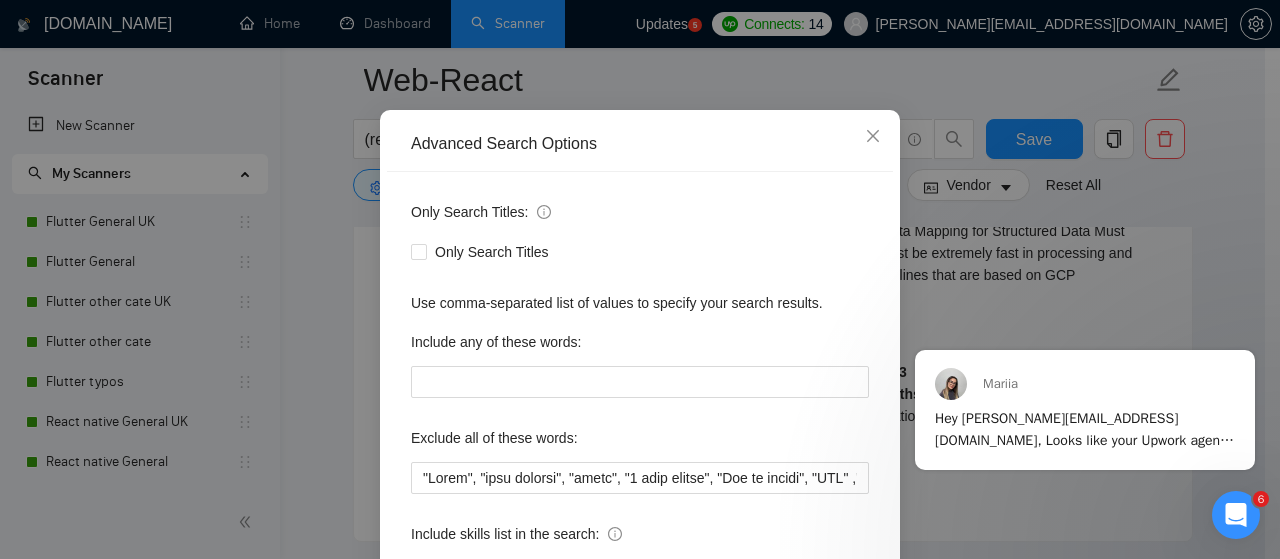 scroll, scrollTop: 272, scrollLeft: 0, axis: vertical 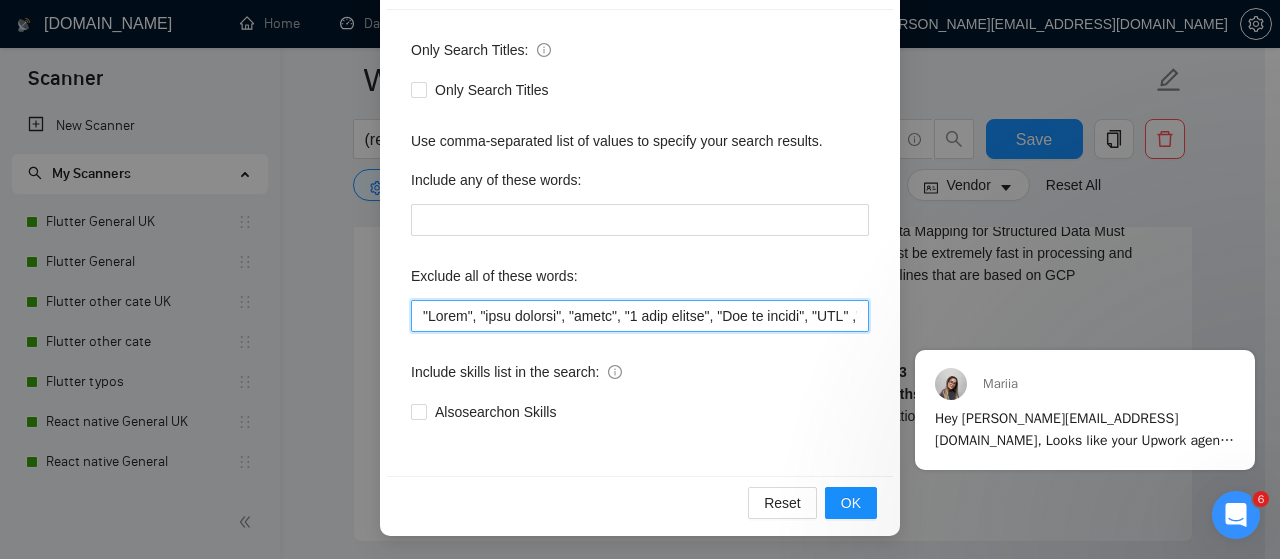 click at bounding box center (640, 316) 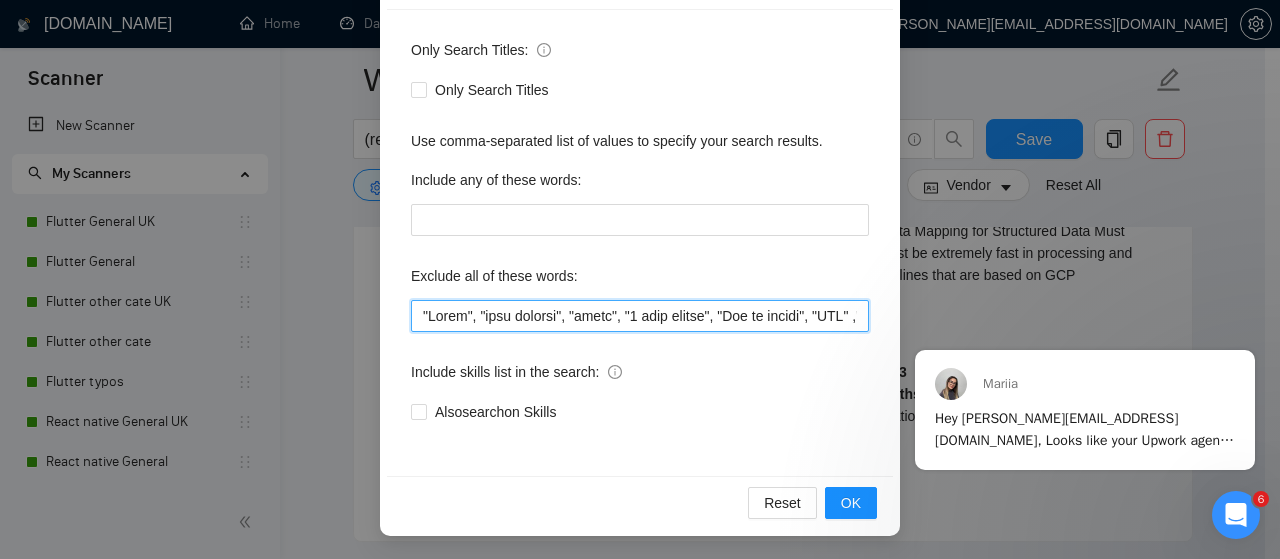 paste on "TanStack" 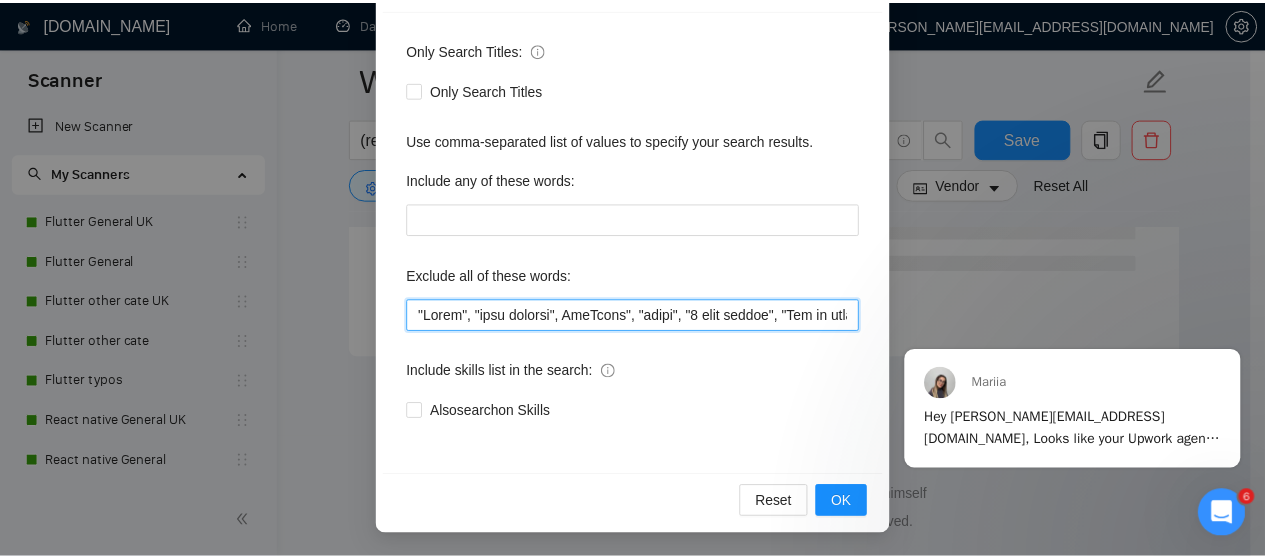 scroll, scrollTop: 2776, scrollLeft: 0, axis: vertical 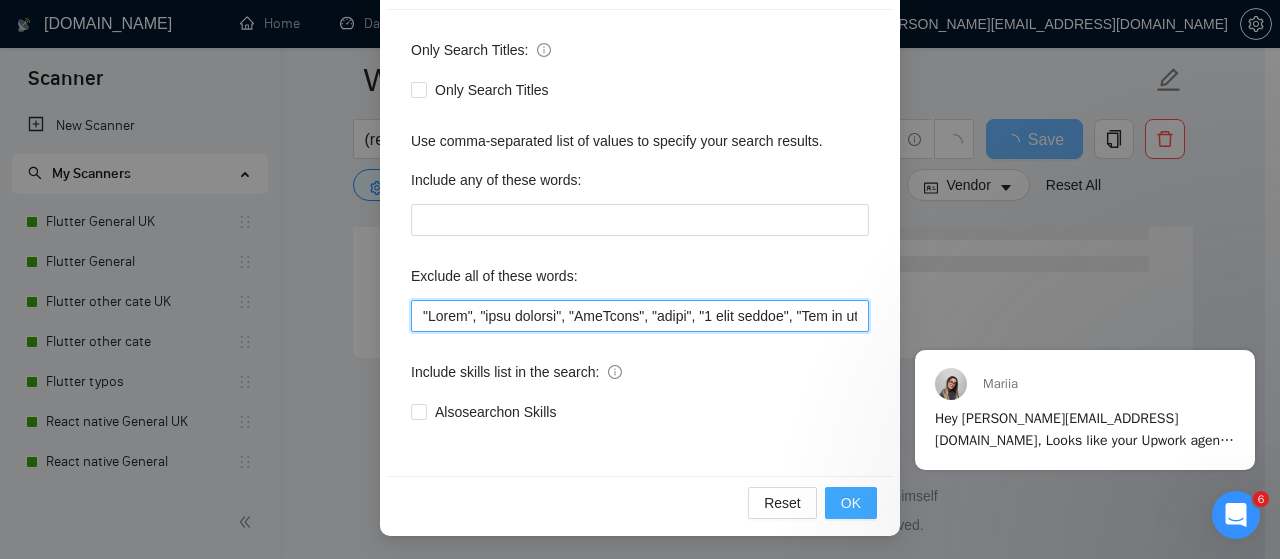 type on ""Final", "only feature", "TanStack", "token", "1 week sprint", "Not an agency", "SEO" ," job title", "Bing", "Lemlist", "Salesforce", "Equity", (equity*), "Unity", "Cordova", "nocode", "no-code", bot, urgent, consulting, consult, tutor, teacher, mentor, update, updates, maintain, maintenance, asap, fix, parser, parsing, small, little, tweaks, tweak, fixes, bug, bugs, ssalesforce, bing, "job title", "SEO", "Lemlist", "No agencies", "won't be recruiting agencies", "agencies not to apply", "No agency", "No Agencies", "Individual only",  "individual to", "individual who",  "No agencies please", "(No agencies please)", "Candidate Interviewing", "Candidate Interview Consulting", "this job is not open to teams", "this job is not open to agency", "this job is not open to companies", "NO AGENCY", "Freelancers Only", "NOT AGENCY", "no agency", "no agencies", "individual only", "freelancers only", "No Agencies!", "independent contractors only", "***Freelancers Only", "/Freelancers Only", ".Freelancers Only", ",Freela..." 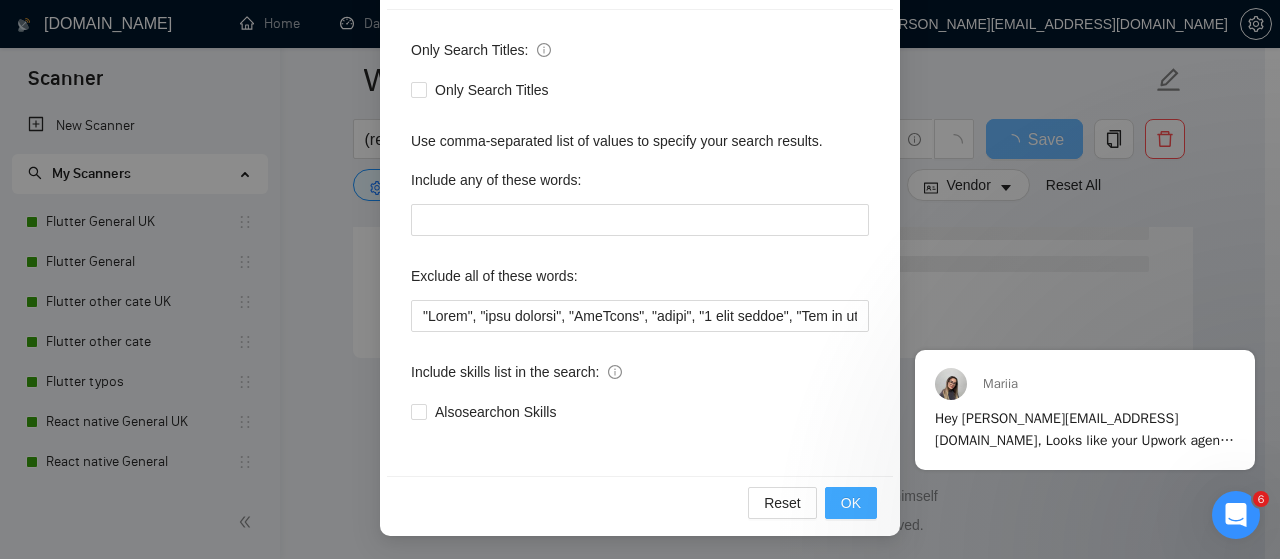 click on "OK" at bounding box center [851, 503] 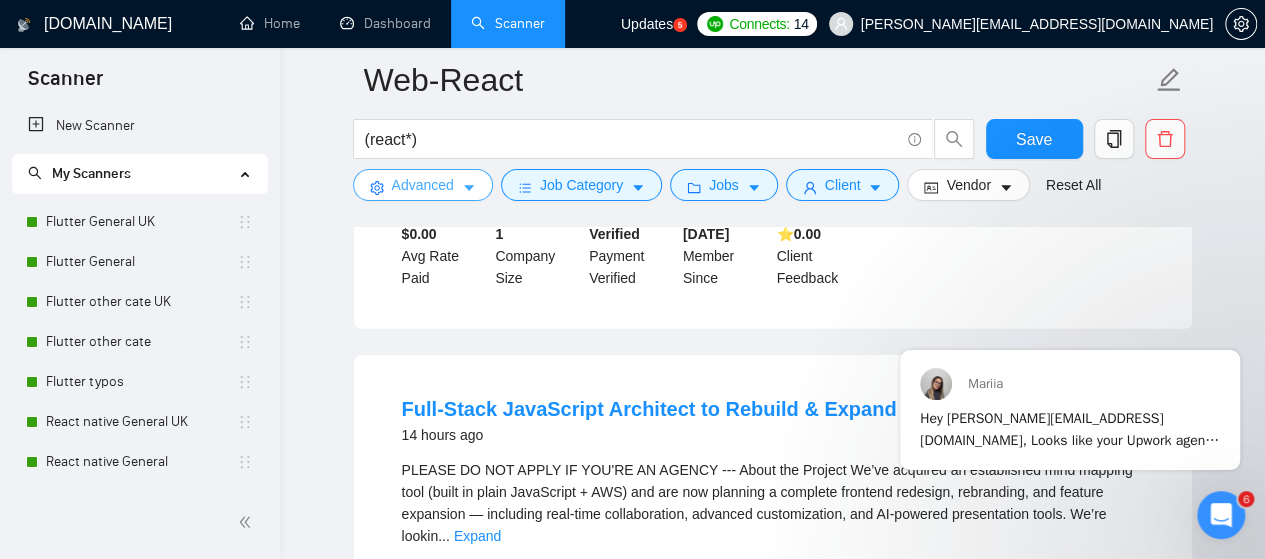 scroll, scrollTop: 0, scrollLeft: 0, axis: both 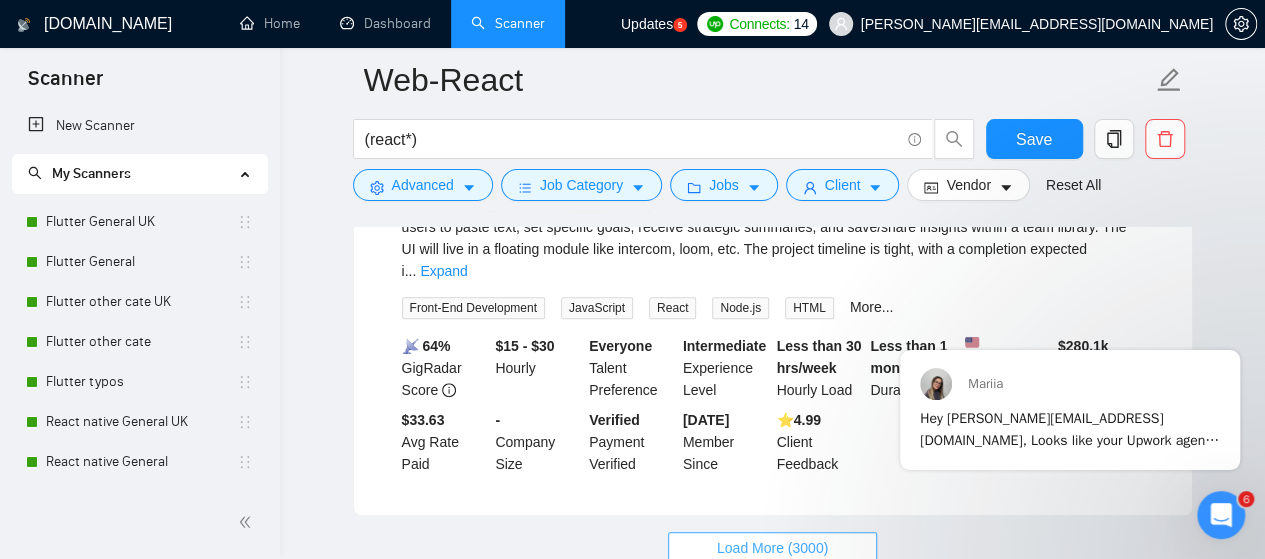 click on "Load More (3000)" at bounding box center [772, 548] 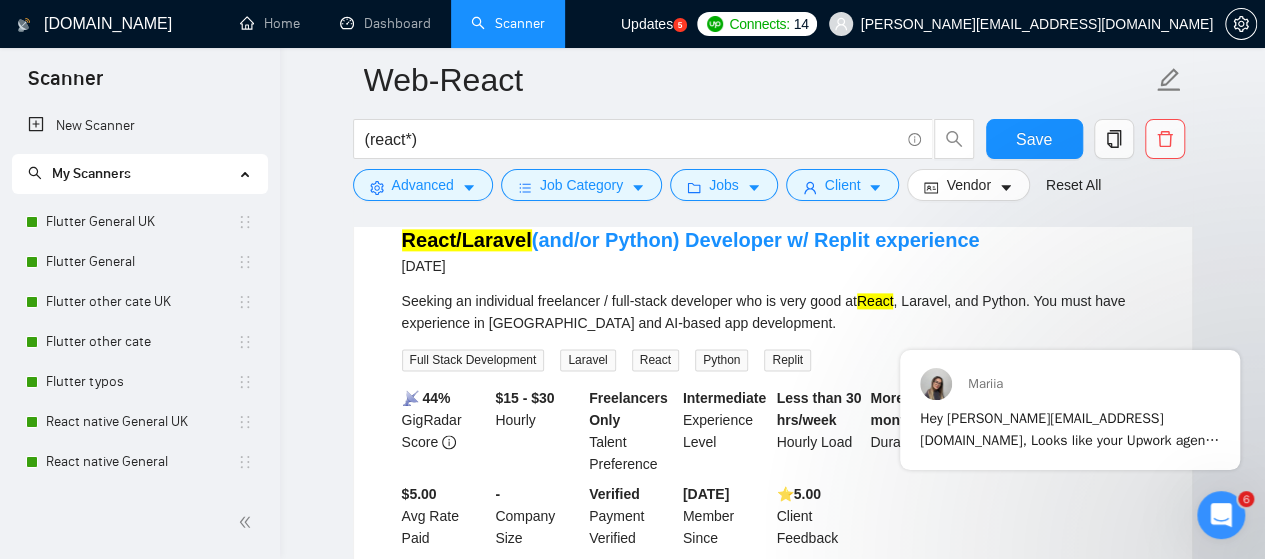 scroll, scrollTop: 8772, scrollLeft: 0, axis: vertical 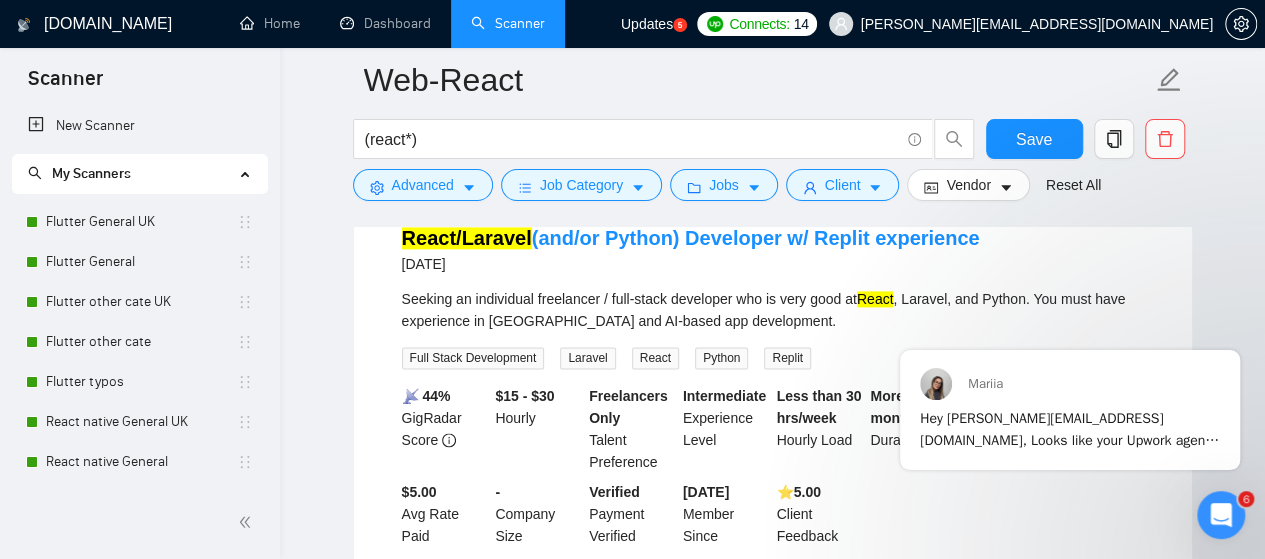 click on "Load More (2990)" at bounding box center [772, 620] 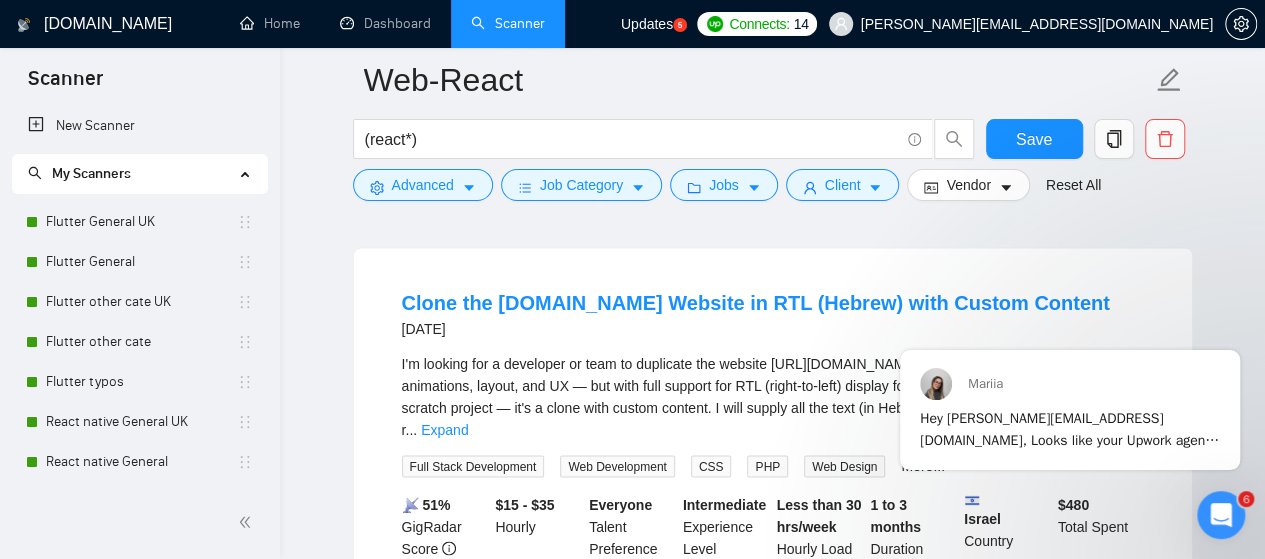 scroll, scrollTop: 13172, scrollLeft: 0, axis: vertical 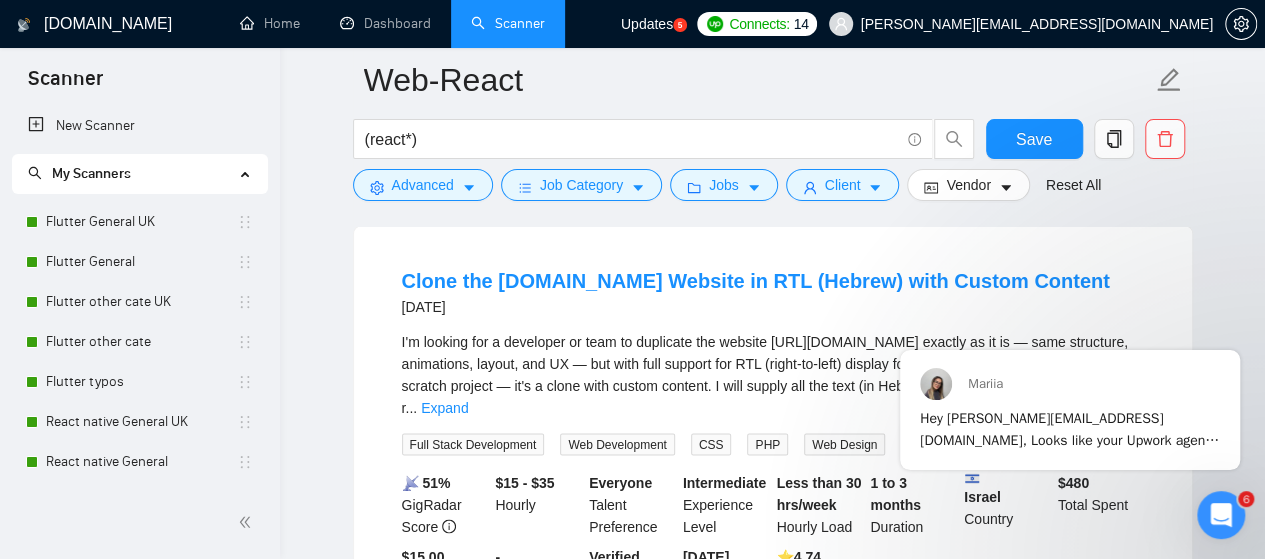click on "Load More (2980)" at bounding box center (772, 684) 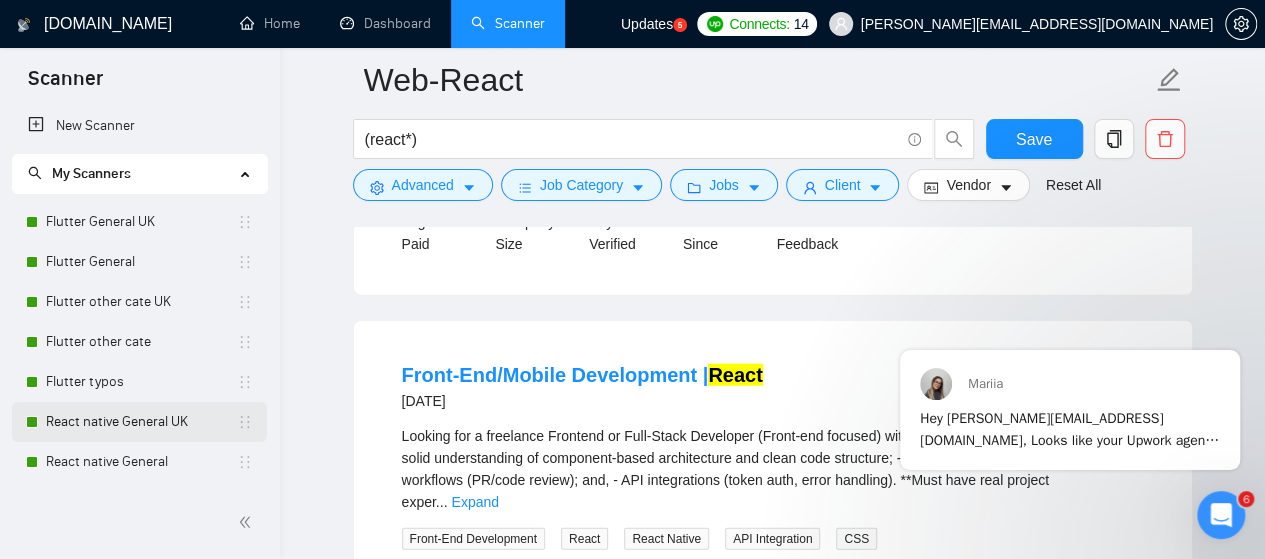 scroll, scrollTop: 17456, scrollLeft: 0, axis: vertical 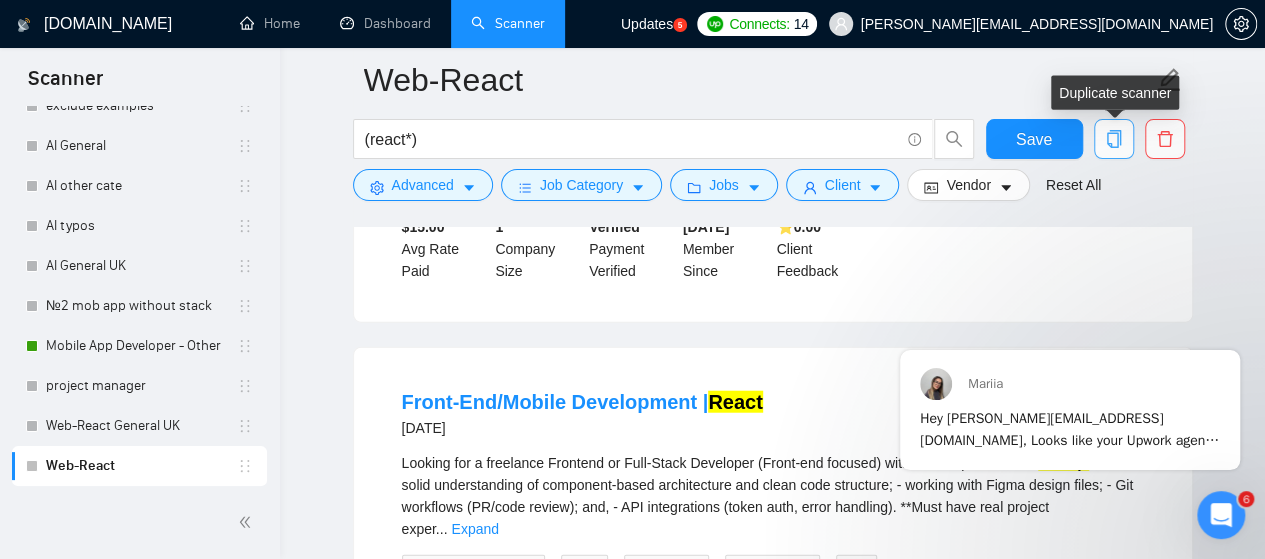 click 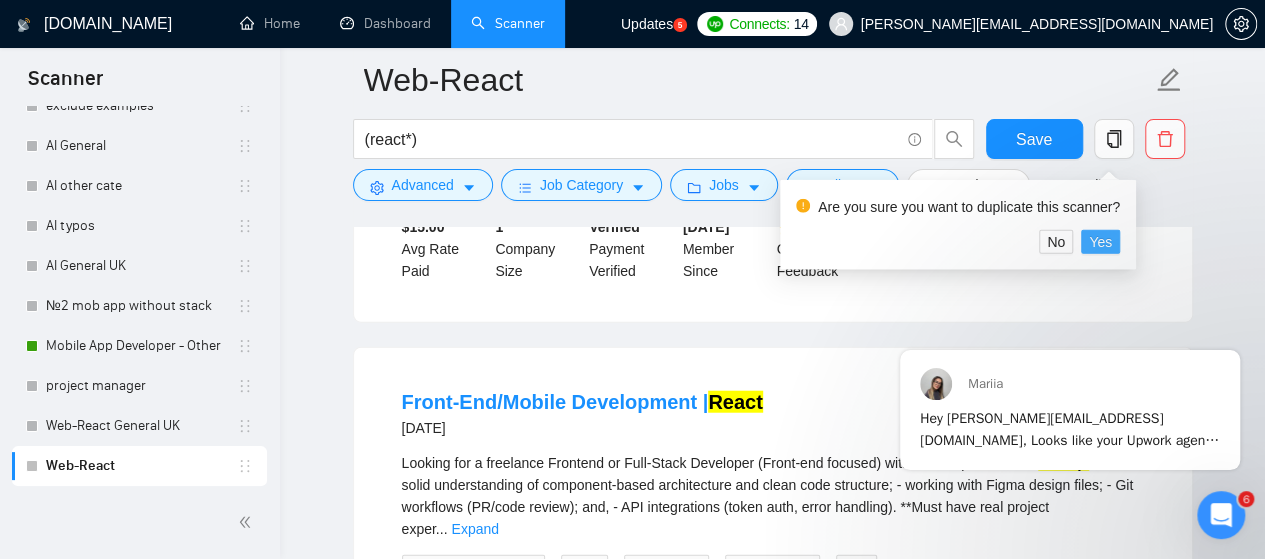 click on "Yes" at bounding box center [1100, 242] 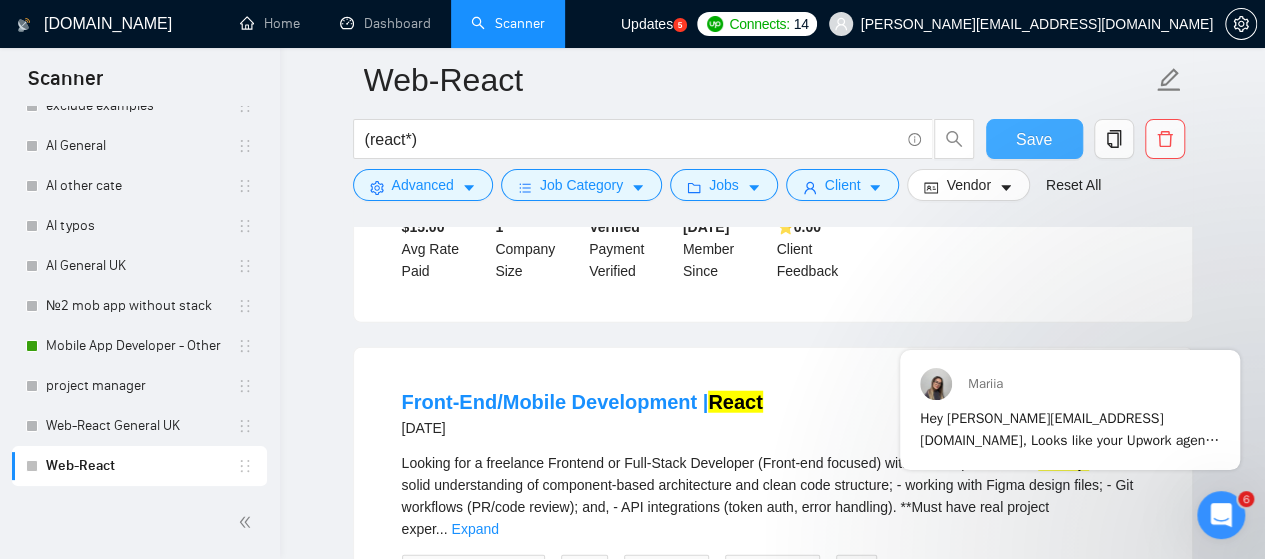 click on "Save" at bounding box center [1034, 139] 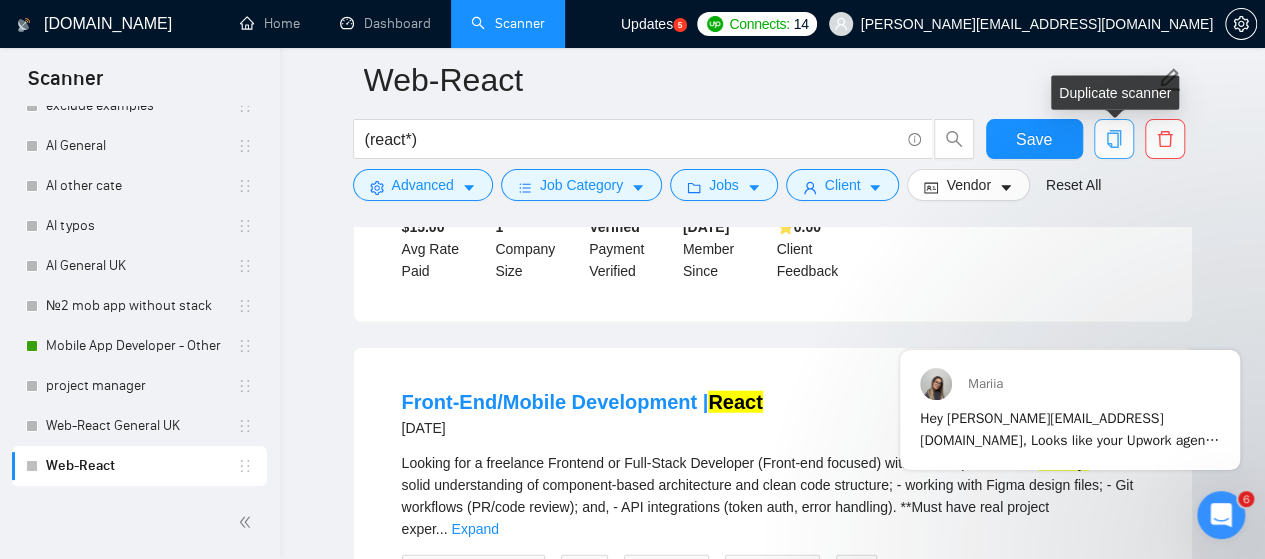 click 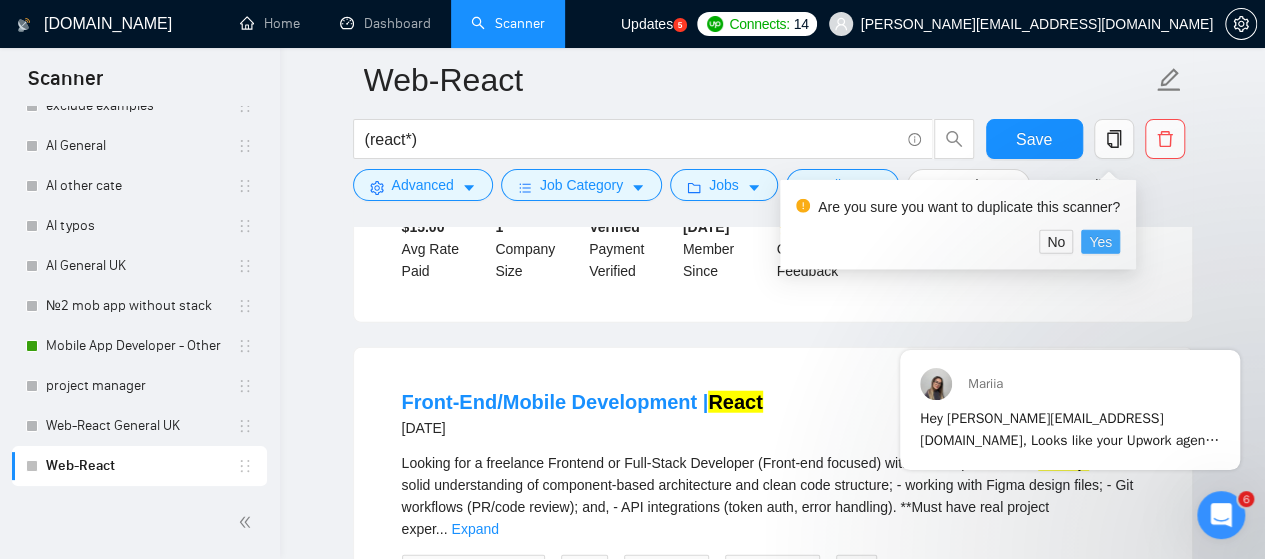 click on "Yes" at bounding box center (1100, 242) 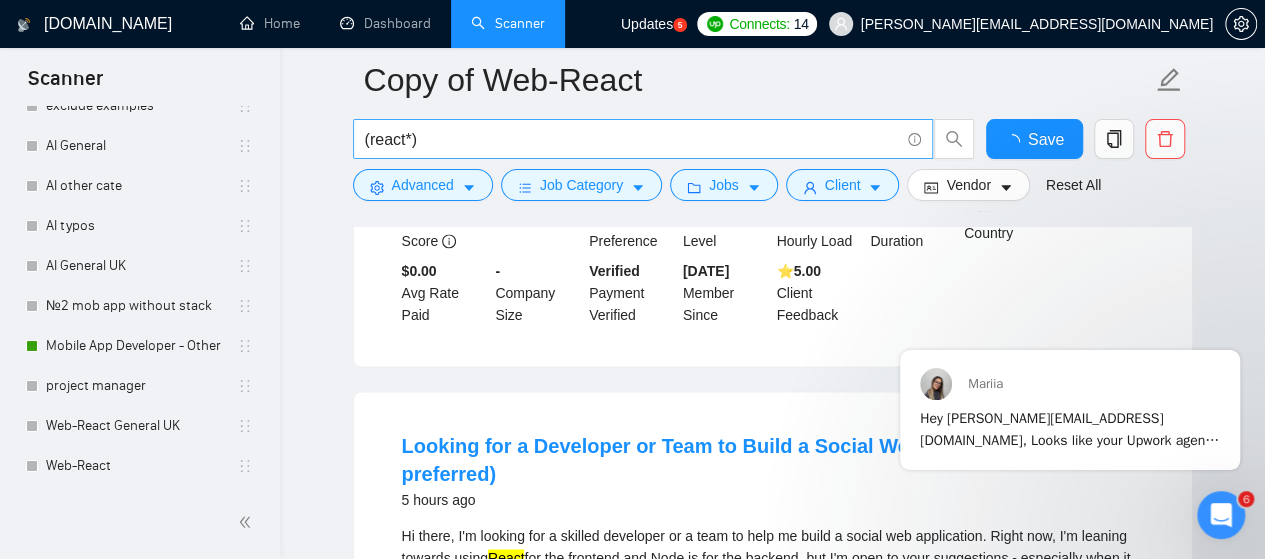 scroll, scrollTop: 4394, scrollLeft: 0, axis: vertical 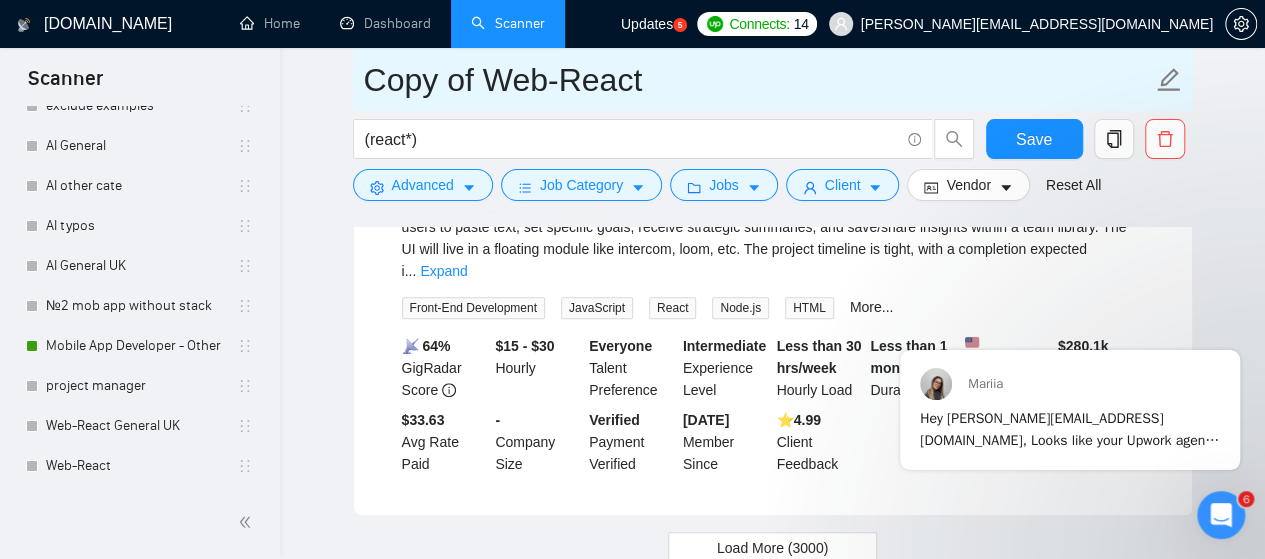 click on "Copy of Web-React" at bounding box center (758, 80) 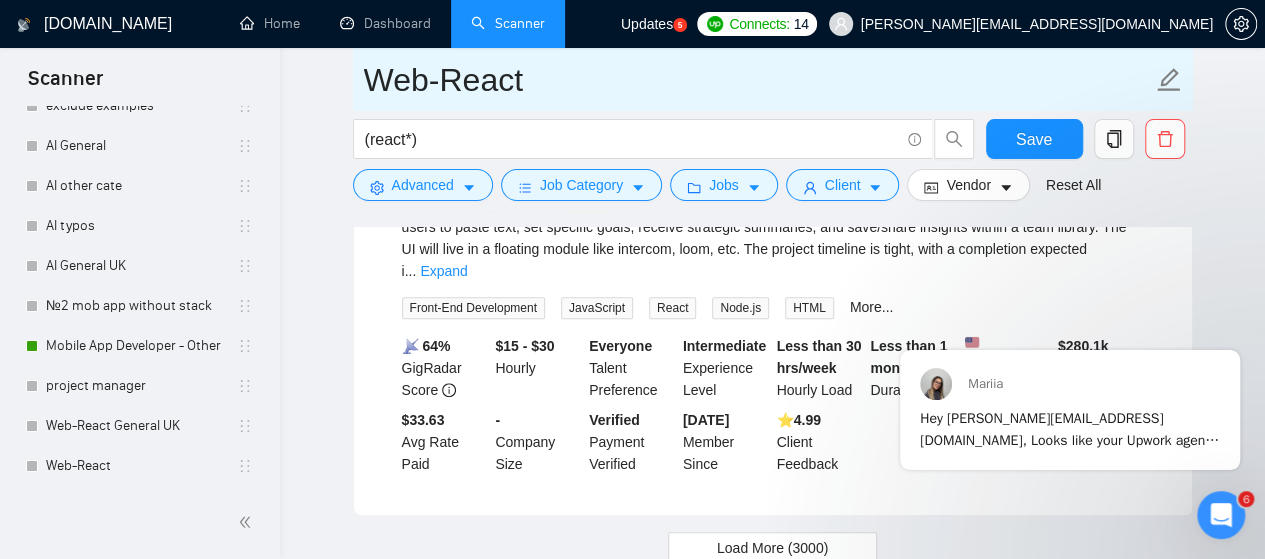 click on "Web-React" at bounding box center [758, 80] 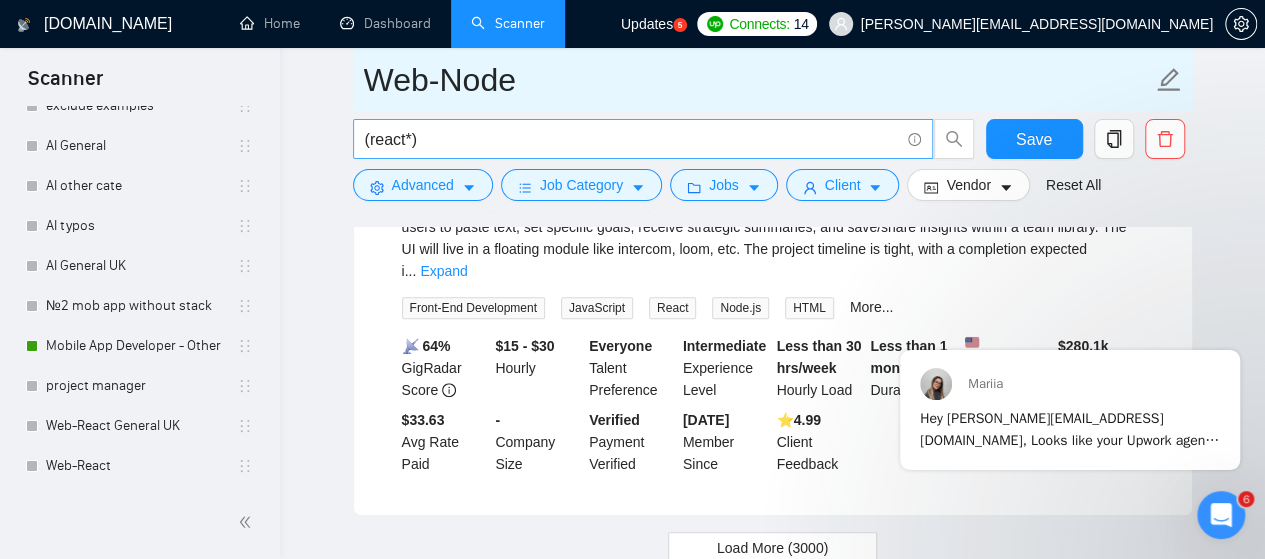 type on "Web-Node" 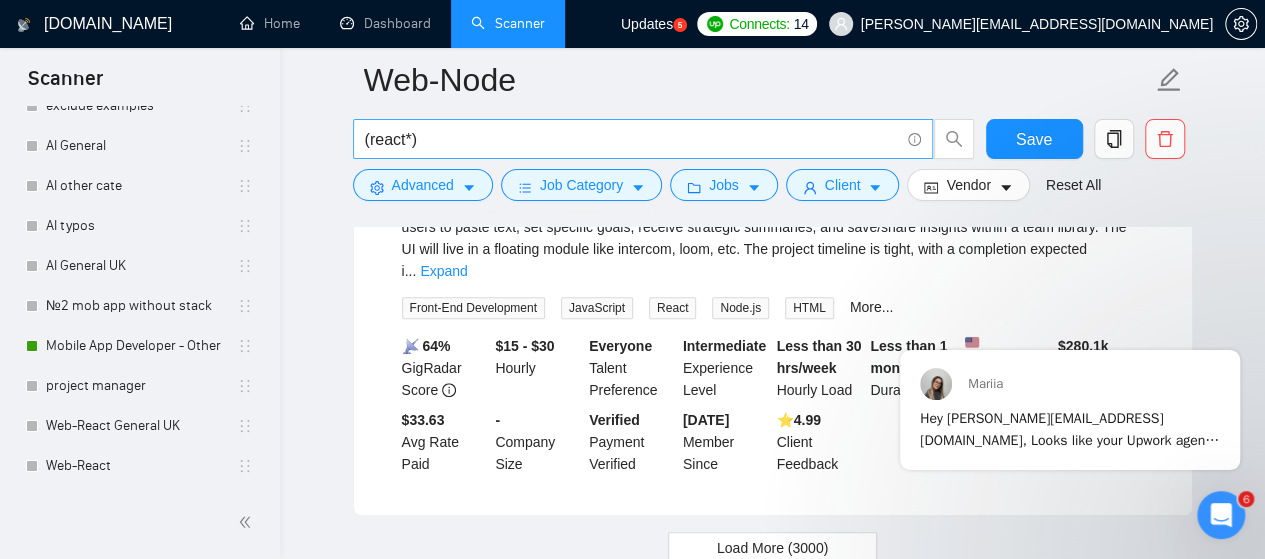 click on "(react*)" at bounding box center [632, 139] 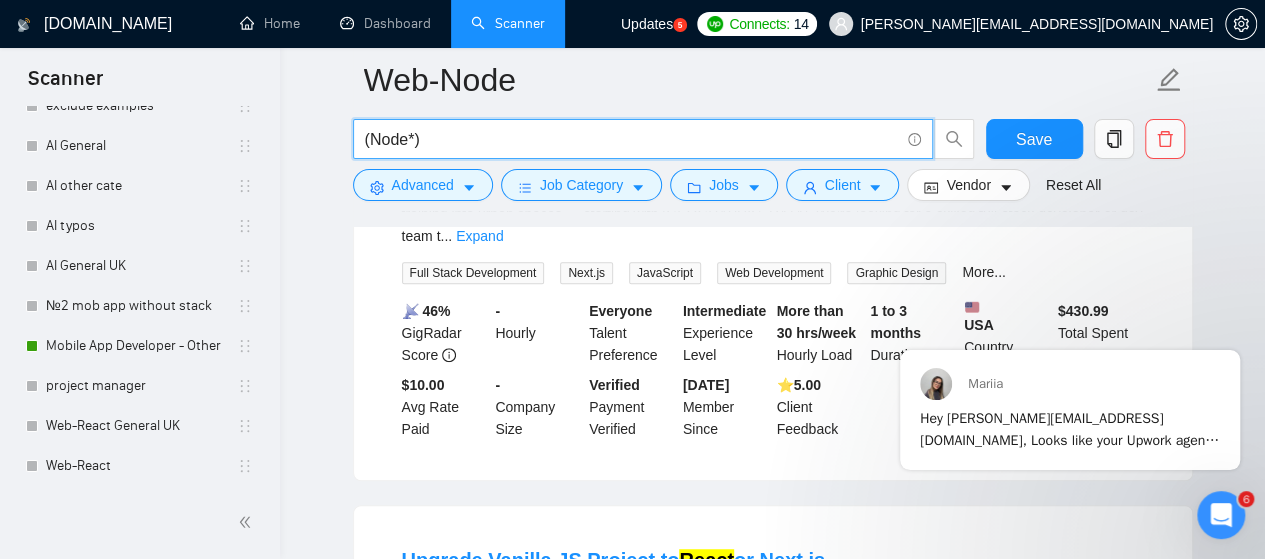 scroll, scrollTop: 400, scrollLeft: 0, axis: vertical 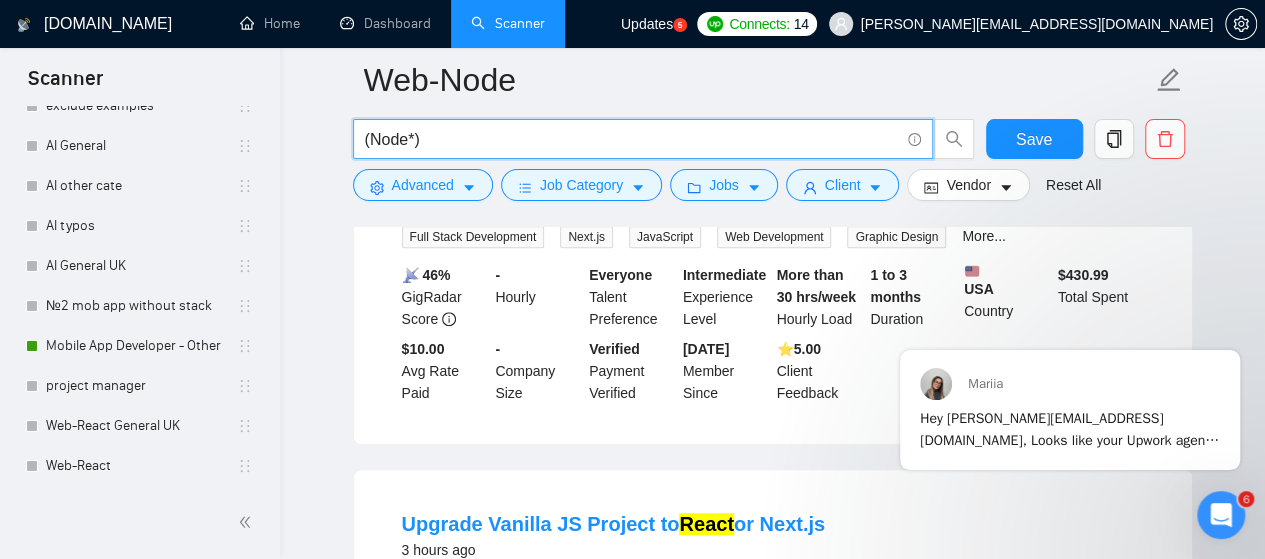 click on "(Node*)" at bounding box center (632, 139) 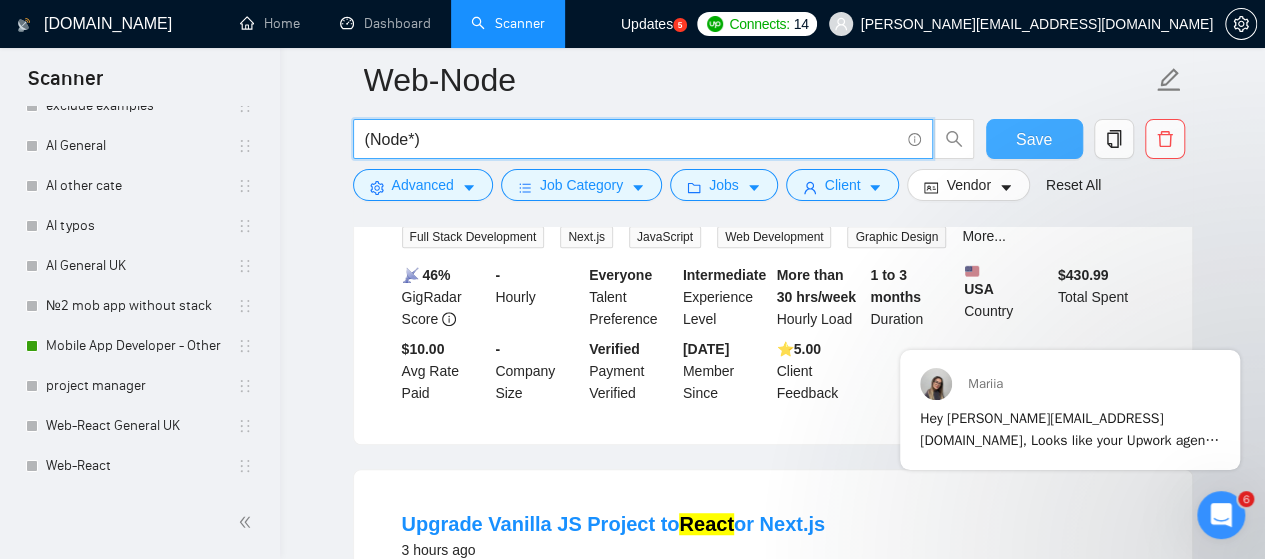 type on "(Node*)" 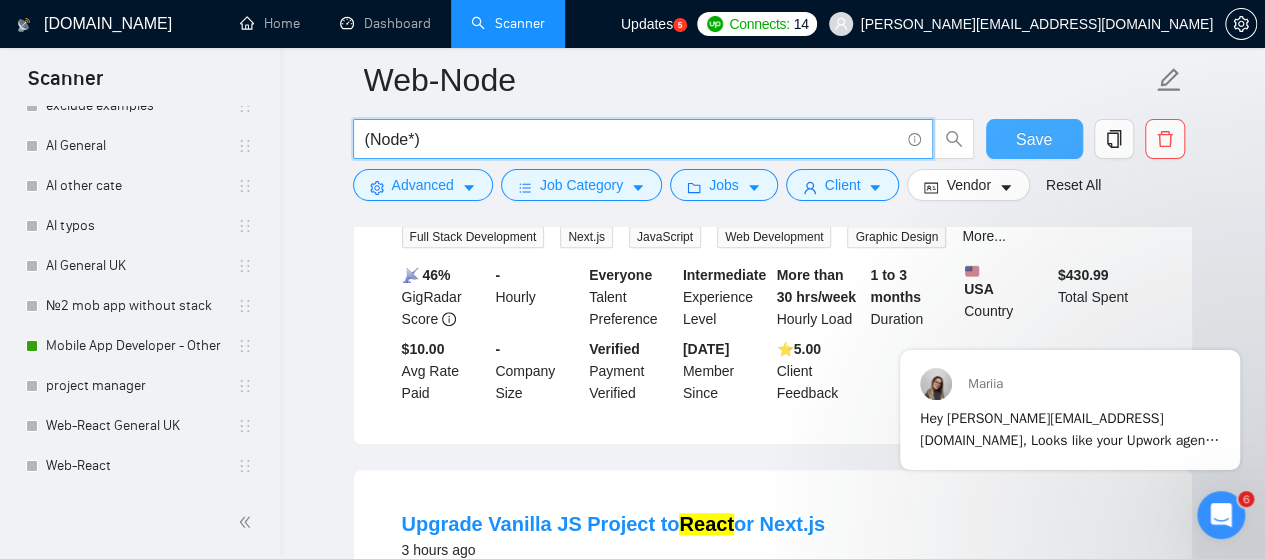 click on "Save" at bounding box center [1034, 139] 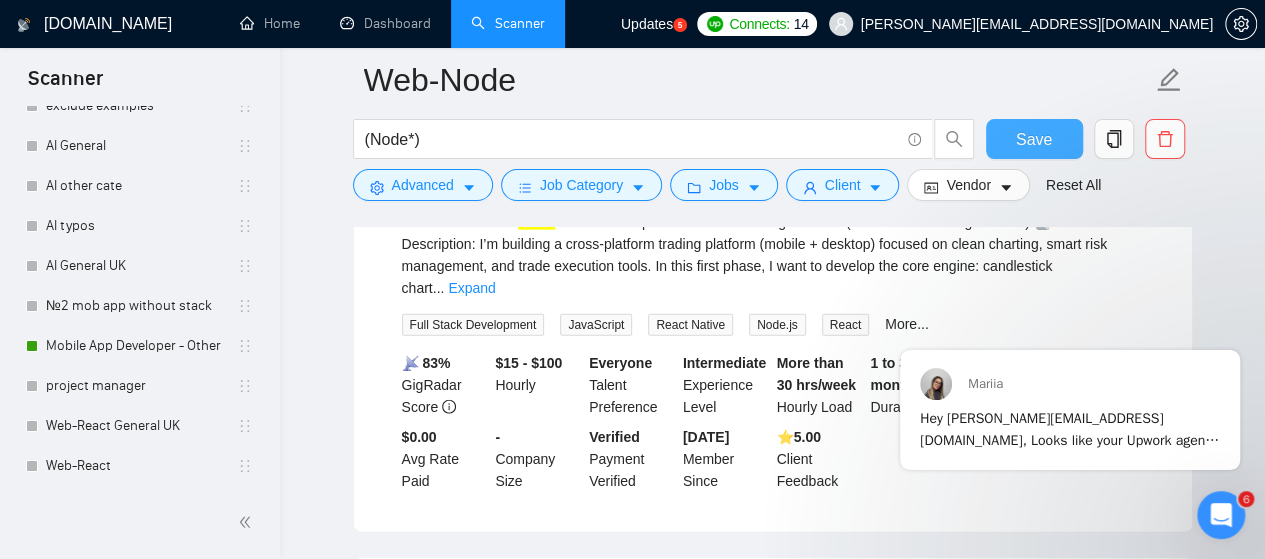 scroll, scrollTop: 2200, scrollLeft: 0, axis: vertical 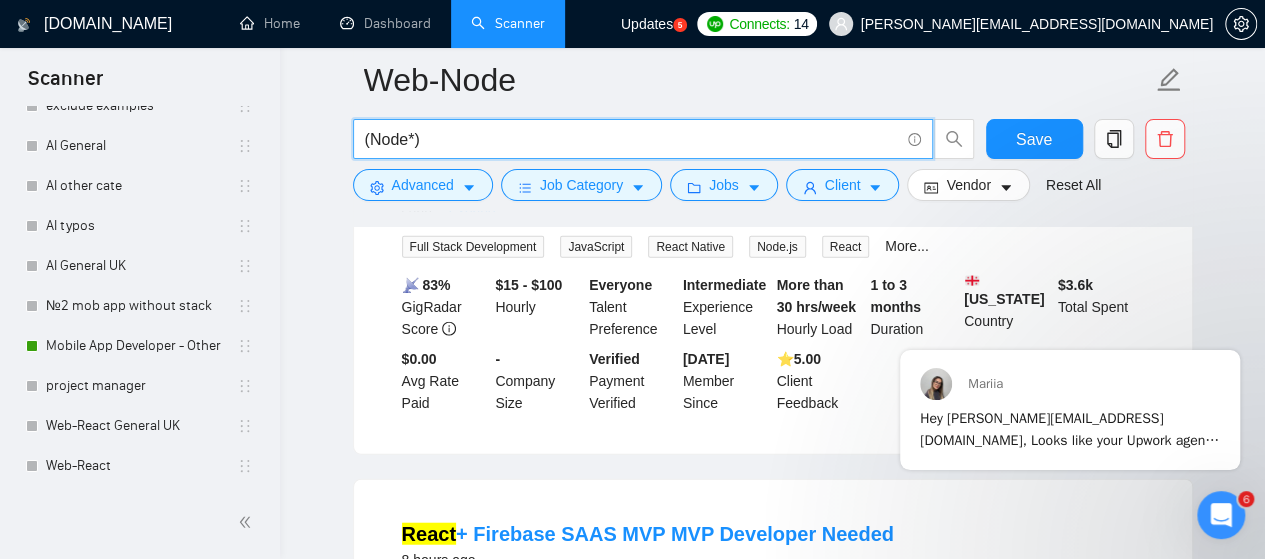 drag, startPoint x: 430, startPoint y: 142, endPoint x: 362, endPoint y: 139, distance: 68.06615 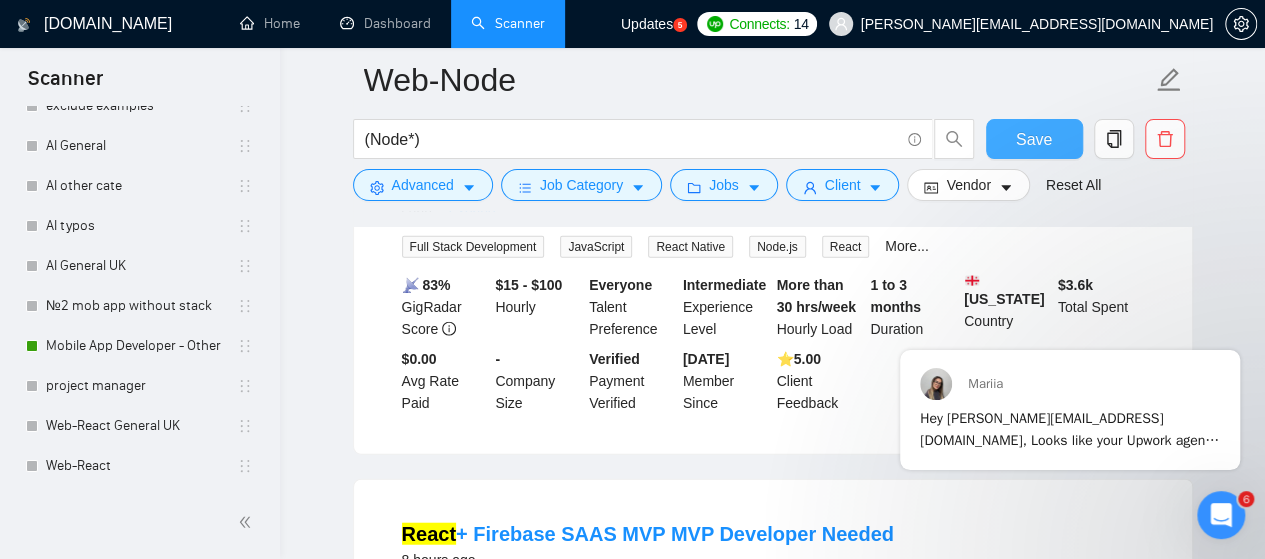 click on "Save" at bounding box center [1034, 139] 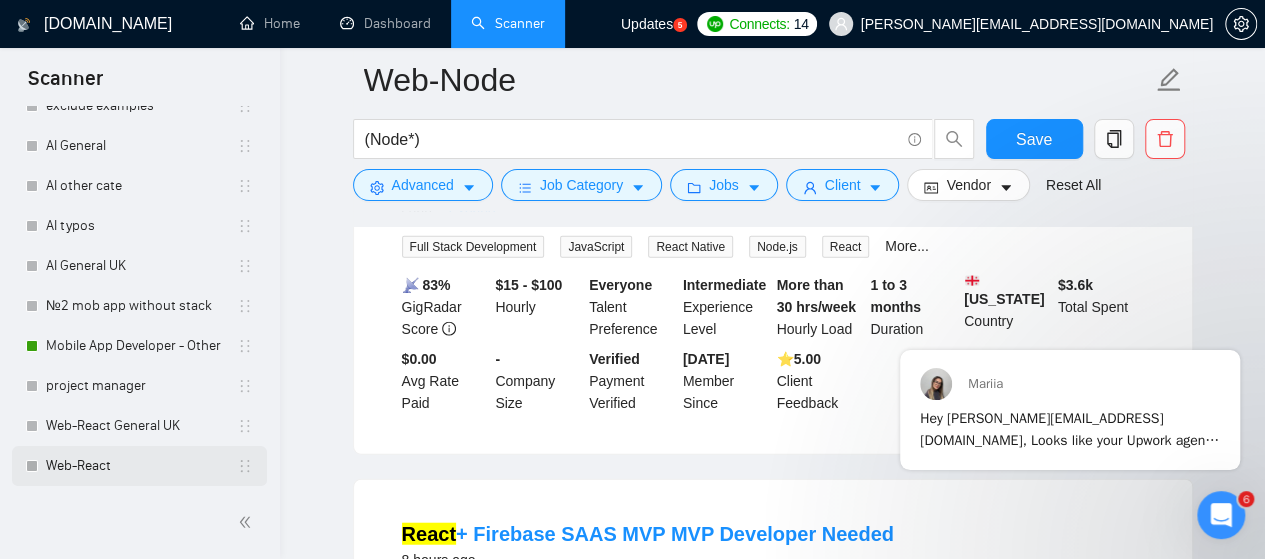 click on "Web-React" at bounding box center (141, 466) 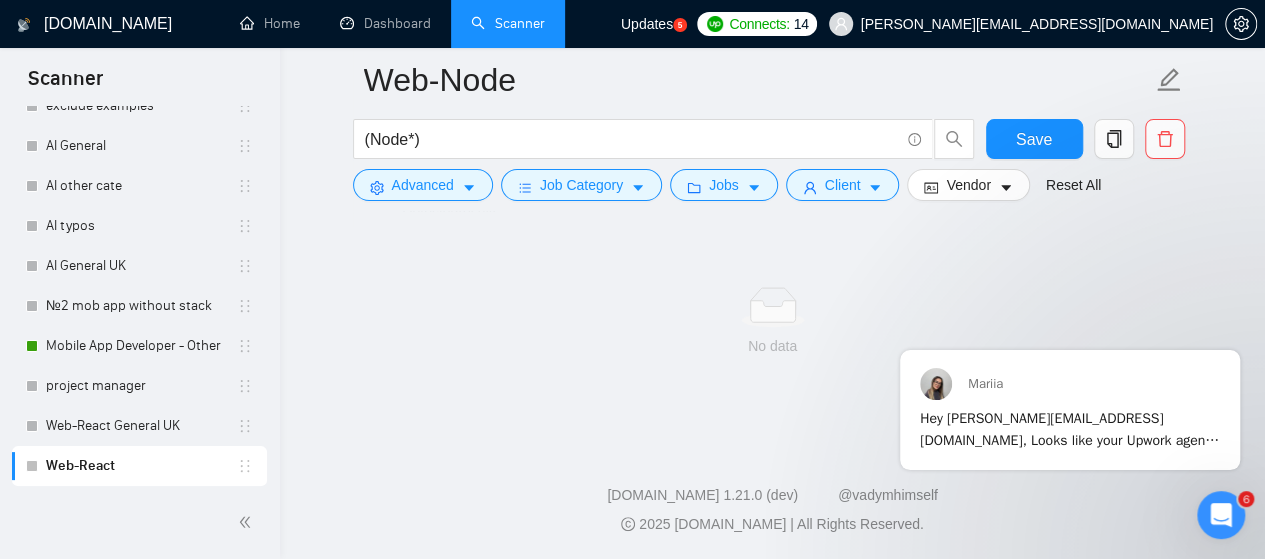 scroll, scrollTop: 1358, scrollLeft: 0, axis: vertical 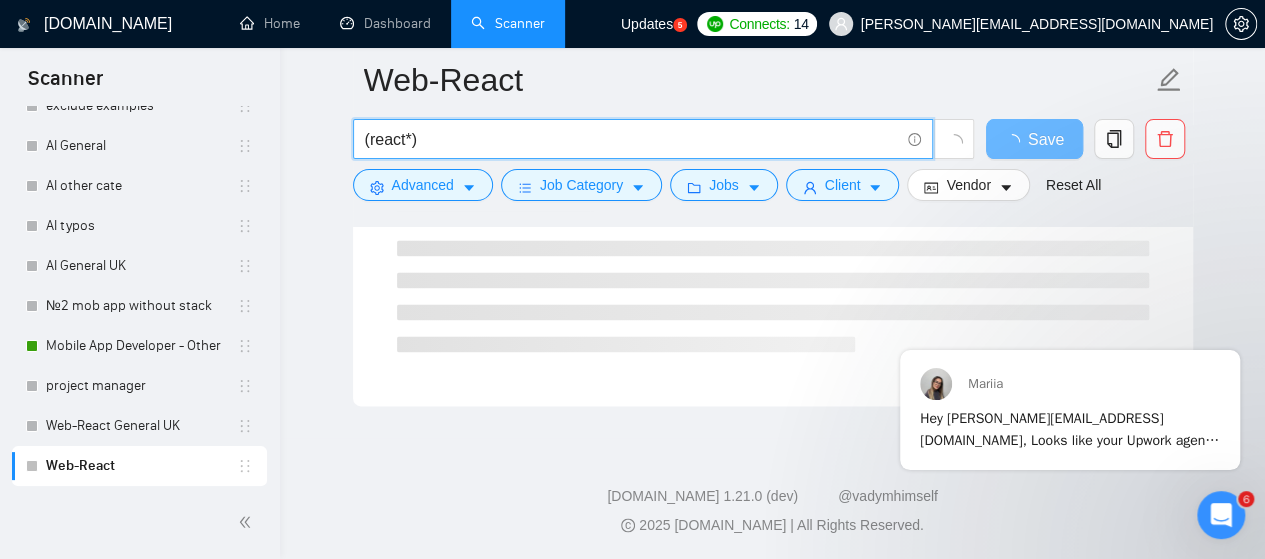 click on "(react*)" at bounding box center [632, 139] 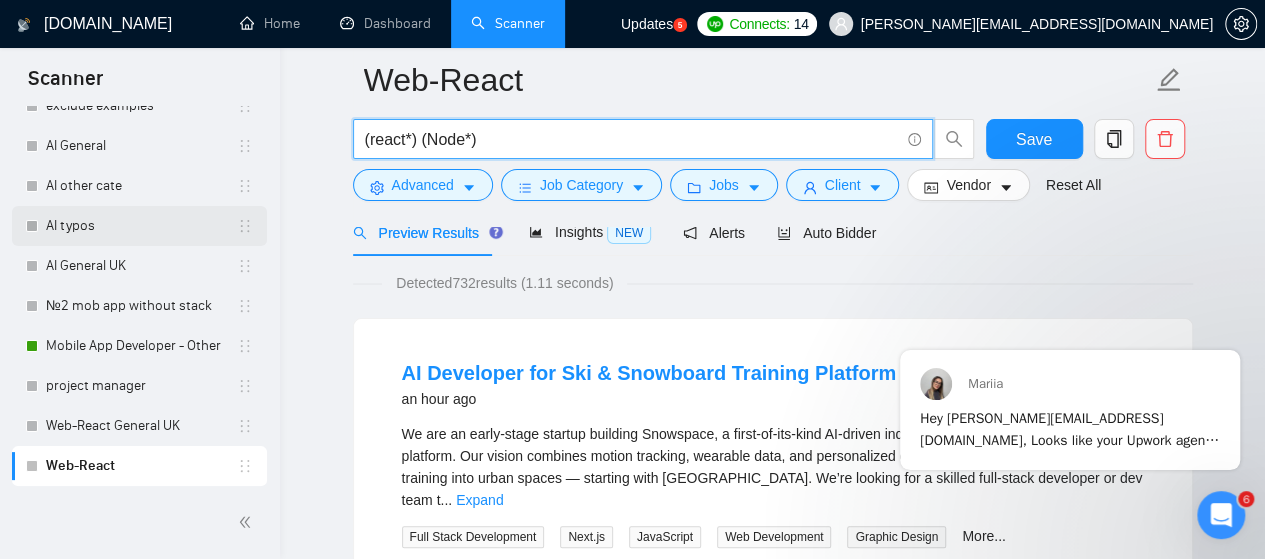 scroll, scrollTop: 200, scrollLeft: 0, axis: vertical 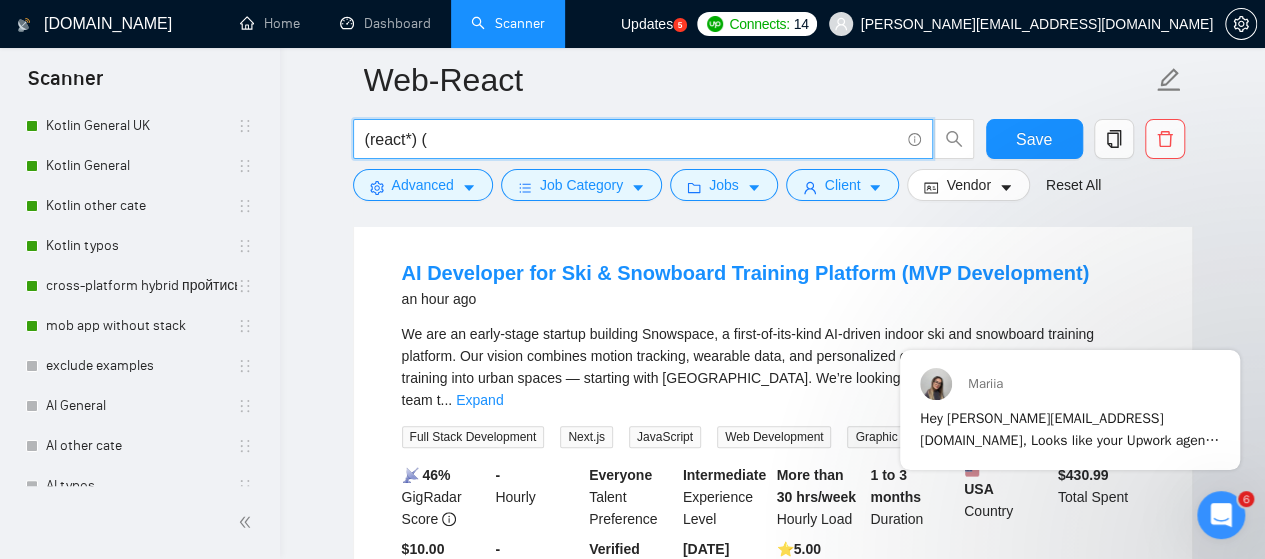 type on "(react*)" 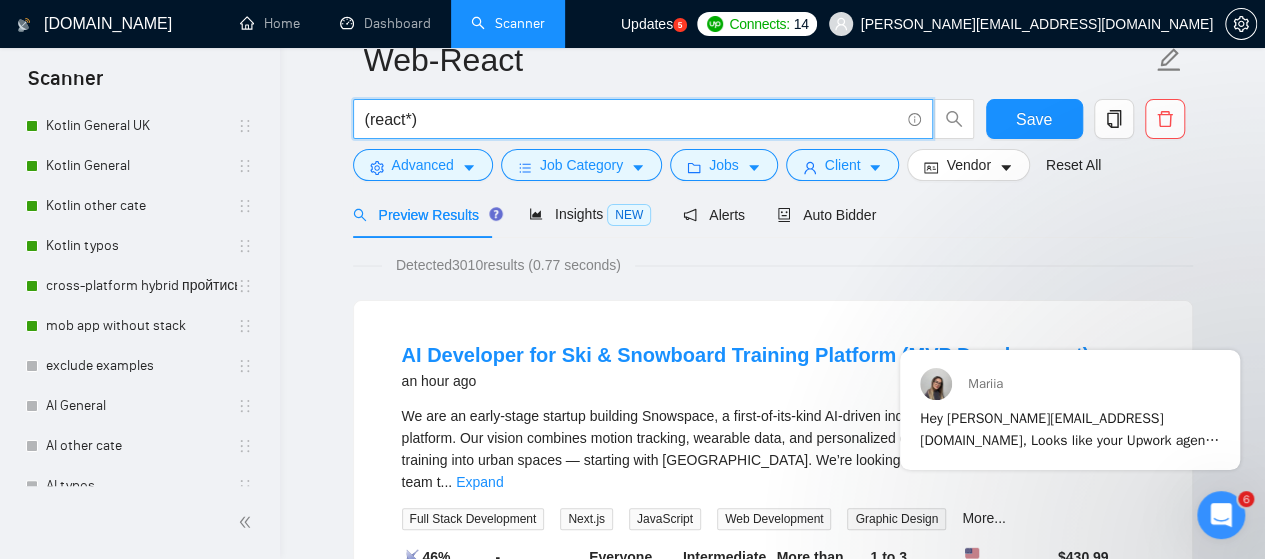 scroll, scrollTop: 0, scrollLeft: 0, axis: both 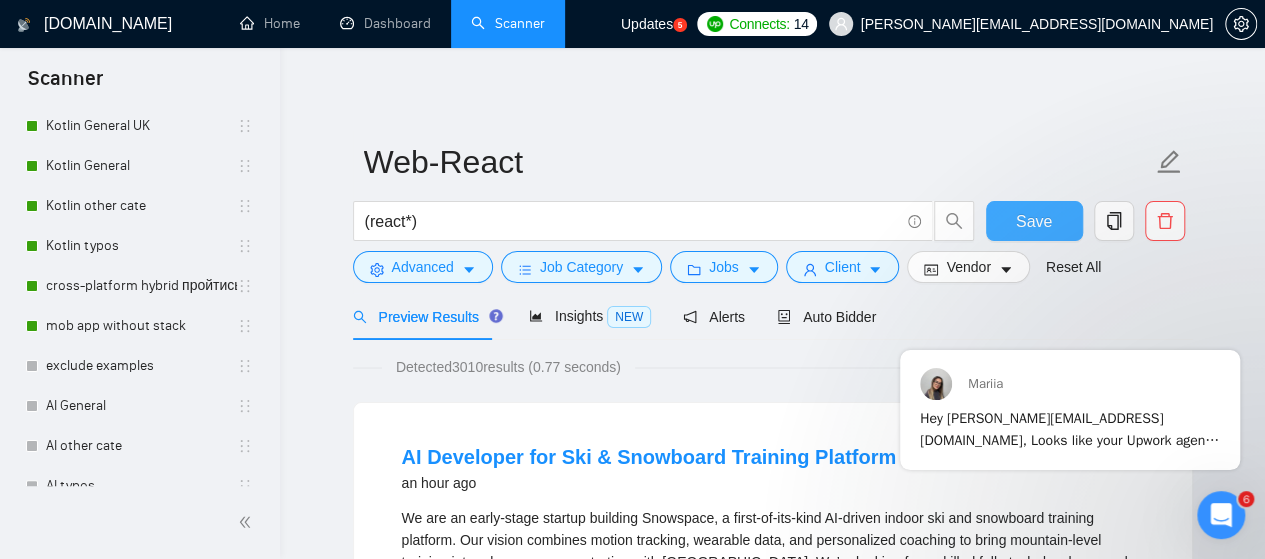 click on "Save" at bounding box center [1034, 221] 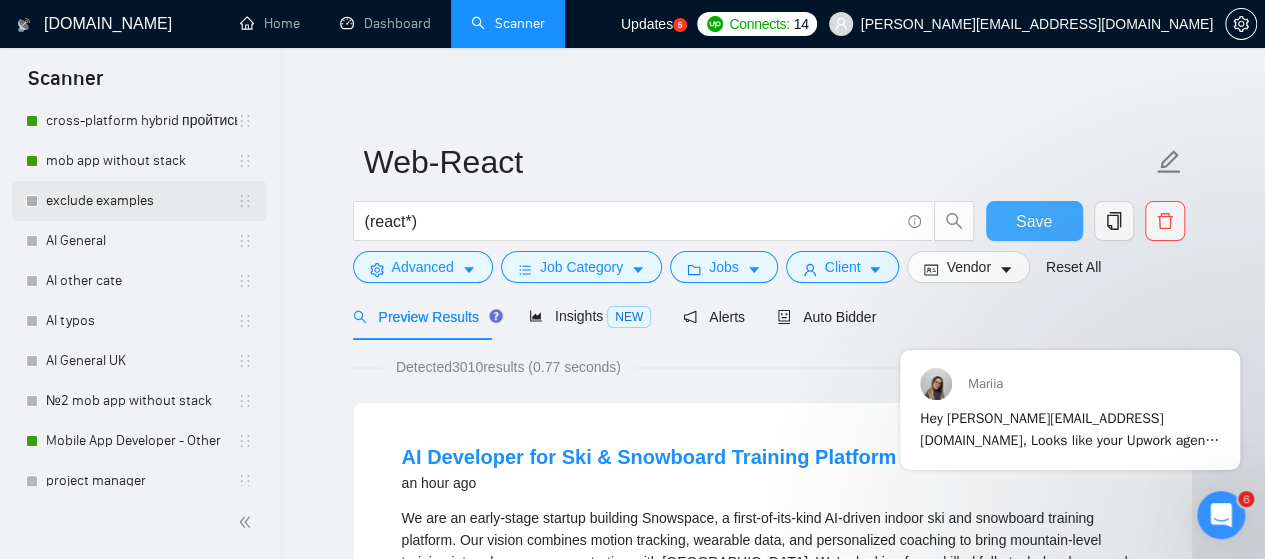 scroll, scrollTop: 916, scrollLeft: 0, axis: vertical 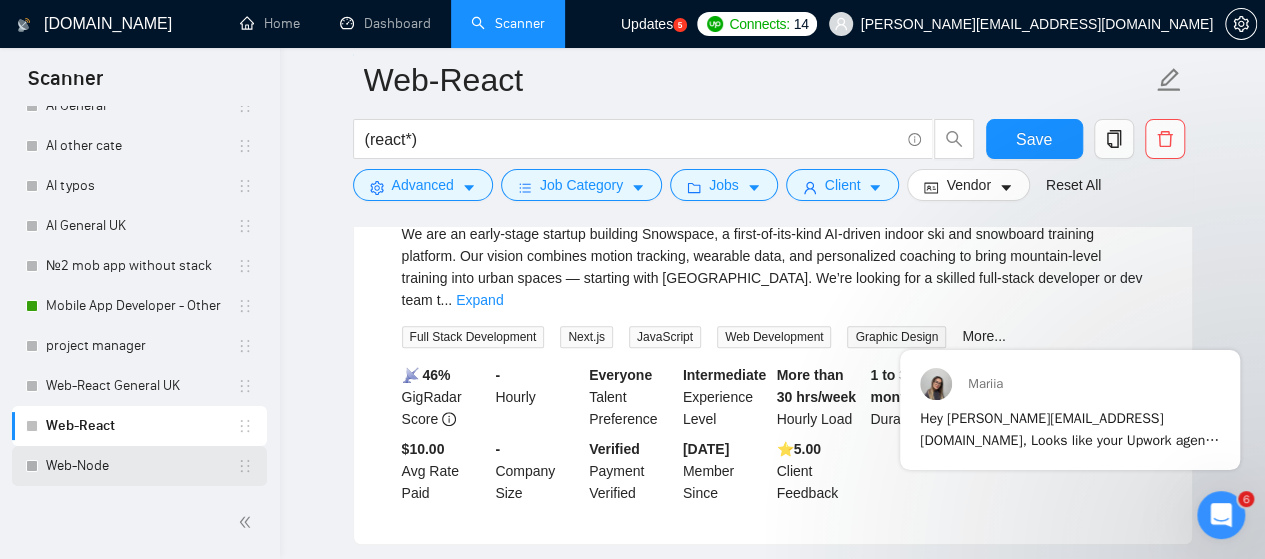 click on "Web-Node" at bounding box center (141, 466) 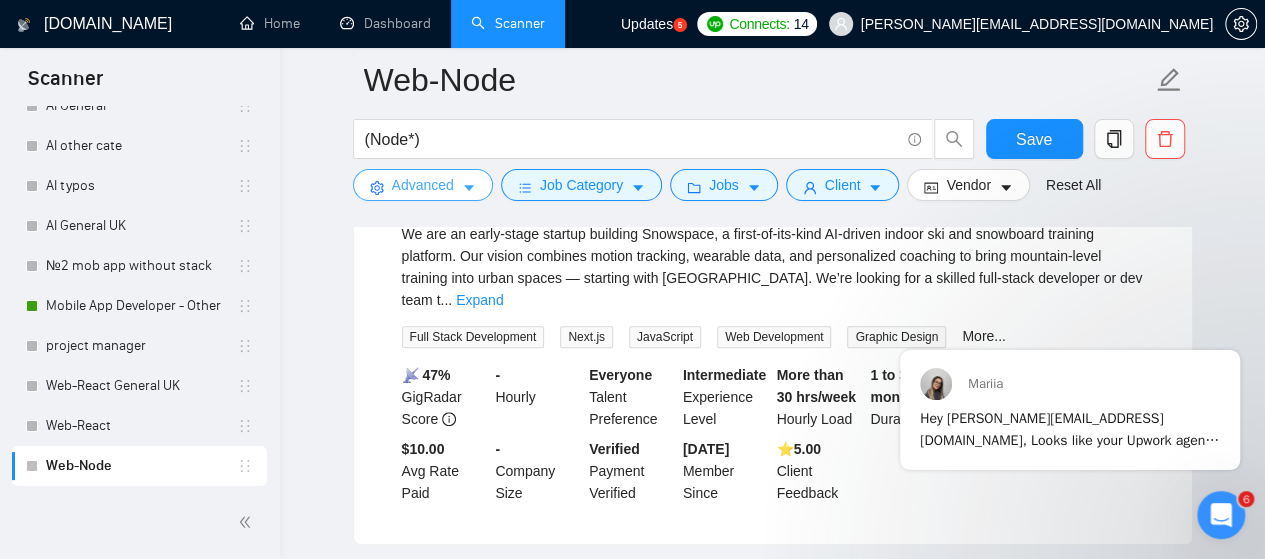 click 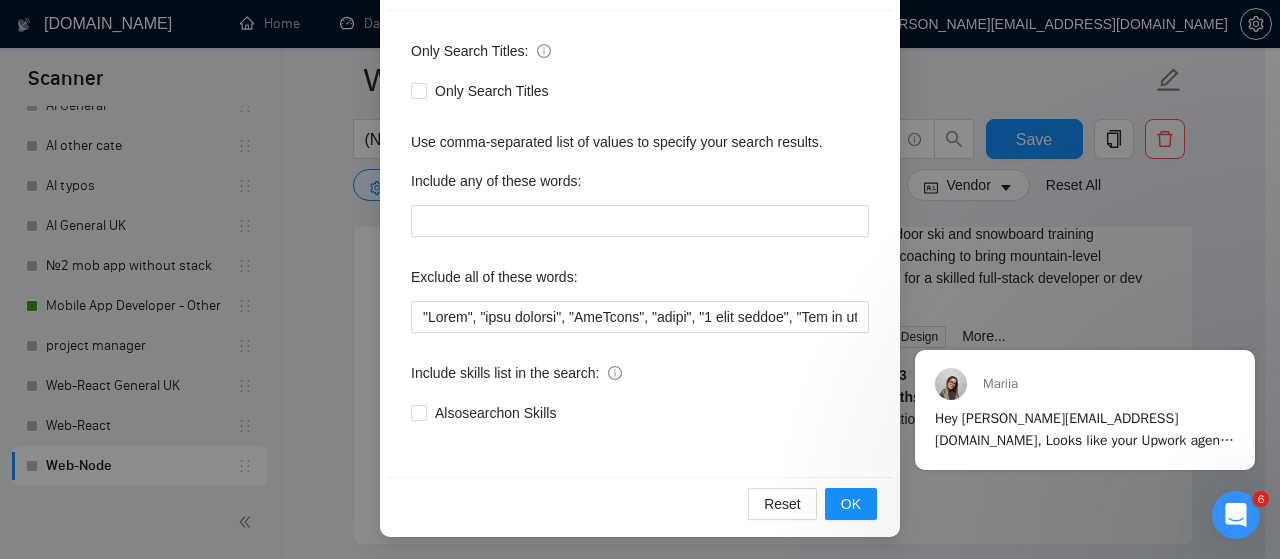 scroll, scrollTop: 272, scrollLeft: 0, axis: vertical 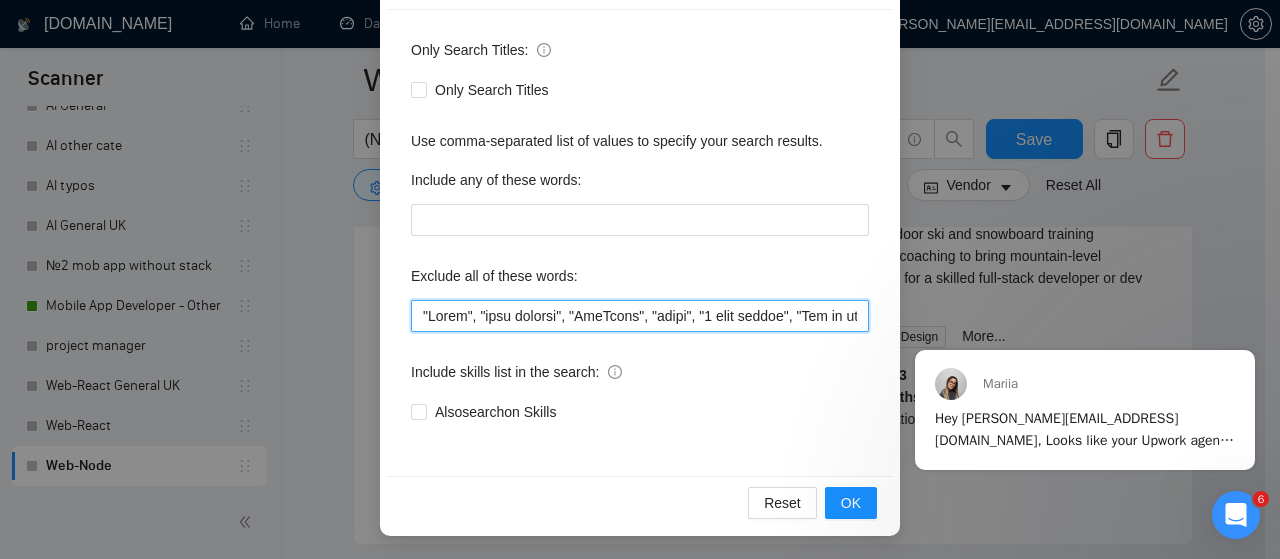click at bounding box center [640, 316] 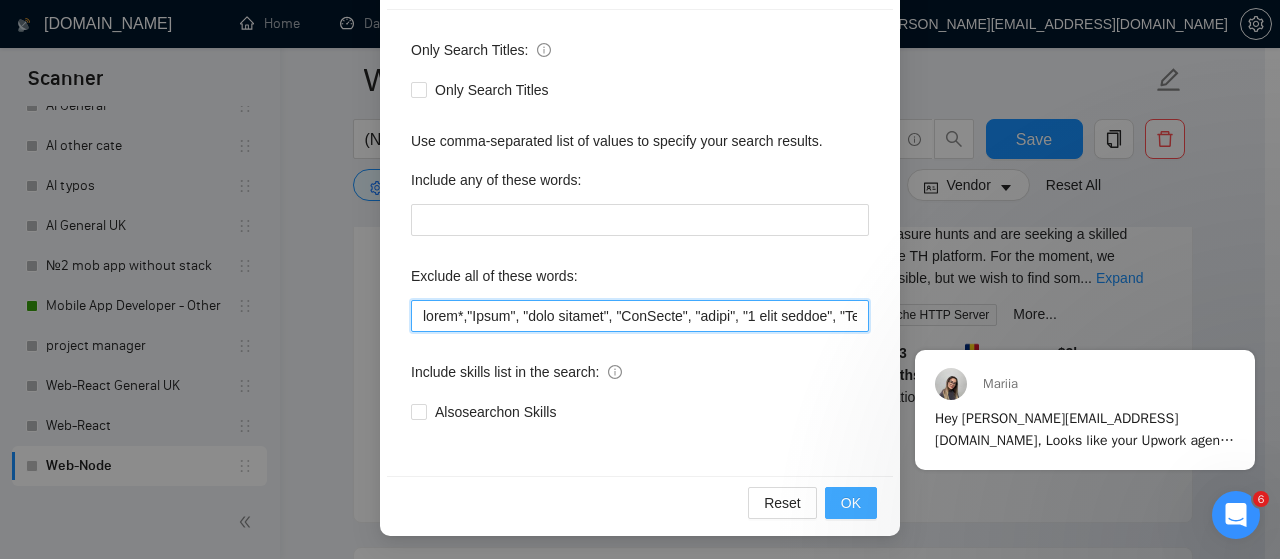 type on "react*,"Final", "only feature", "TanStack", "token", "1 week sprint", "Not an agency", "SEO" ," job title", "Bing", "Lemlist", "Salesforce", "Equity", (equity*), "Unity", "Cordova", "nocode", "no-code", bot, urgent, consulting, consult, tutor, teacher, mentor, update, updates, maintain, maintenance, asap, fix, parser, parsing, small, little, tweaks, tweak, fixes, bug, bugs, ssalesforce, bing, "job title", "SEO", "Lemlist", "No agencies", "won't be recruiting agencies", "agencies not to apply", "No agency", "No Agencies", "Individual only",  "individual to", "individual who",  "No agencies please", "(No agencies please)", "Candidate Interviewing", "Candidate Interview Consulting", "this job is not open to teams", "this job is not open to agency", "this job is not open to companies", "NO AGENCY", "Freelancers Only", "NOT AGENCY", "no agency", "no agencies", "individual only", "freelancers only", "No Agencies!", "independent contractors only", "***Freelancers Only", "/Freelancers Only", ".Freelancers Only", "..." 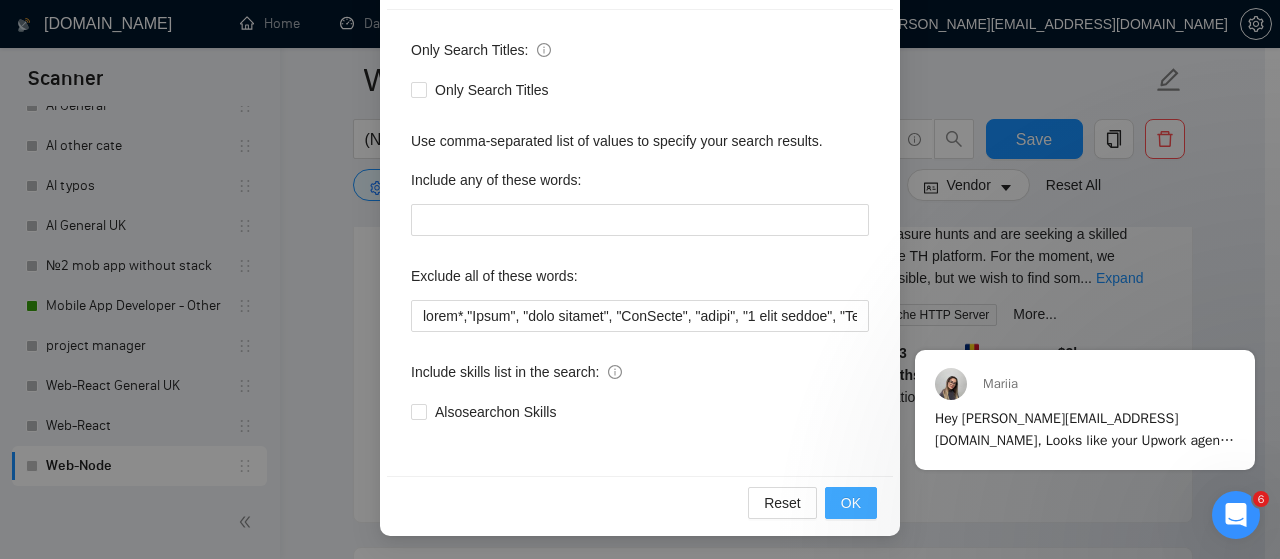 click on "OK" at bounding box center [851, 503] 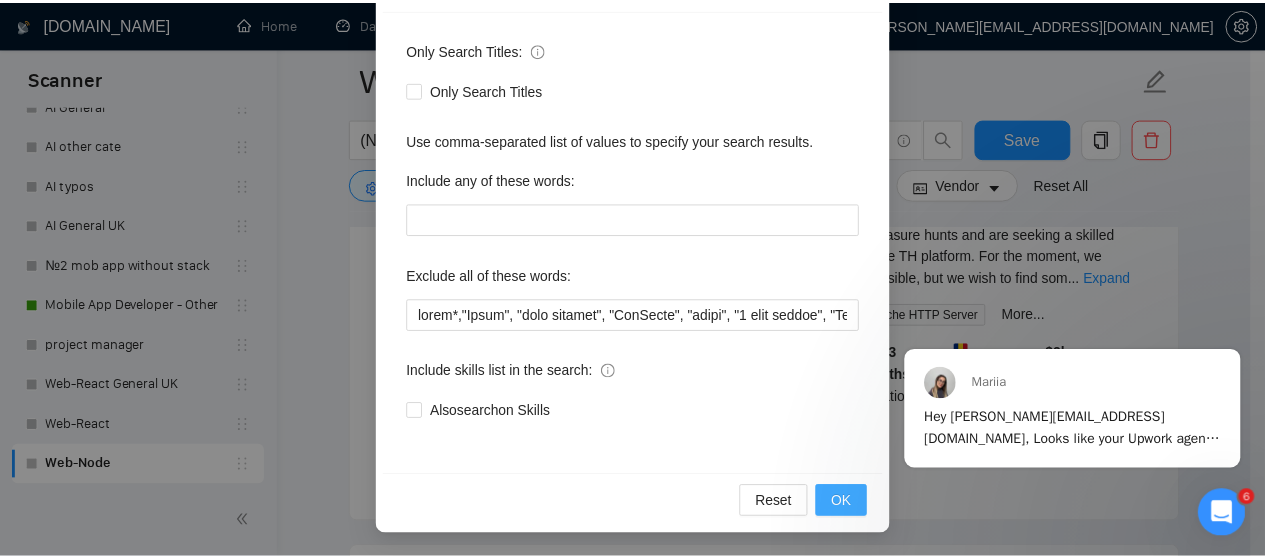 scroll, scrollTop: 172, scrollLeft: 0, axis: vertical 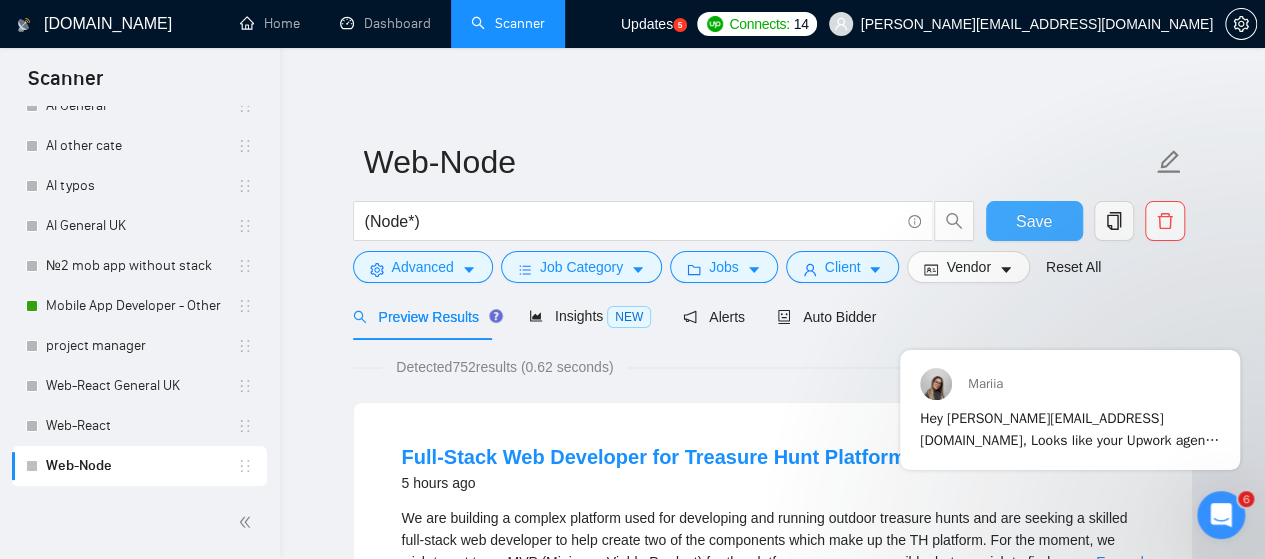 click on "Save" at bounding box center [1034, 221] 